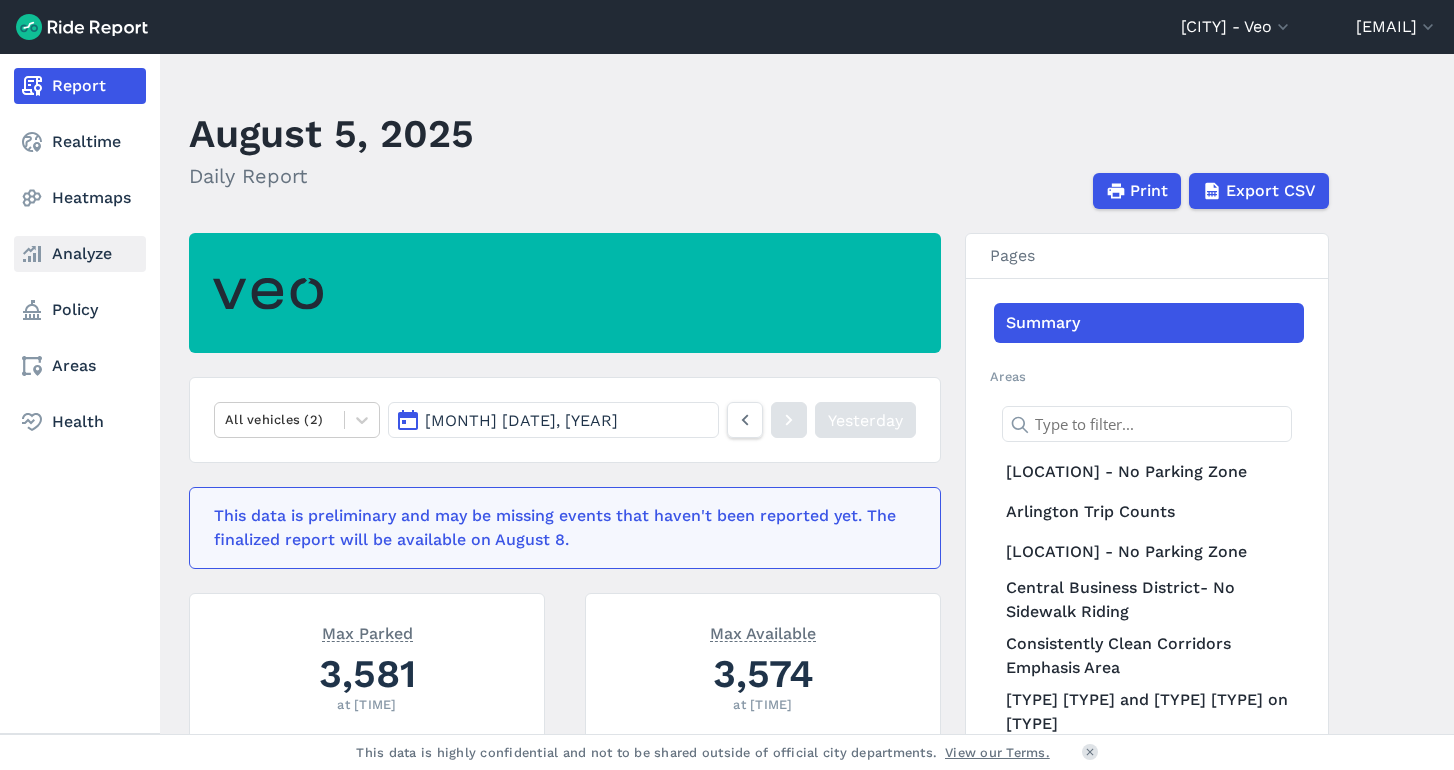 scroll, scrollTop: 0, scrollLeft: 0, axis: both 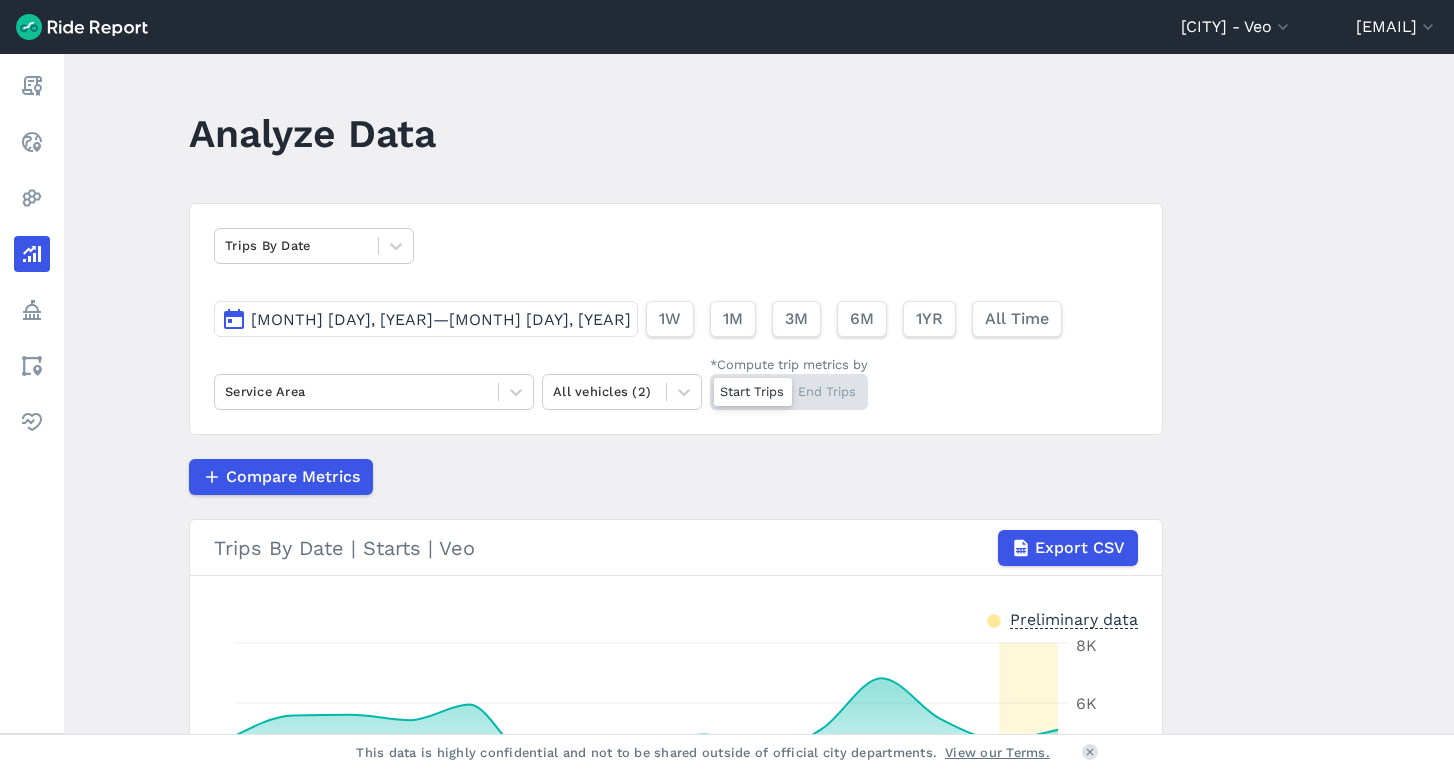 click on "[MONTH] [DAY], [YEAR]—[MONTH] [DAY], [YEAR]" at bounding box center (441, 319) 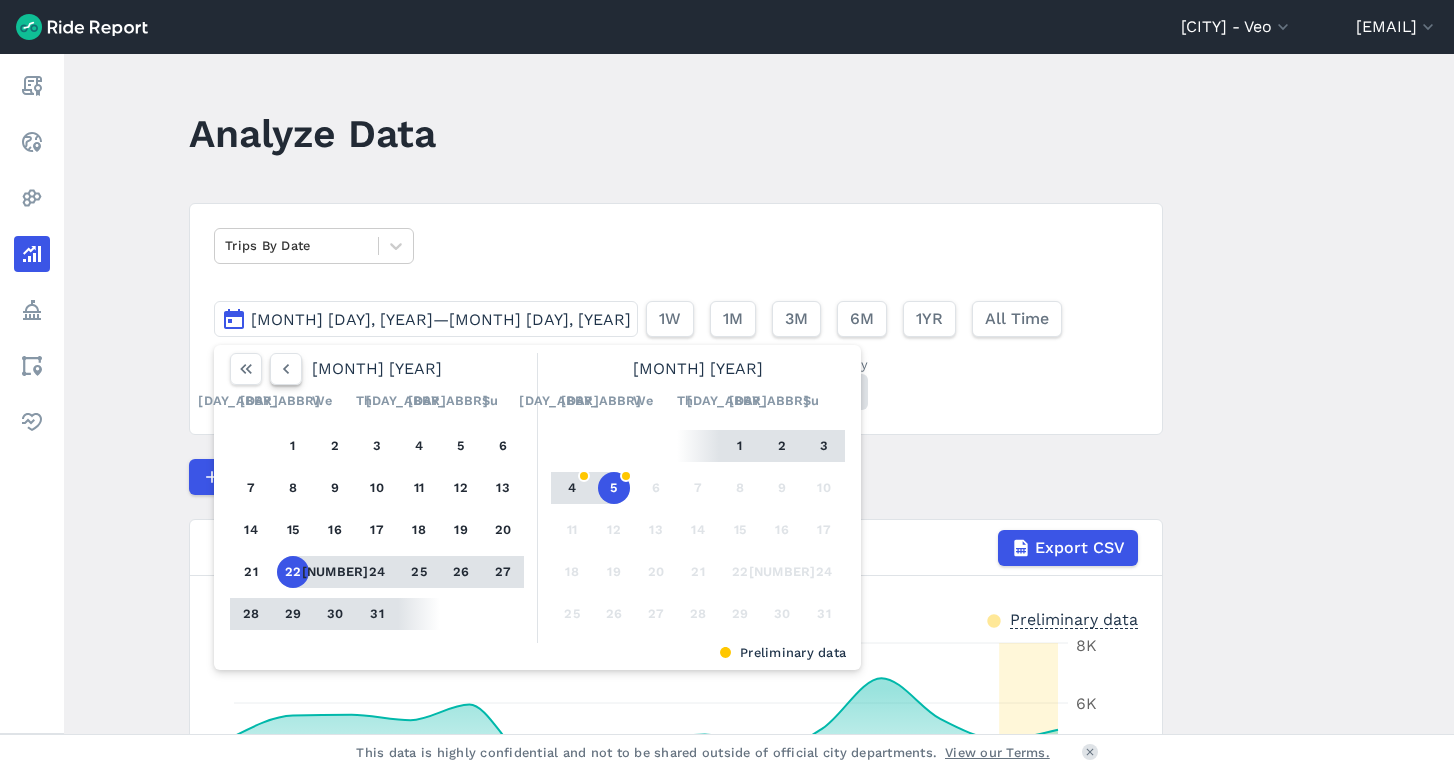 click at bounding box center (286, 369) 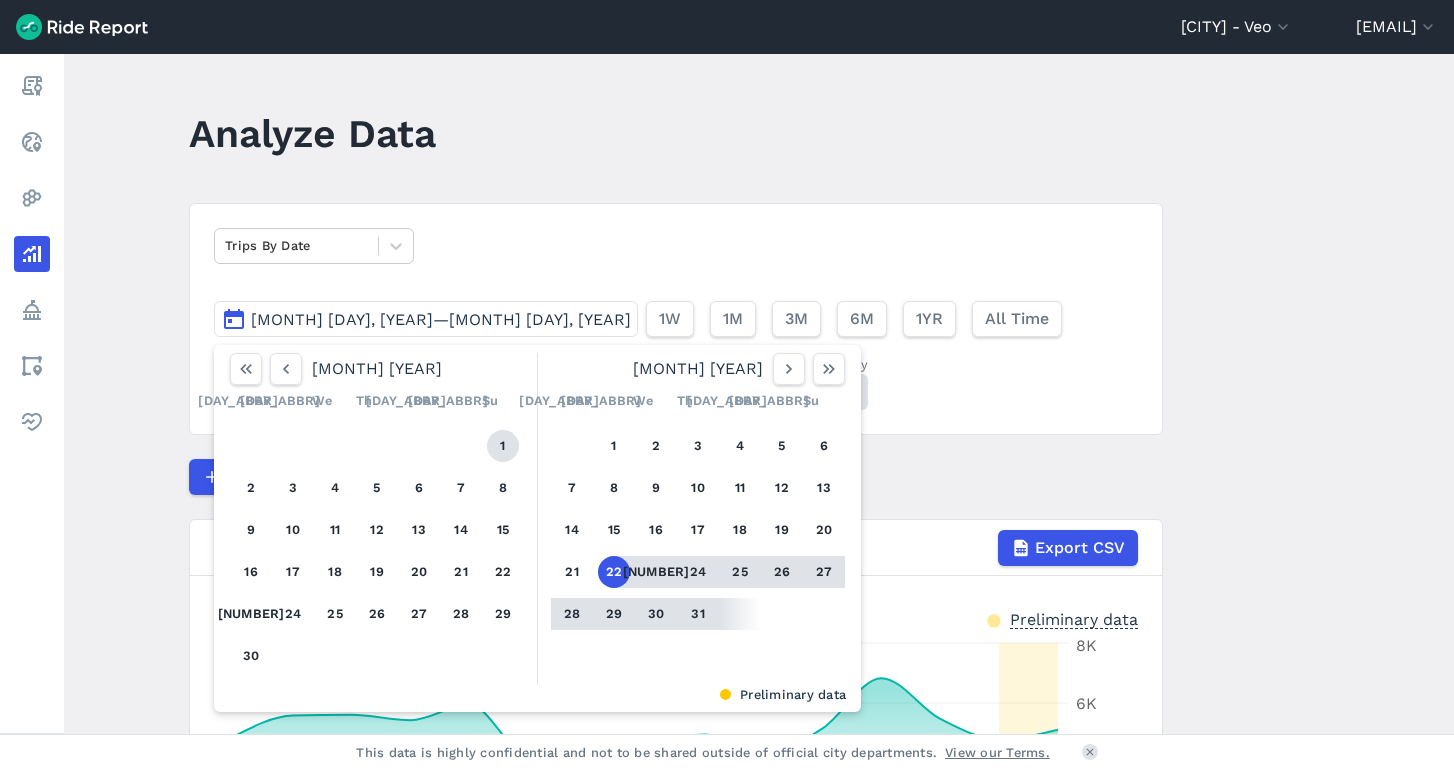 click on "1" at bounding box center [503, 446] 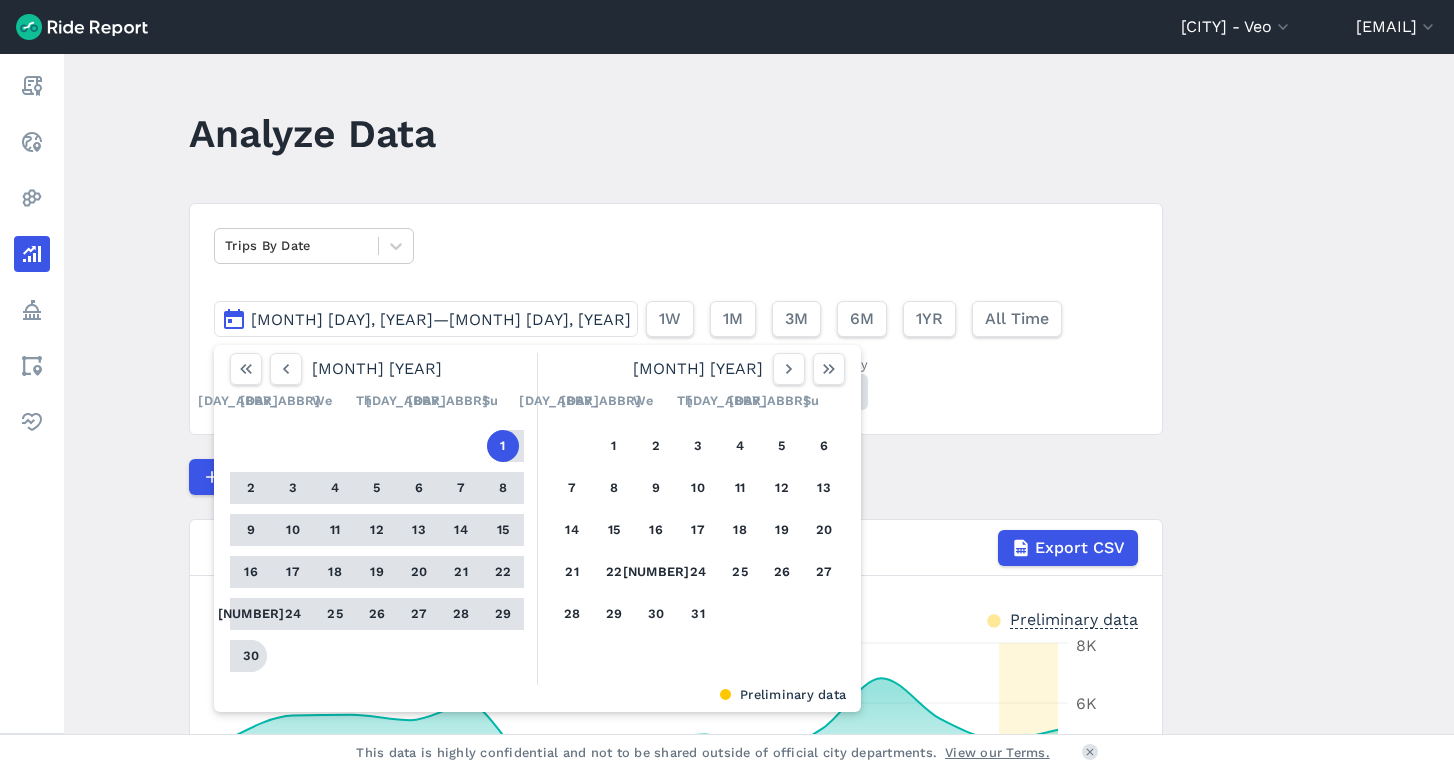 click on "30" at bounding box center [251, 656] 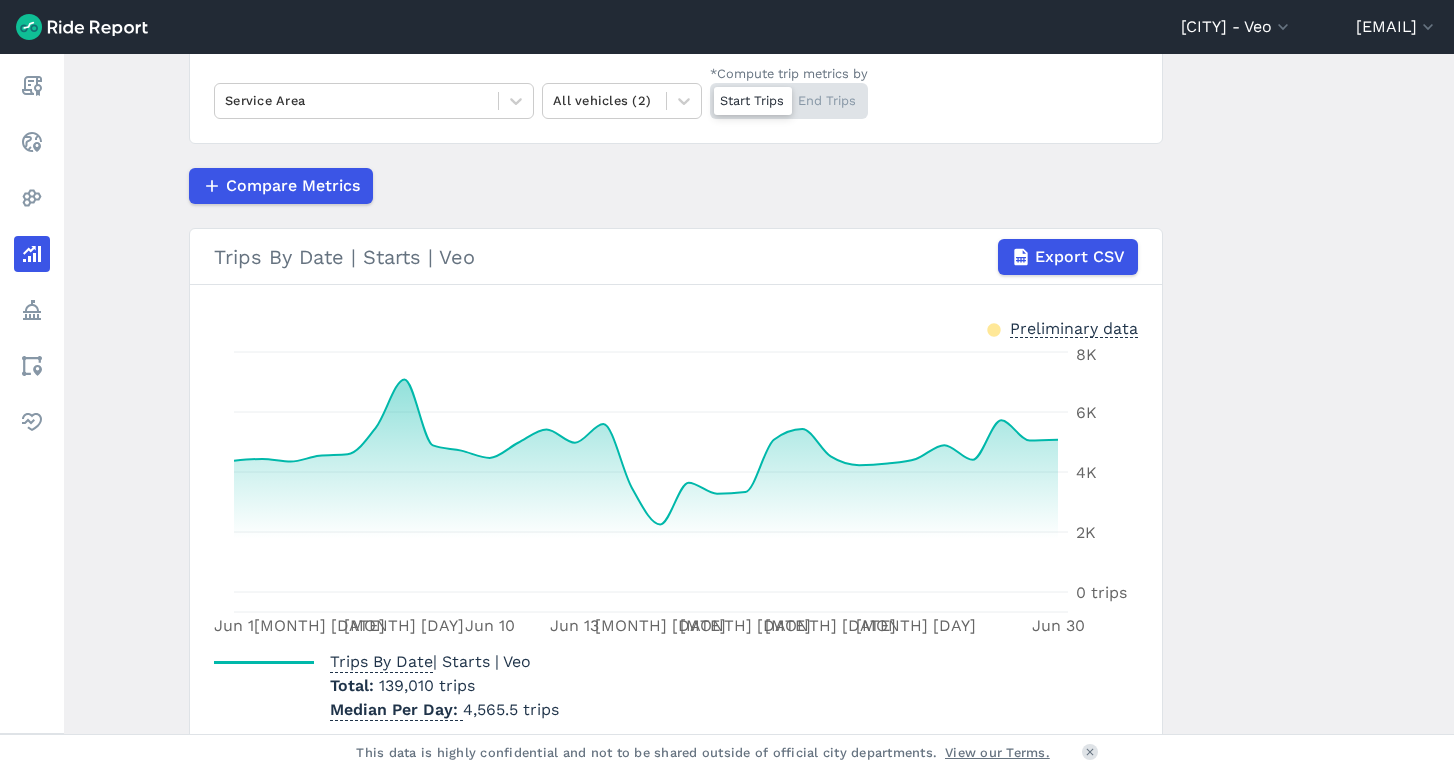 scroll, scrollTop: 202, scrollLeft: 0, axis: vertical 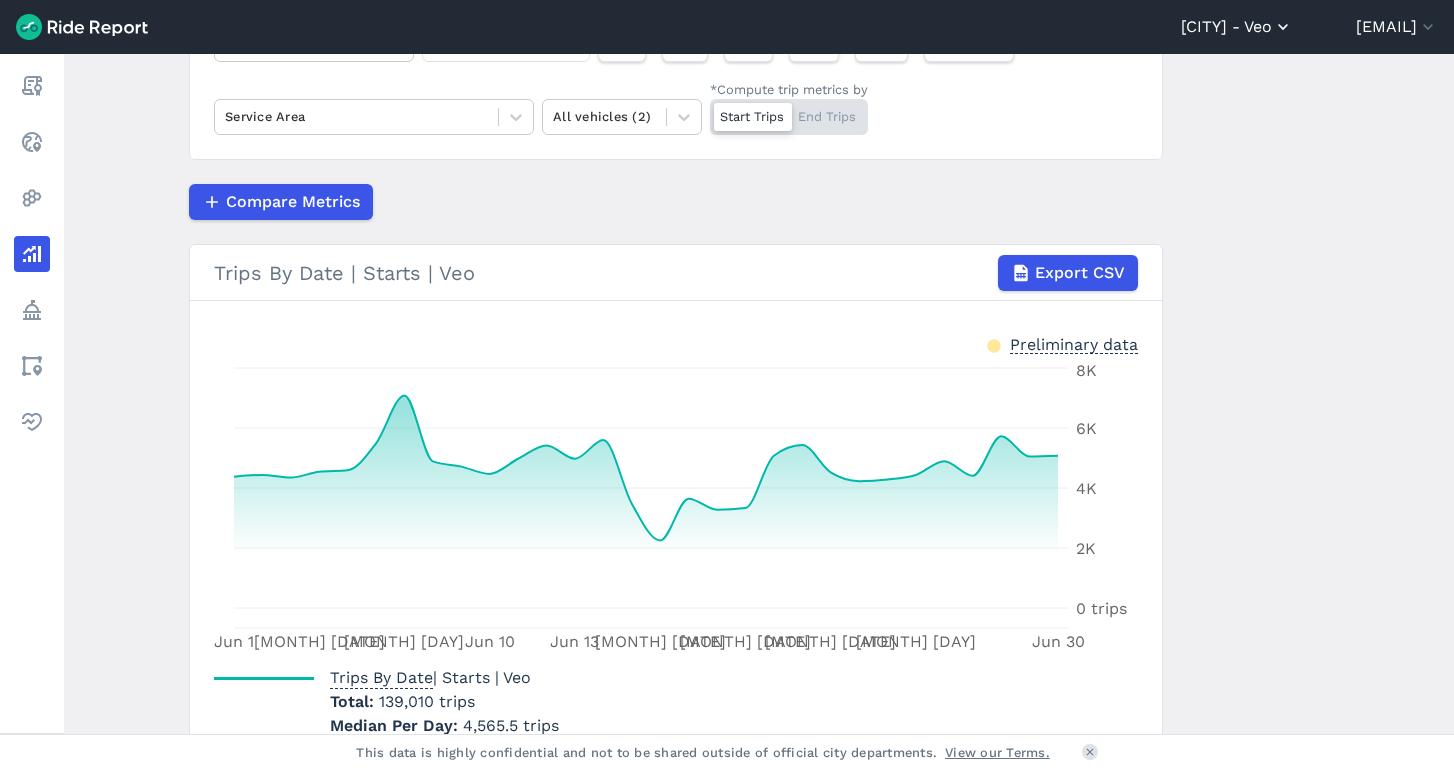 click on "[CITY] - Veo" at bounding box center [1237, 27] 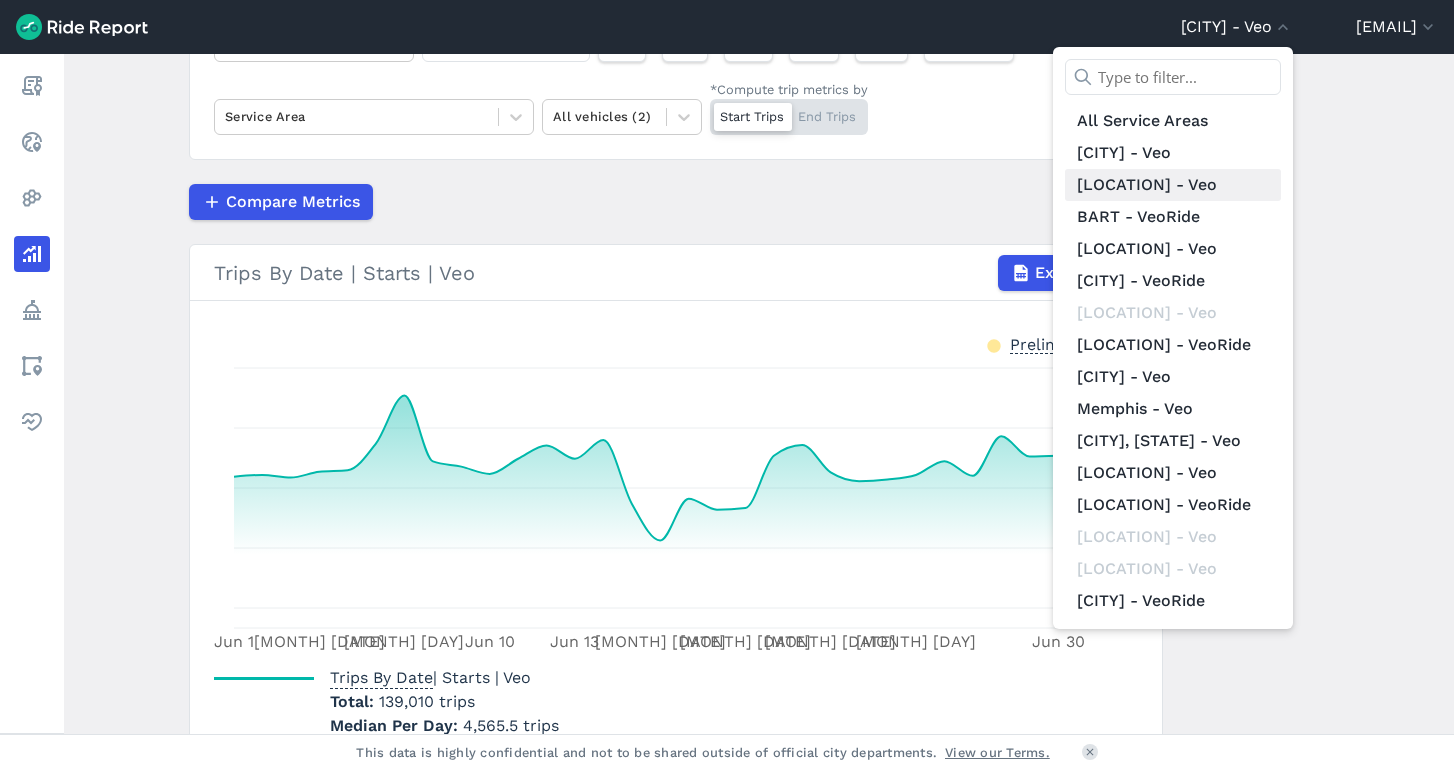 click on "[LOCATION] - Veo" at bounding box center [1173, 185] 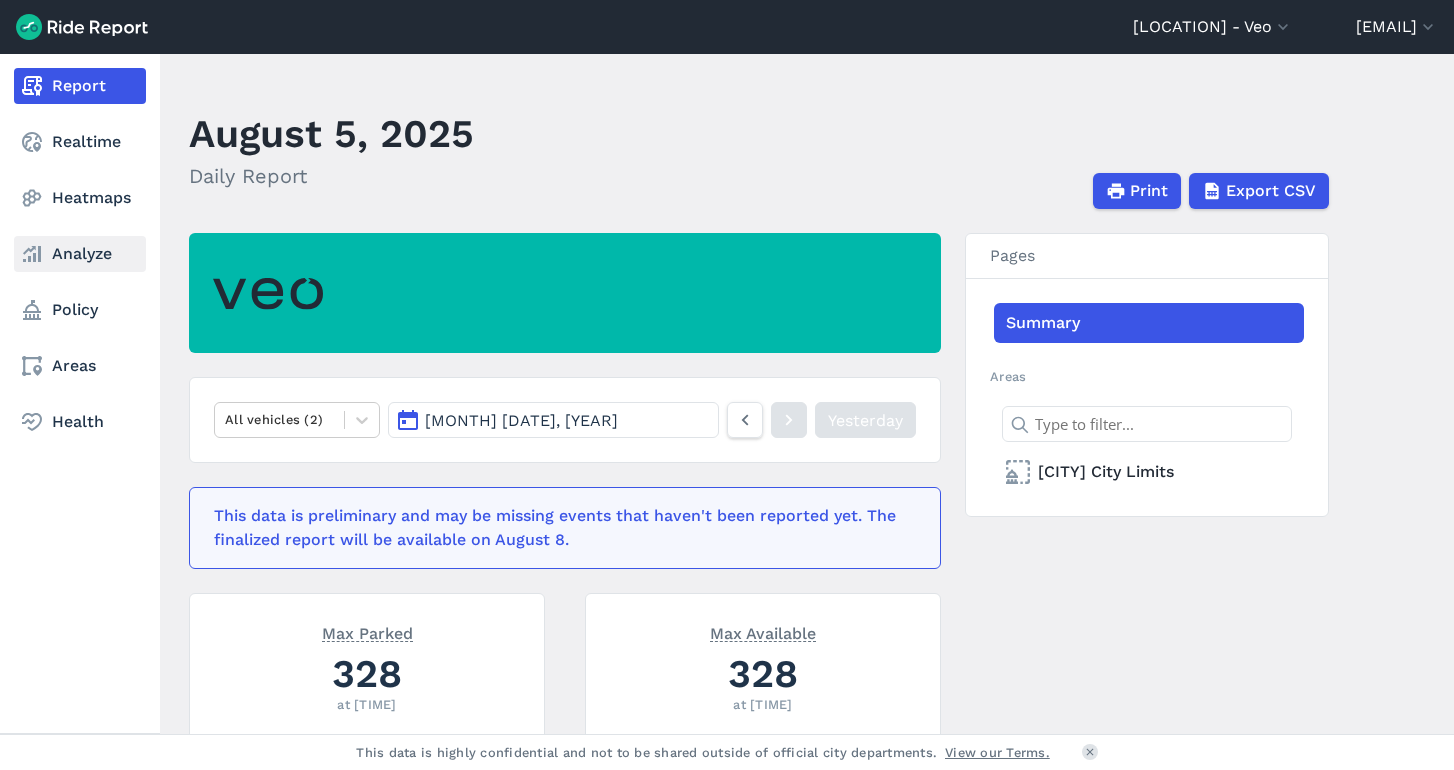 click 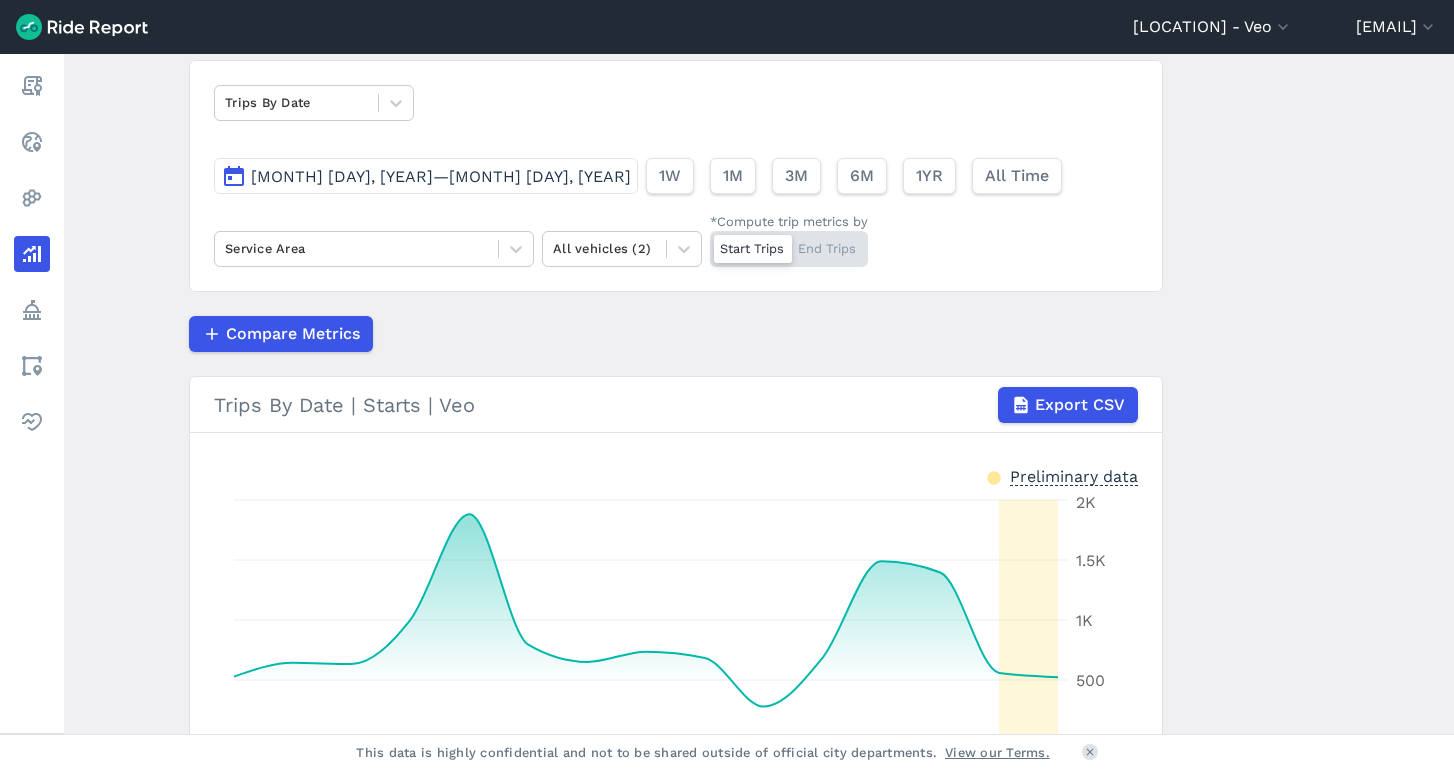 scroll, scrollTop: 150, scrollLeft: 0, axis: vertical 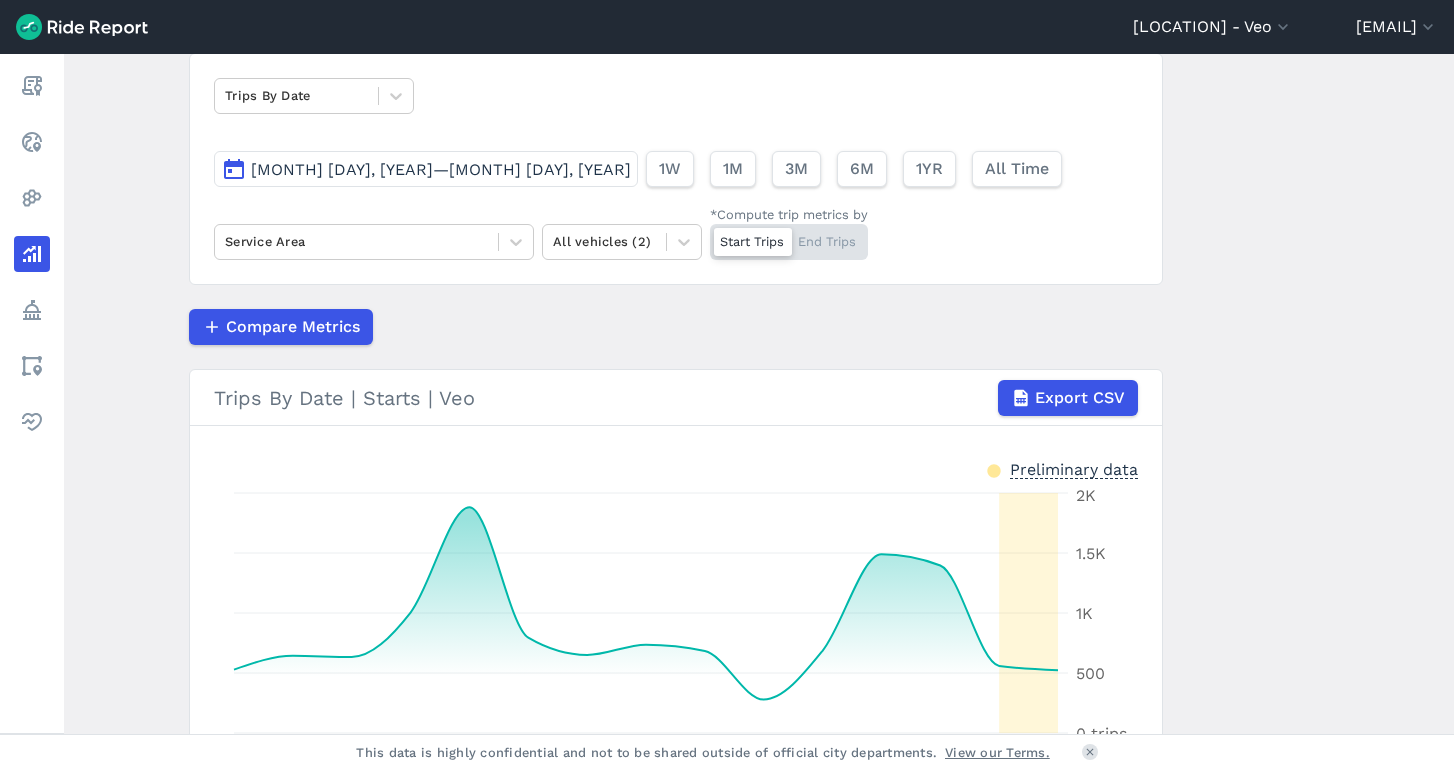 click on "[MONTH] [DAY], [YEAR]—[MONTH] [DAY], [YEAR]" at bounding box center [441, 169] 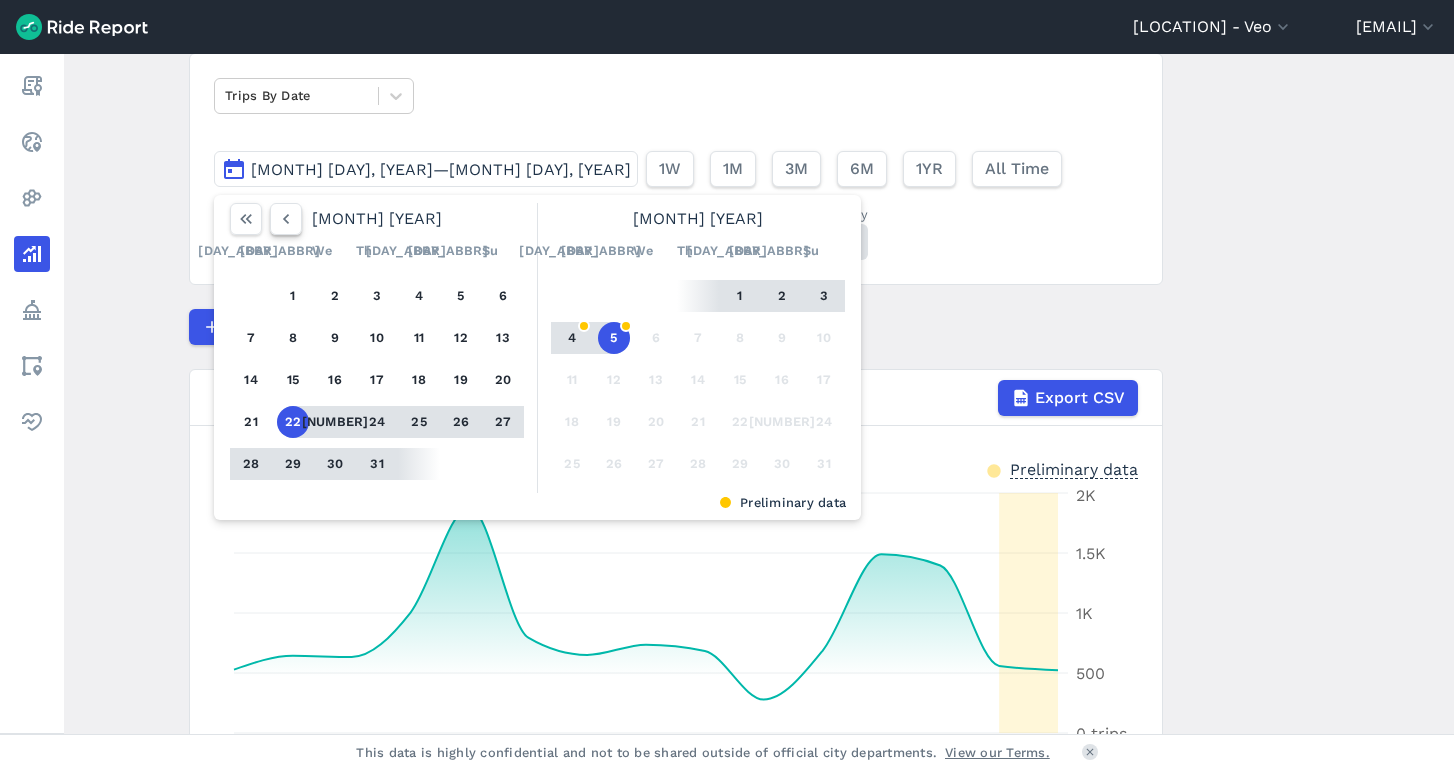 click 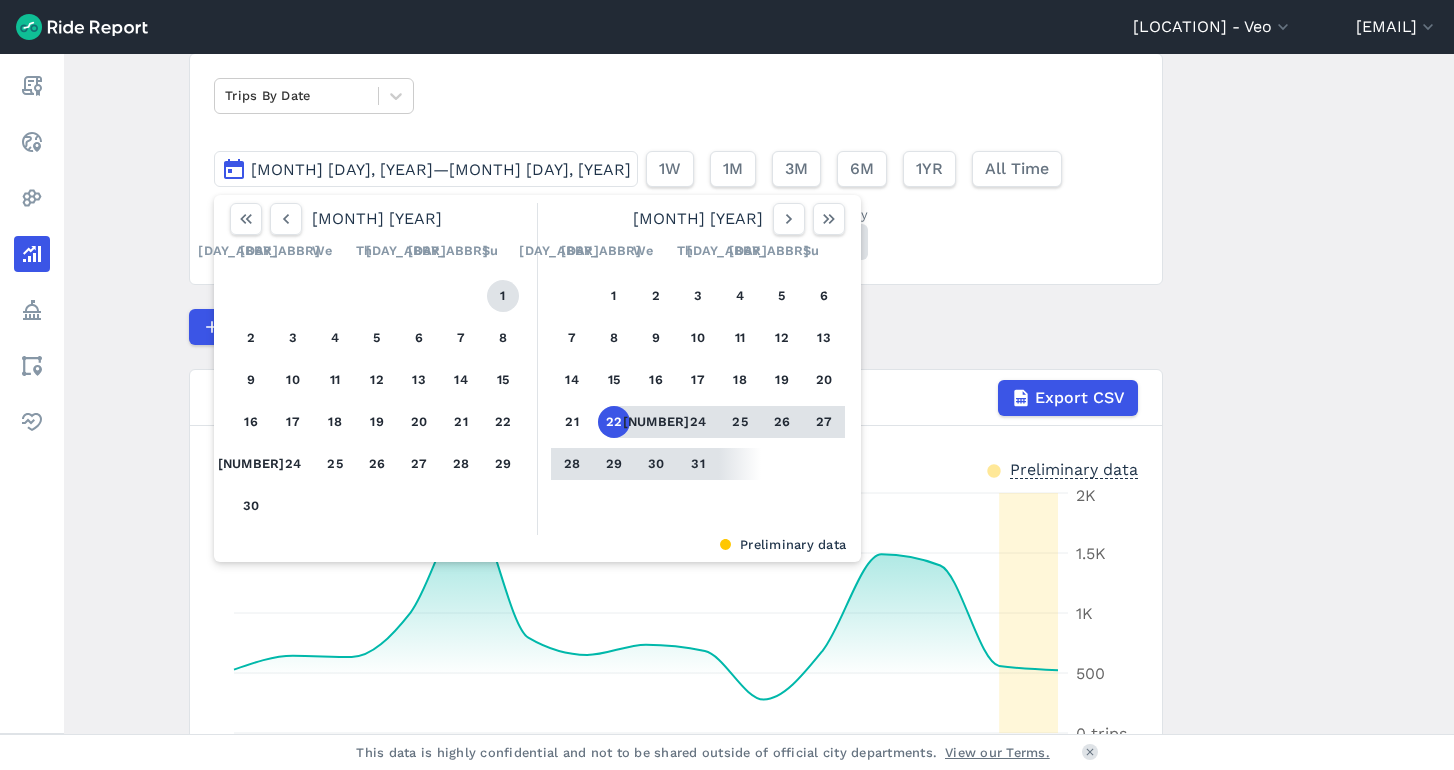 click on "1" at bounding box center (503, 296) 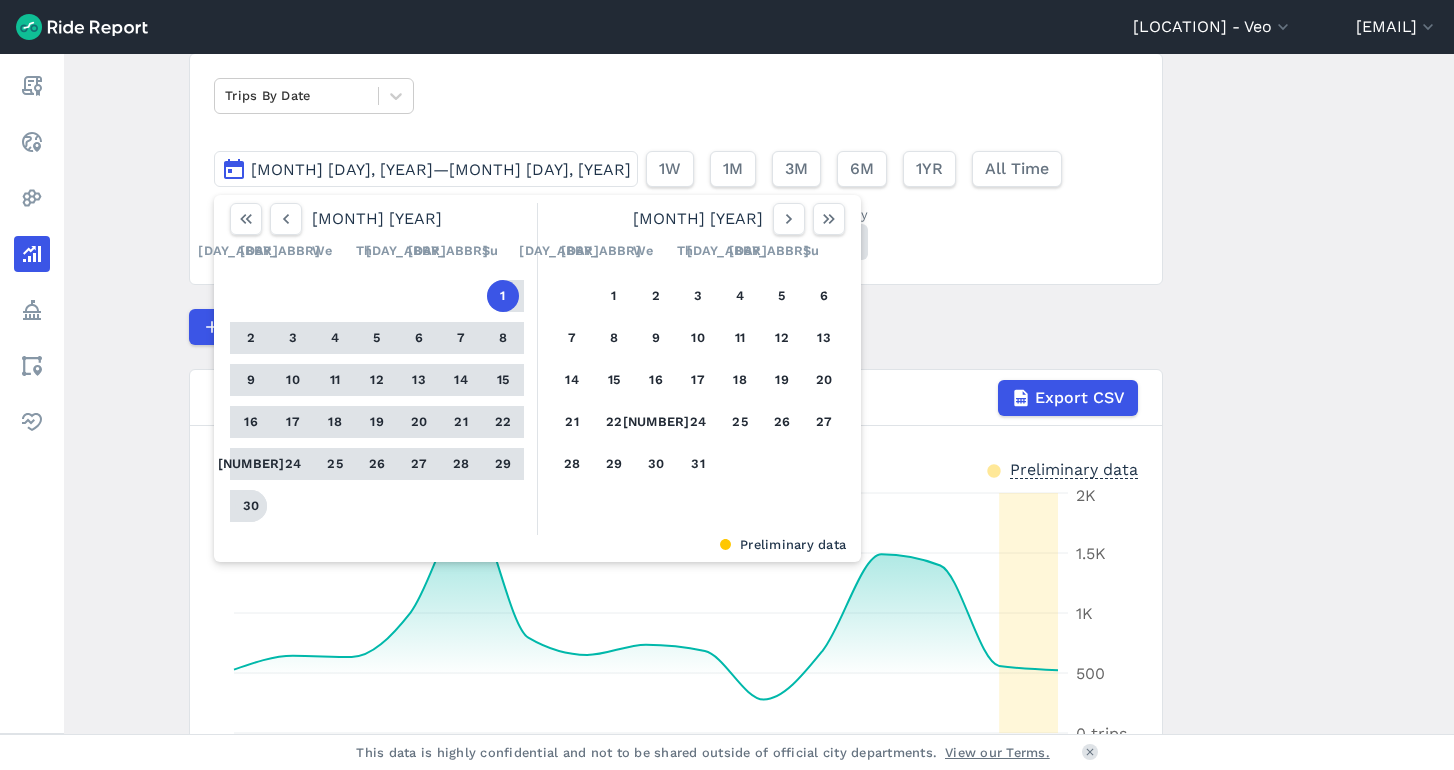 click on "30" at bounding box center [251, 506] 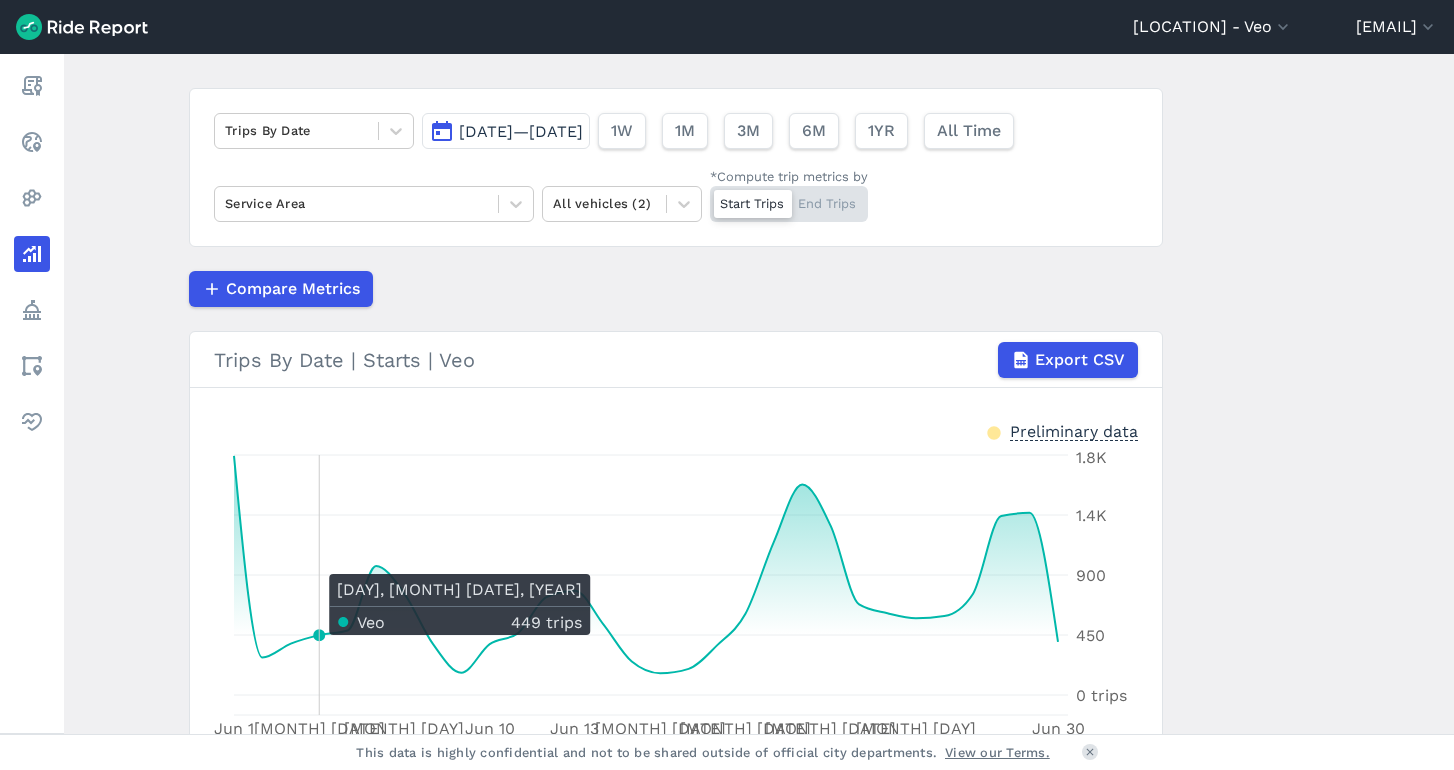 scroll, scrollTop: 108, scrollLeft: 0, axis: vertical 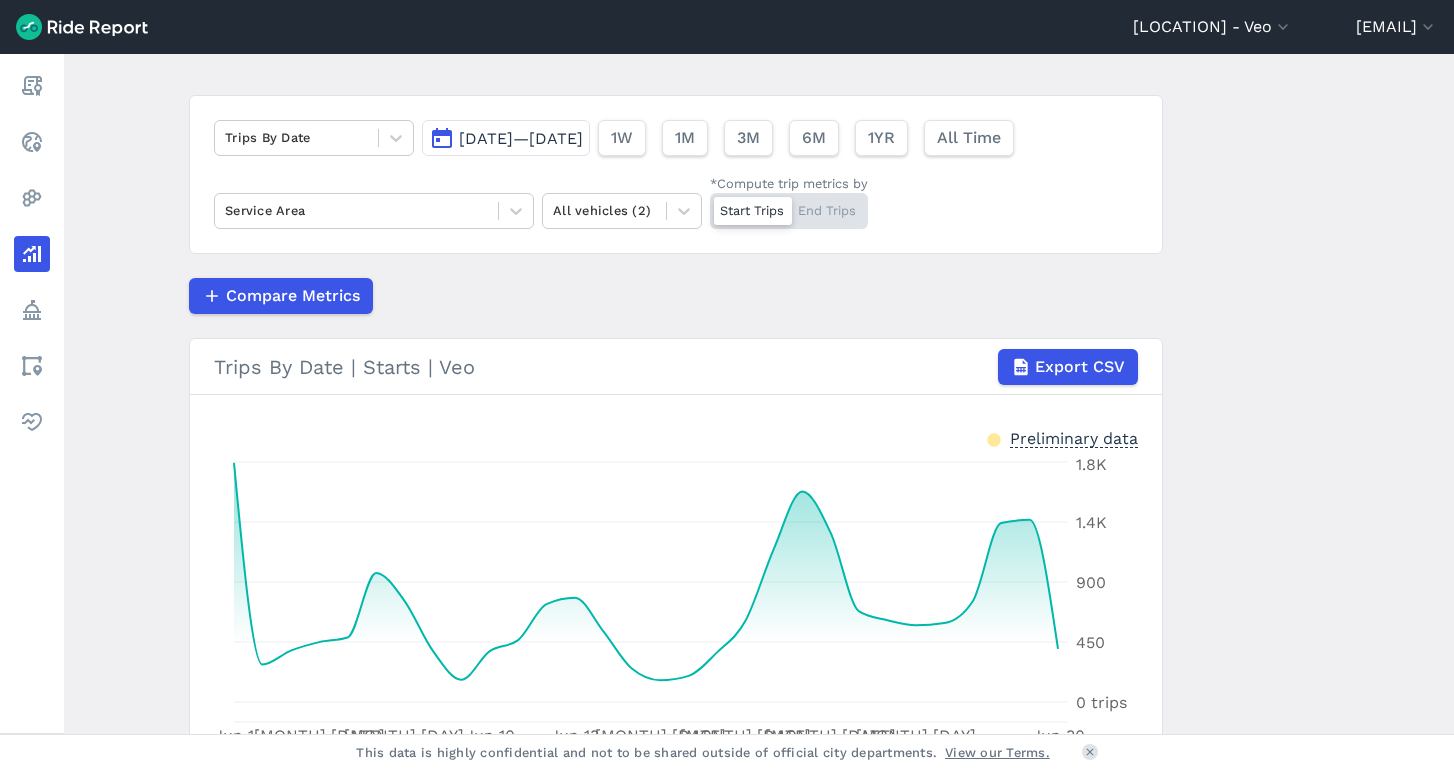click on "[DATE]—[DATE]" at bounding box center (521, 138) 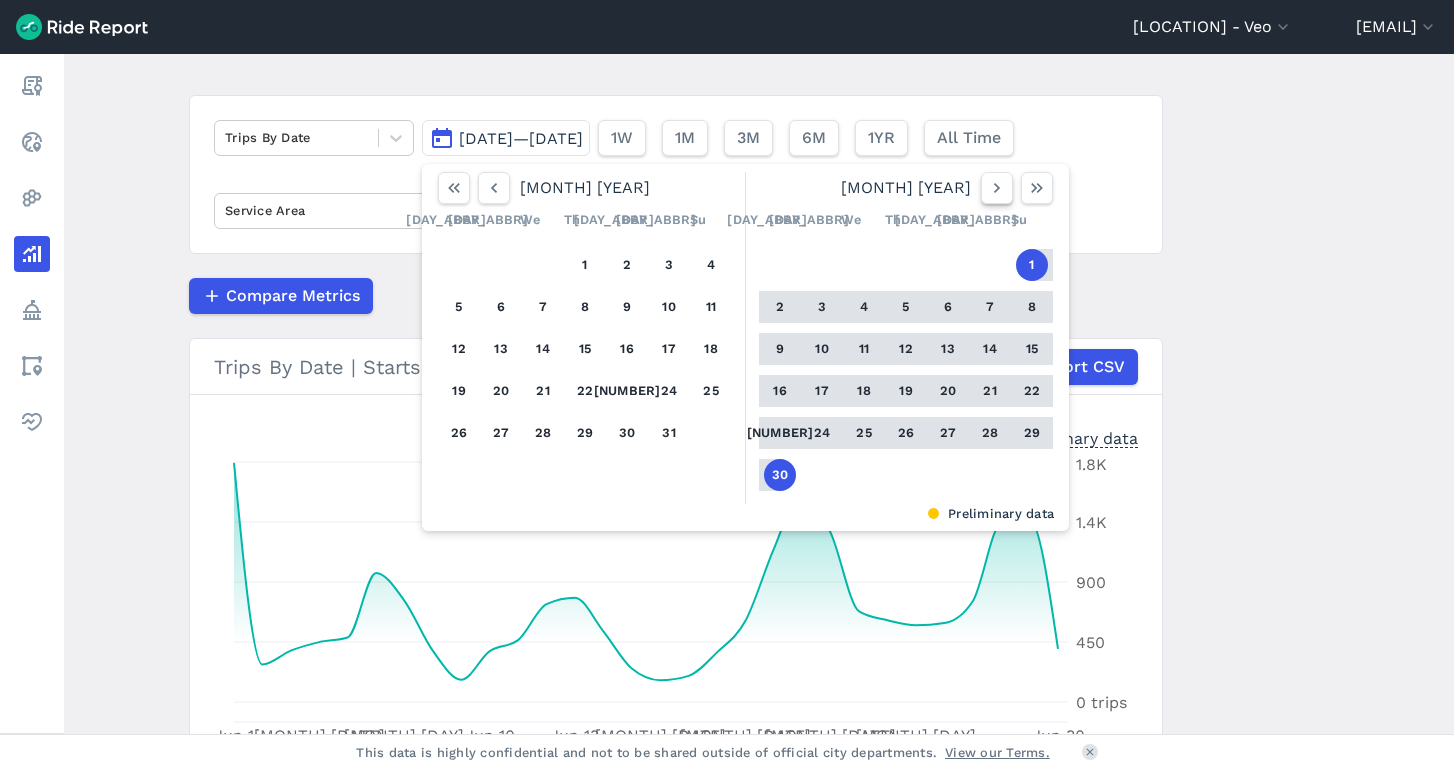 click 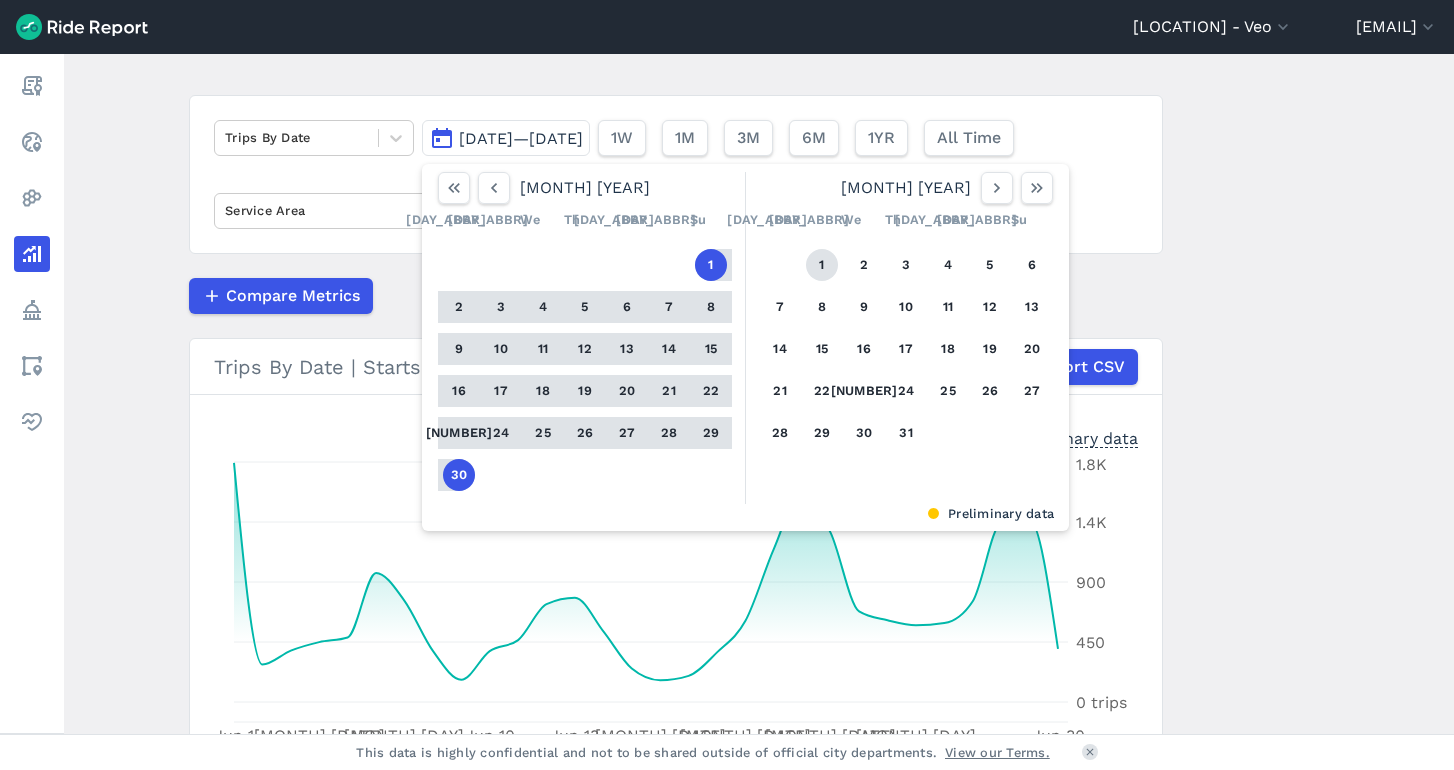 click on "1" at bounding box center [822, 265] 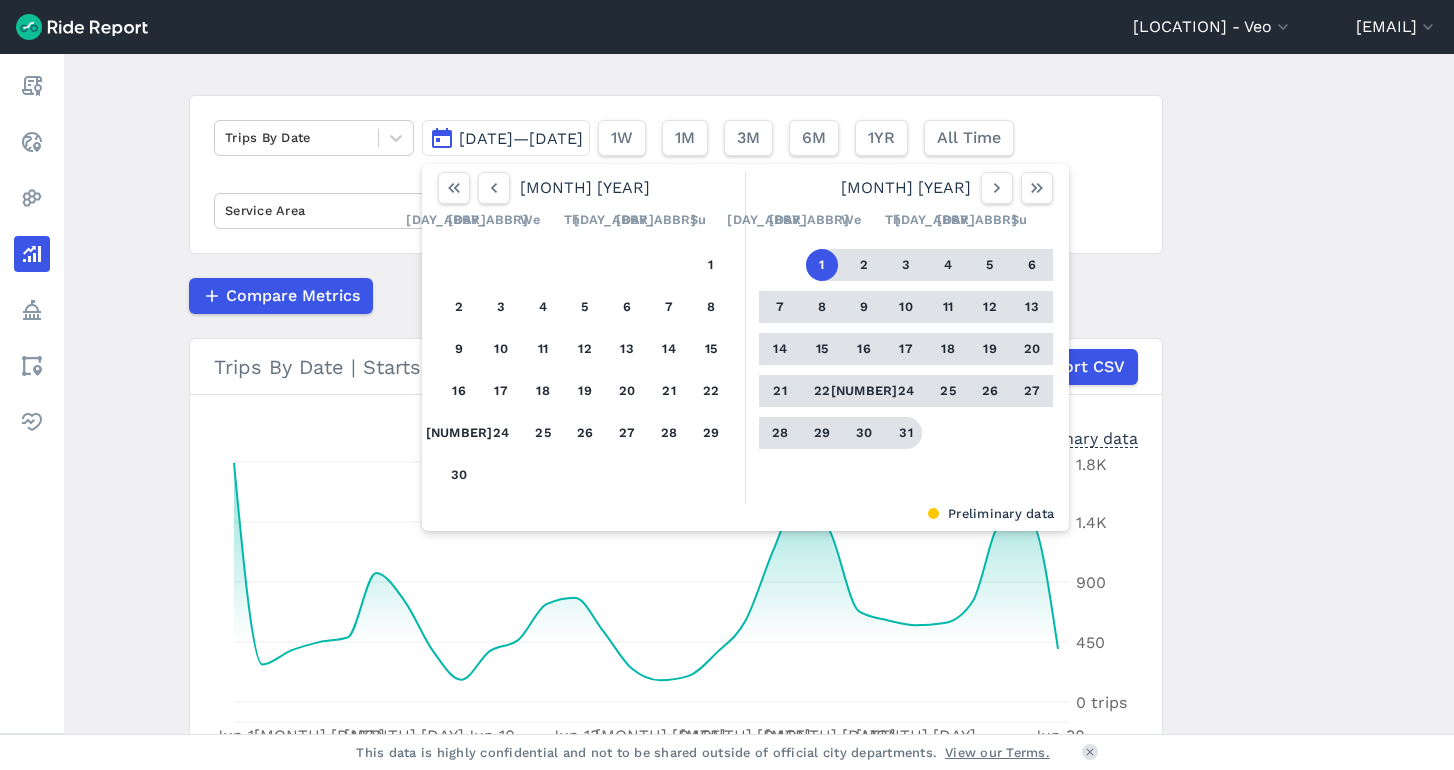 click on "31" at bounding box center (906, 433) 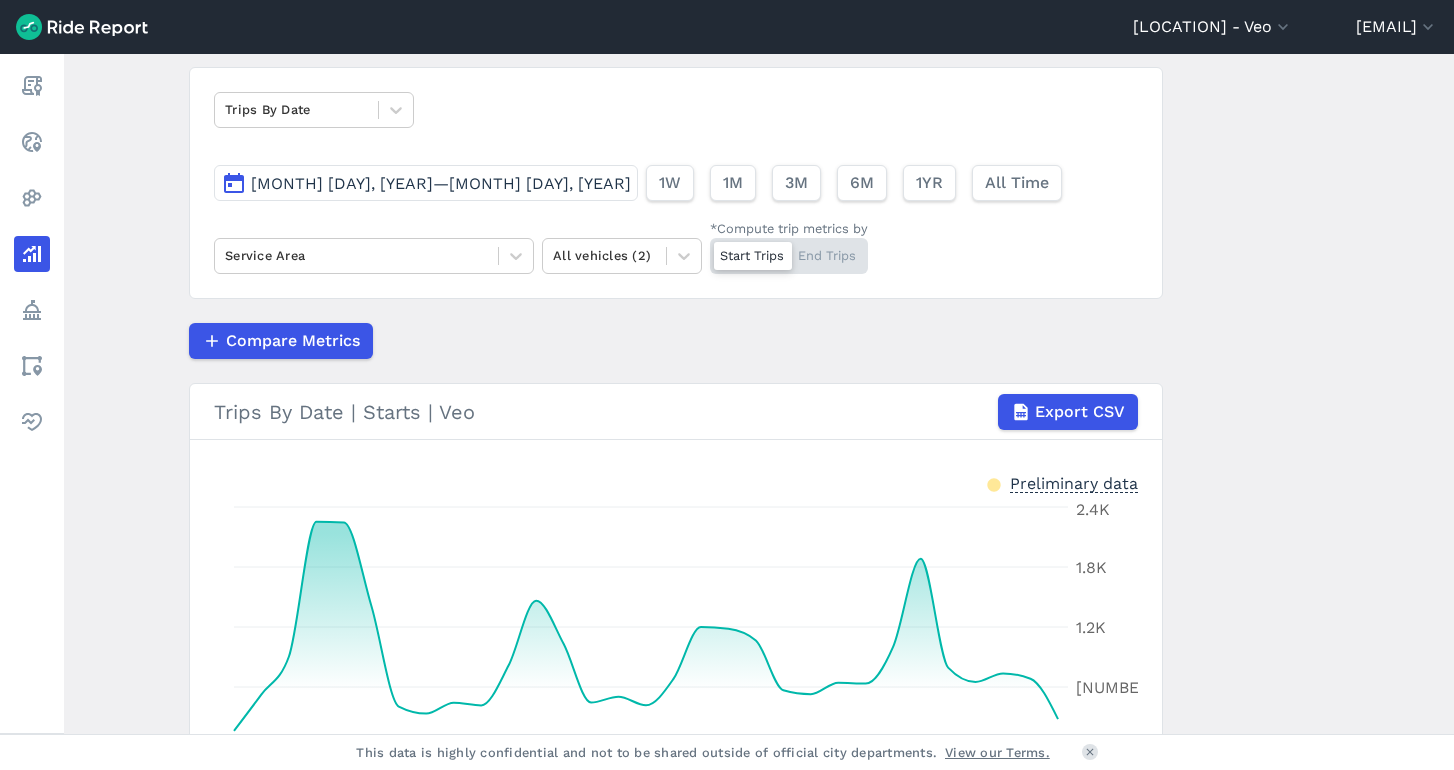 scroll, scrollTop: 131, scrollLeft: 0, axis: vertical 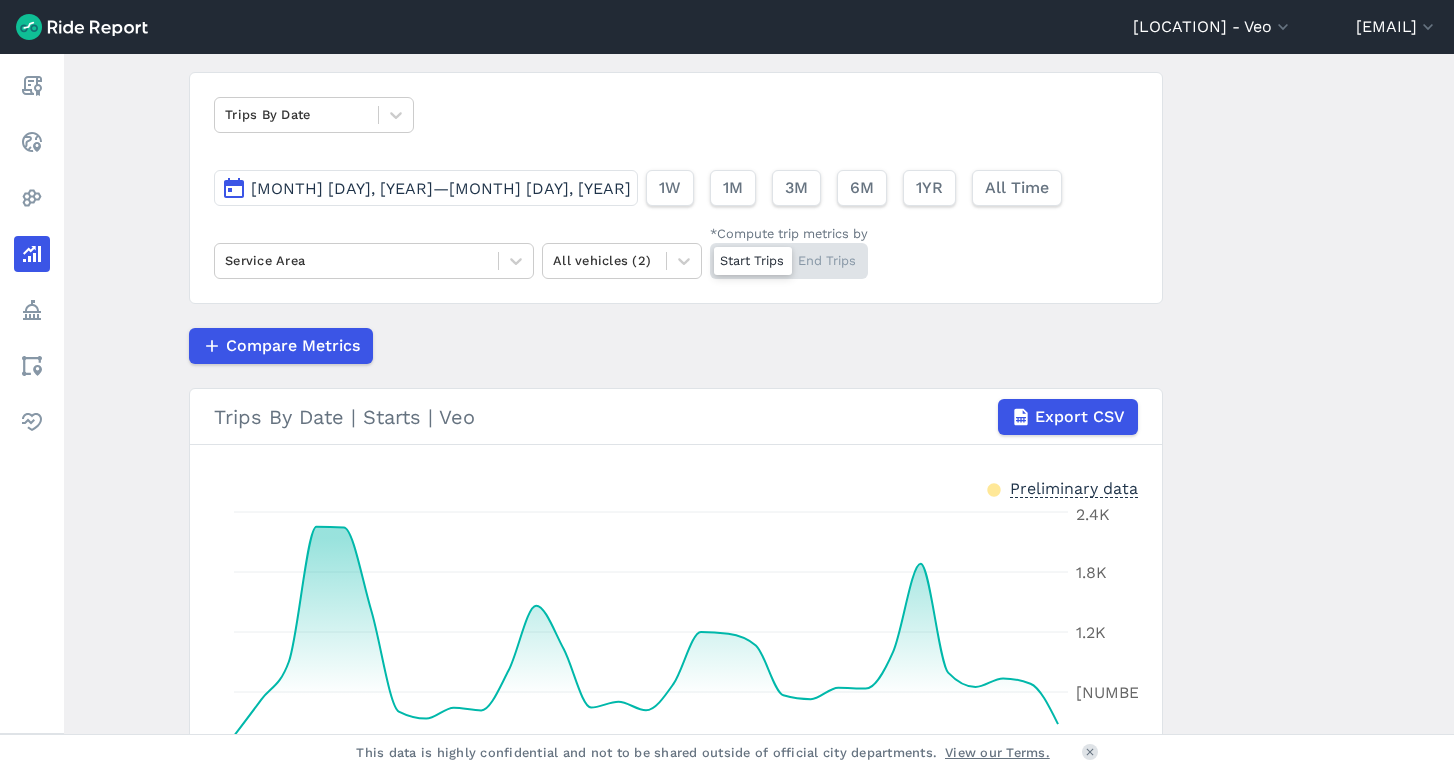 click on "[MONTH] [DAY], [YEAR]—[MONTH] [DAY], [YEAR]" at bounding box center [441, 188] 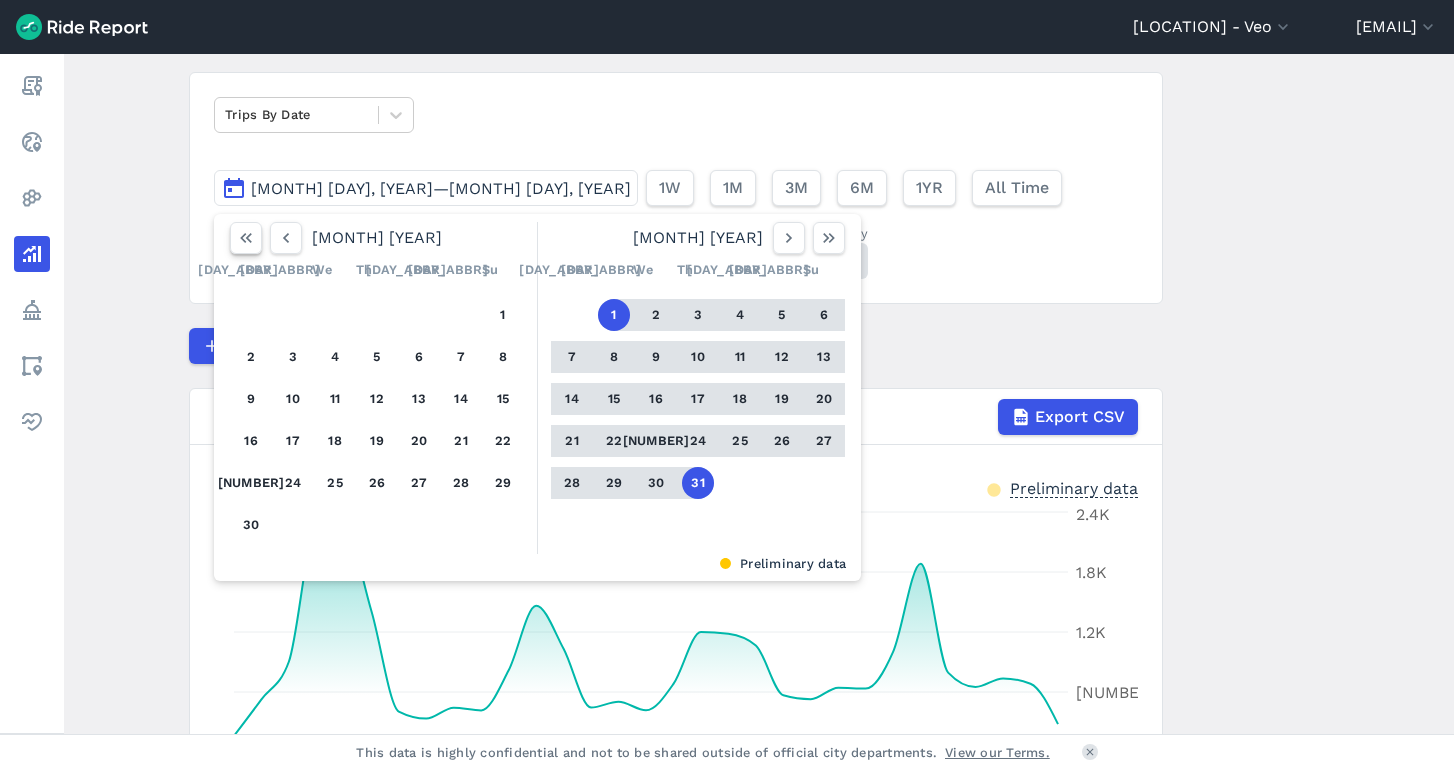 click 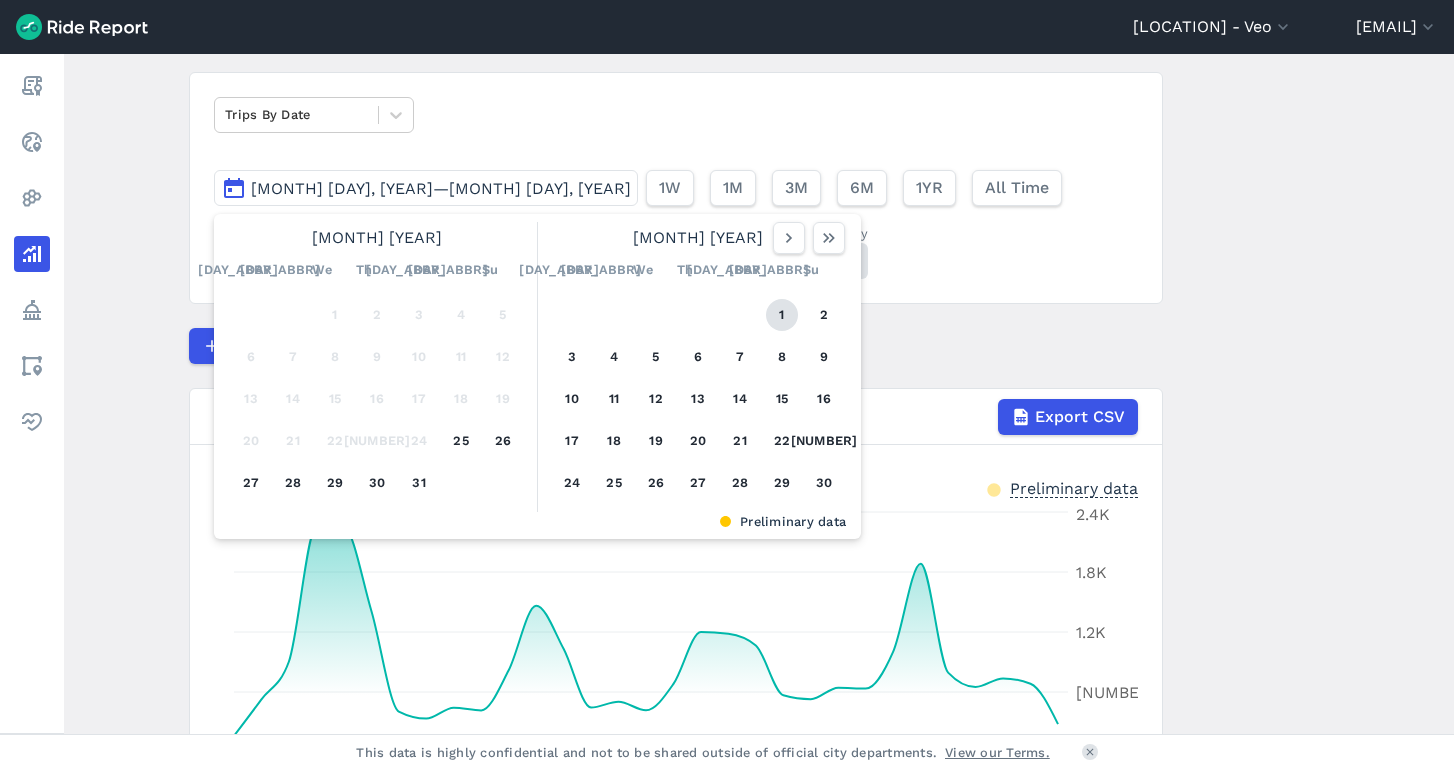 click on "1" at bounding box center (782, 315) 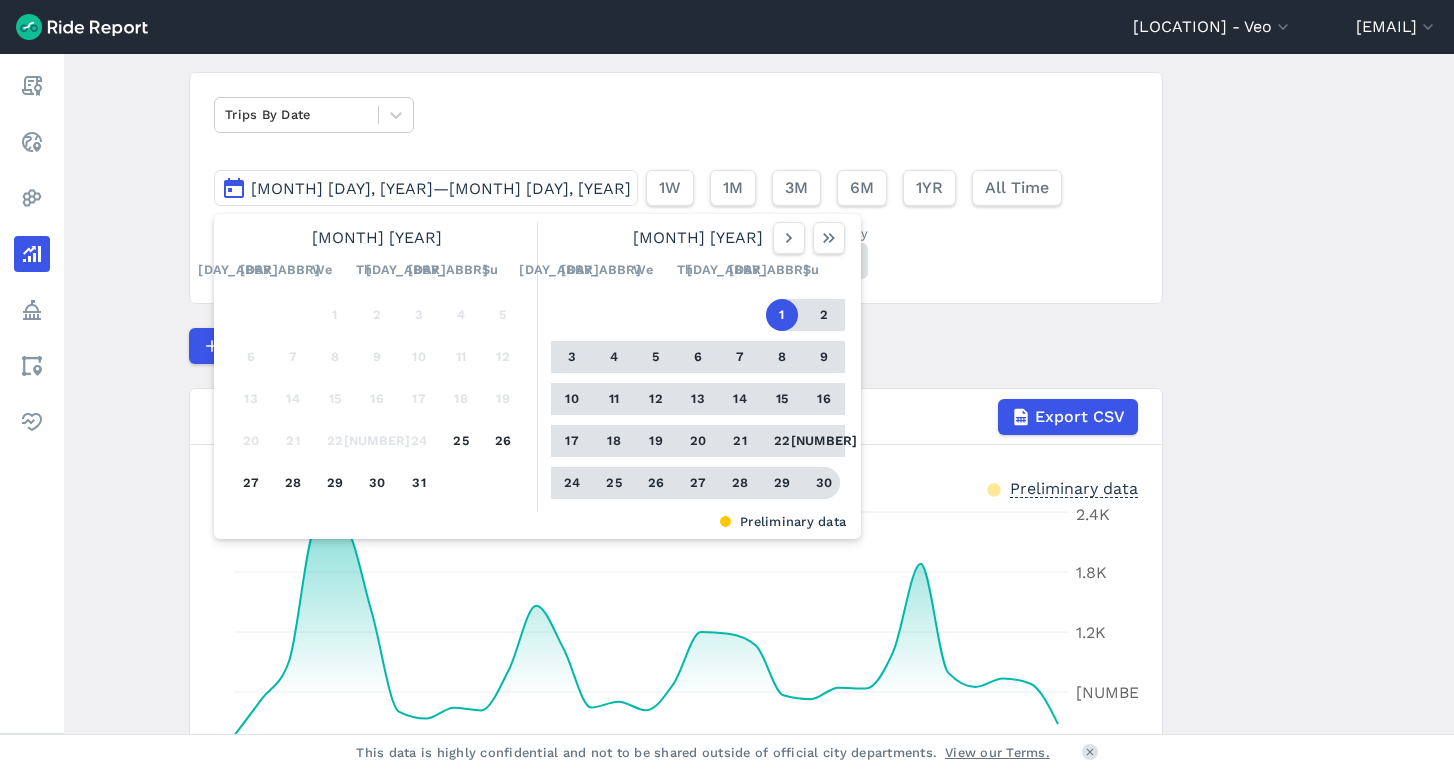click on "30" at bounding box center (824, 483) 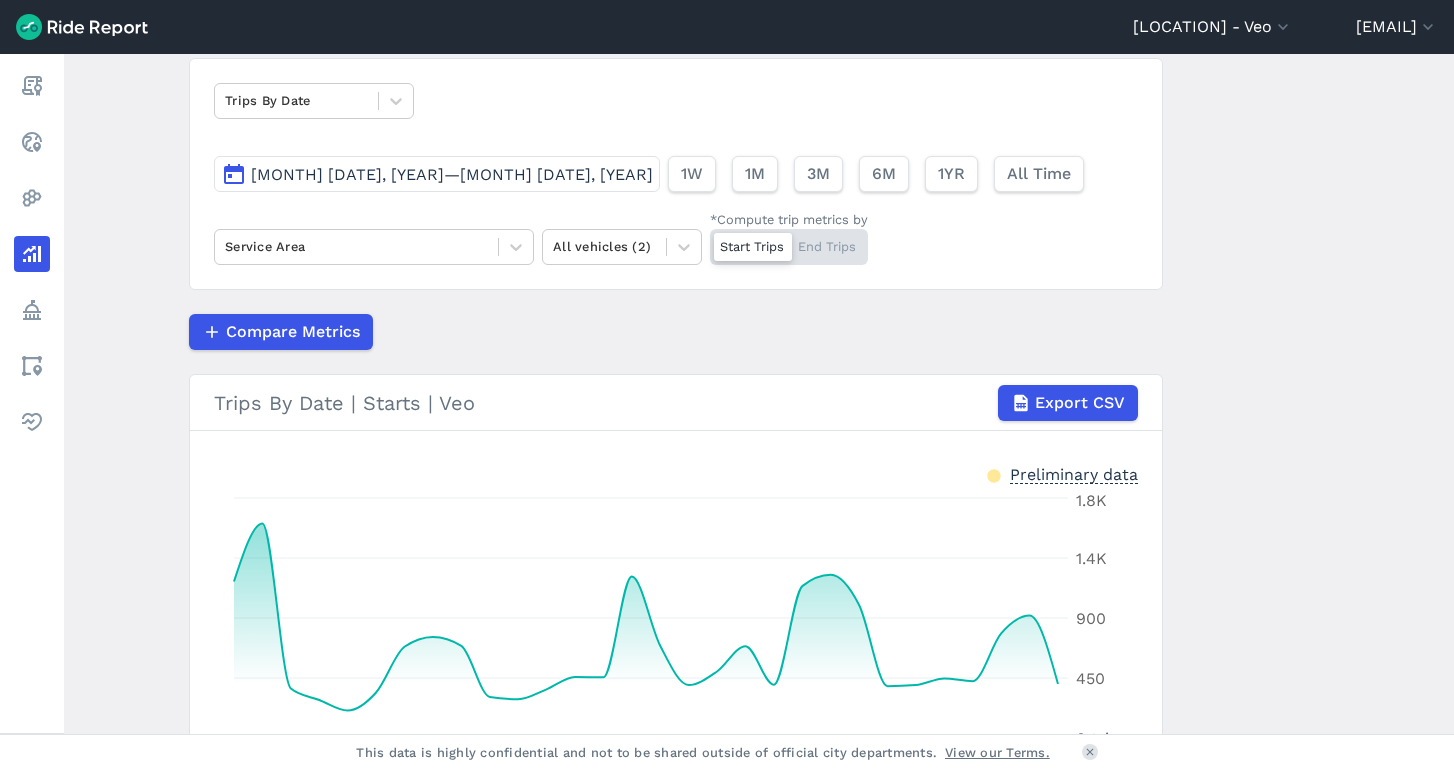scroll, scrollTop: 143, scrollLeft: 0, axis: vertical 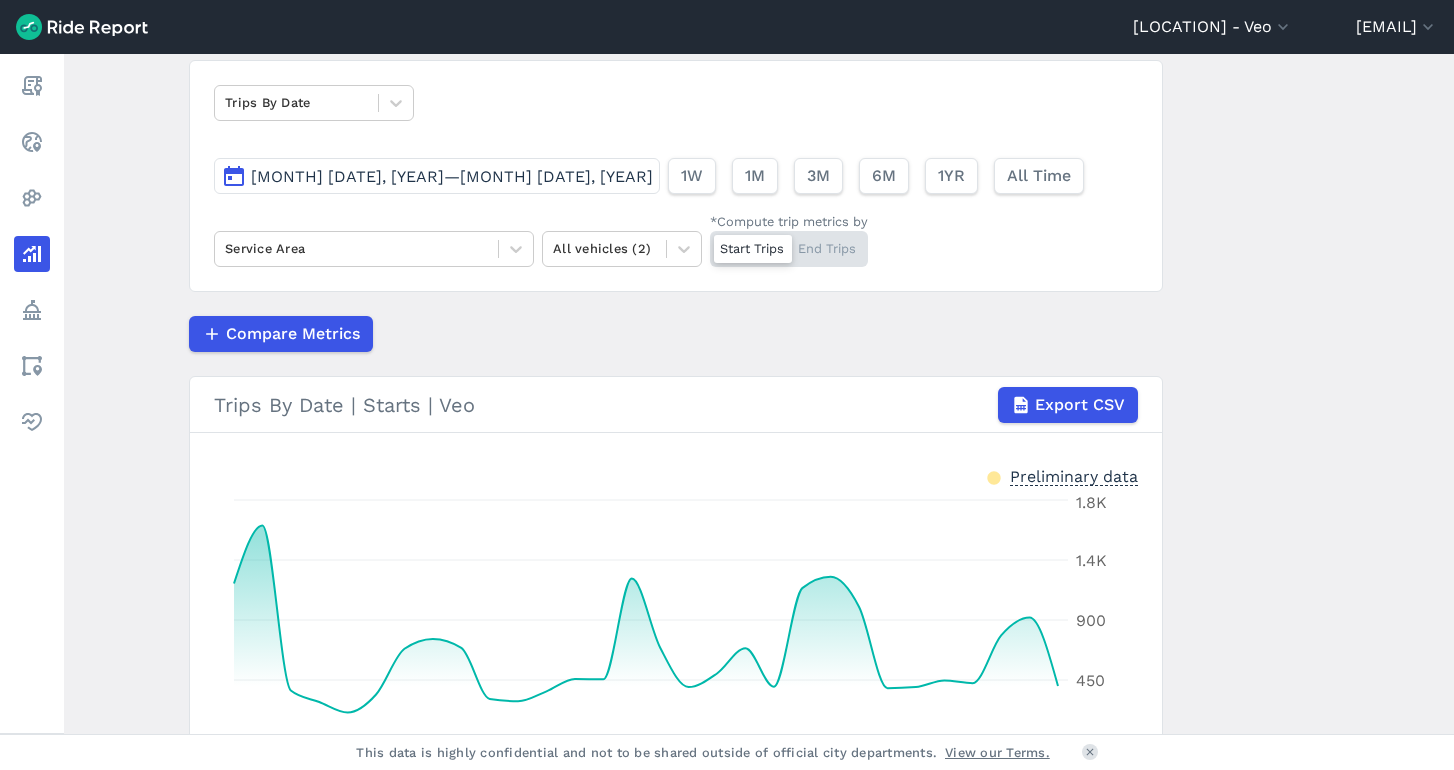 click on "[MONTH] [DATE], [YEAR]—[MONTH] [DATE], [YEAR]" at bounding box center [452, 176] 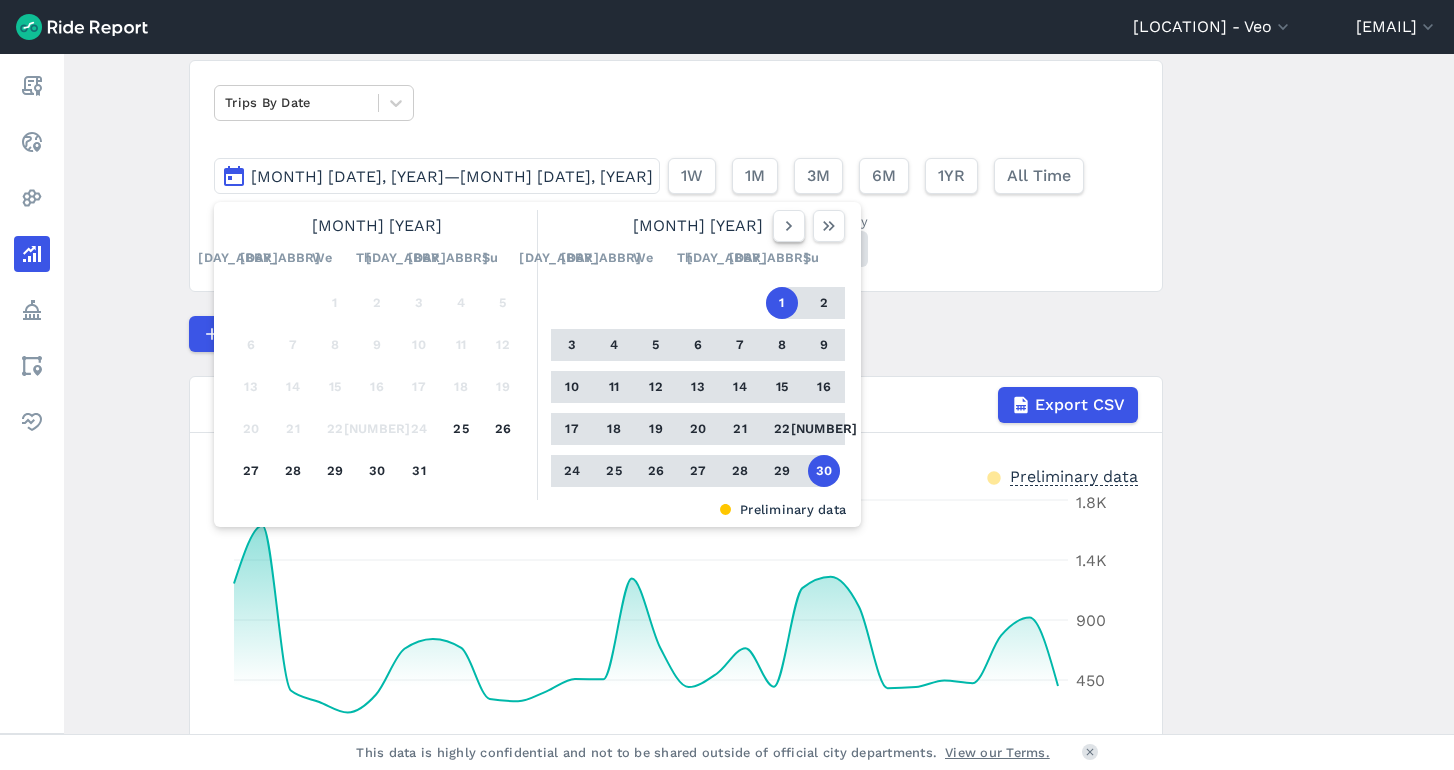 click 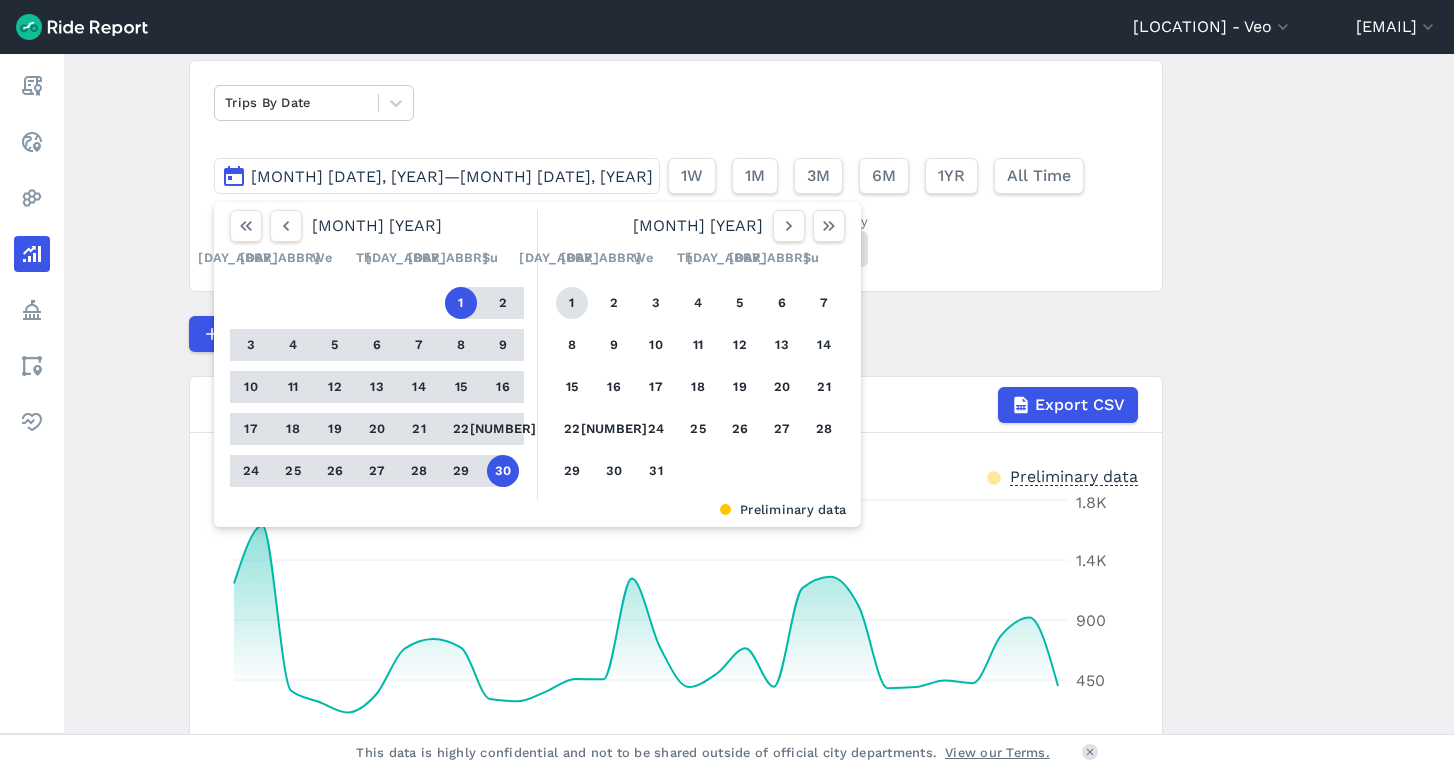 click on "1" at bounding box center (572, 303) 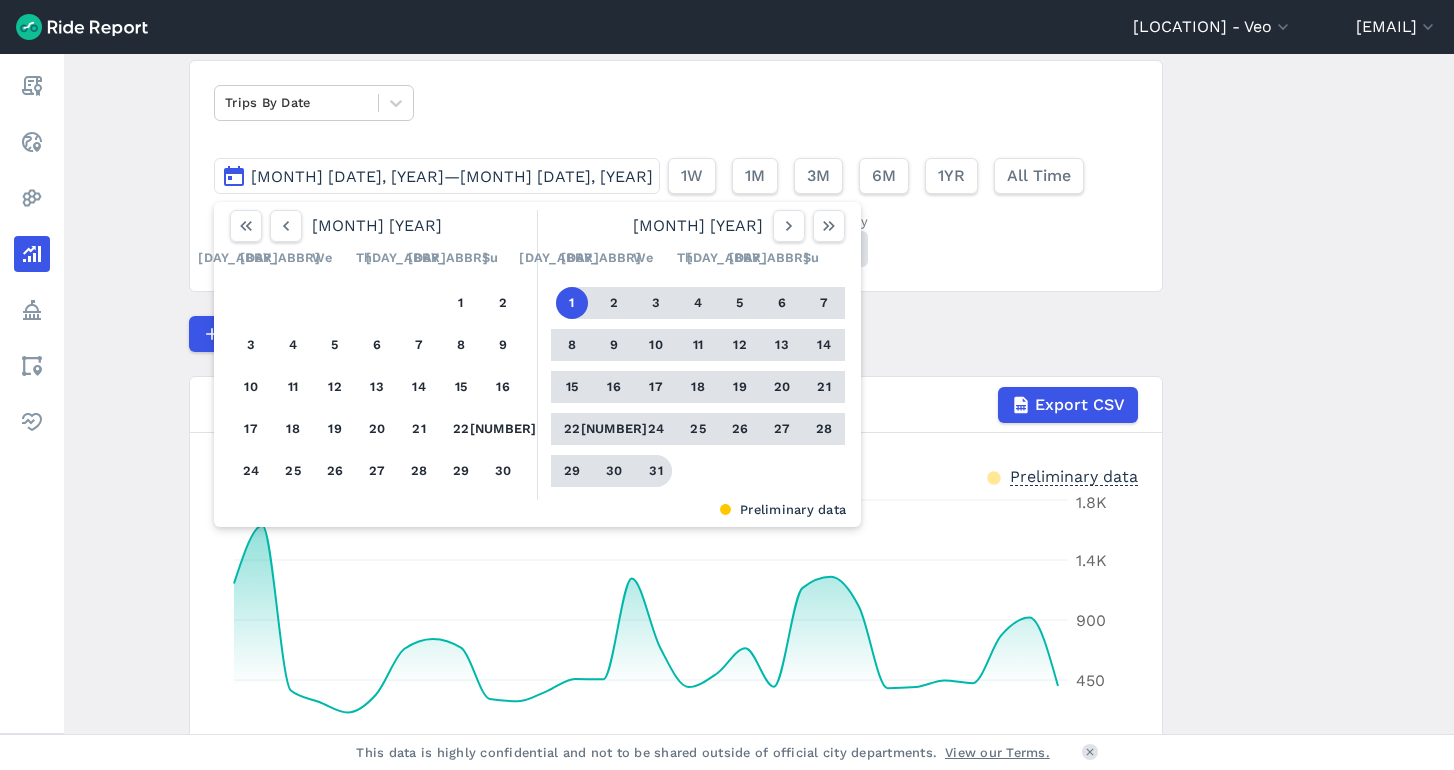 click on "31" at bounding box center [656, 471] 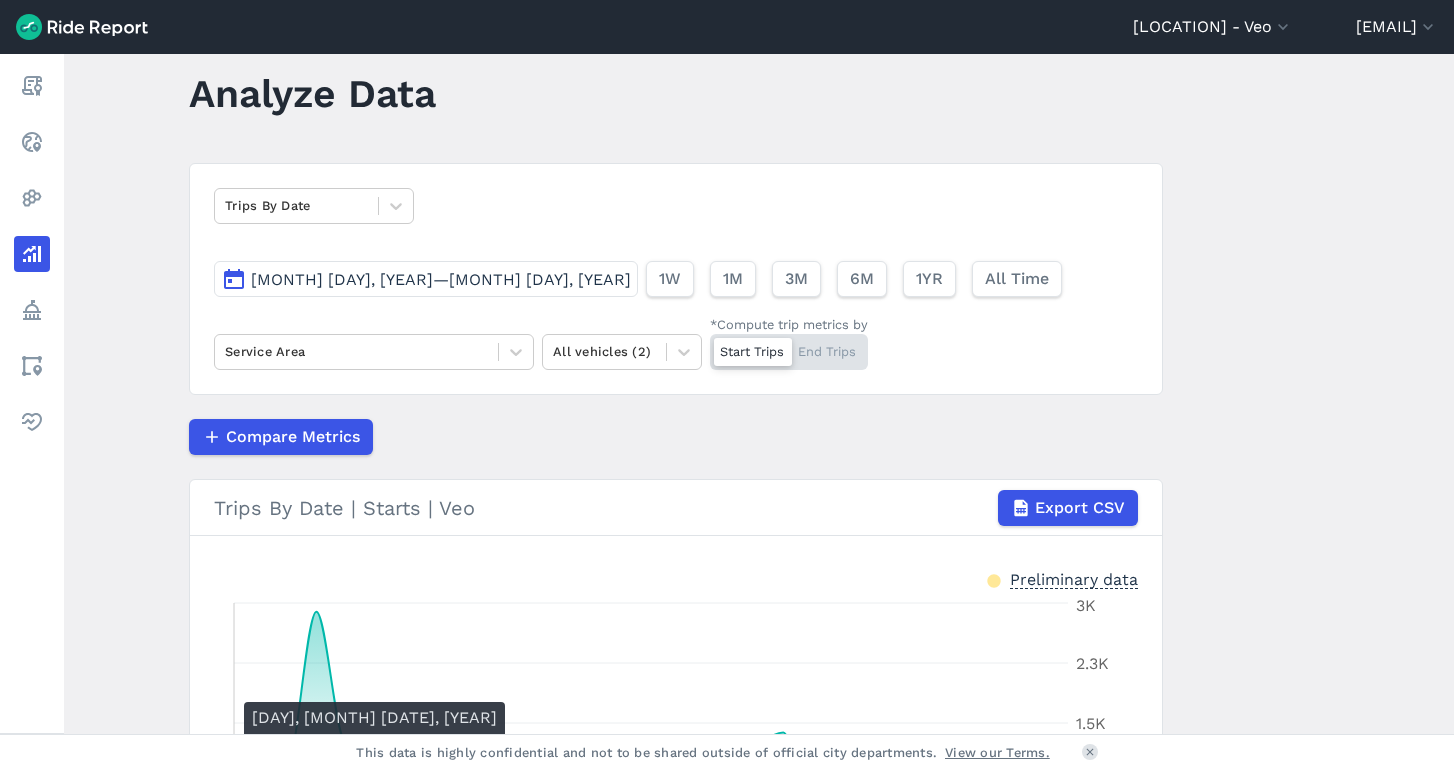 scroll, scrollTop: 39, scrollLeft: 0, axis: vertical 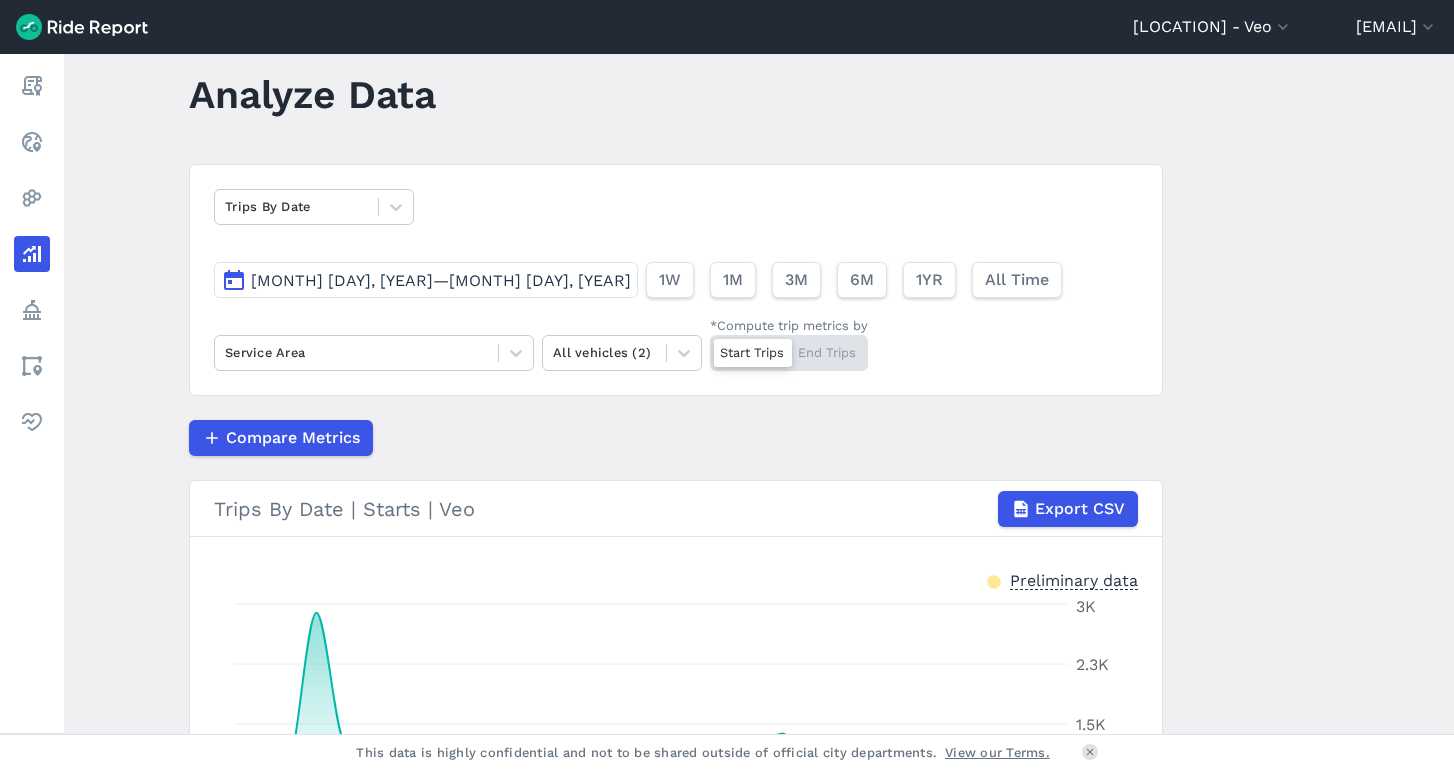click on "Trips By Date [MONTH] [DATE], [YEAR]—[MONTH] [DATE], [YEAR] 1W 1M 3M 6M 1YR All Time Service Area All vehicles (2) *Compute trip metrics by Start Trips End Trips Compare Metrics Trips By Date | Starts | Veo Export CSV Preliminary data [MONTH] [DATE] [MONTH] [DATE] [MONTH] [DATE] [MONTH] [DATE] [MONTH] [DATE] [MONTH] [DATE] [MONTH] [DATE] [MONTH] [DATE] [MONTH] [DATE] [MONTH] [DATE] [MONTH] [DATE] [MONTH] [DATE] [MONTH] [DATE] 0 trips 750  1.5K  2.3K  3K  Trips By Date   | Starts | Veo Total 22,642 trips Median Per Day 486 trips" at bounding box center [676, 581] 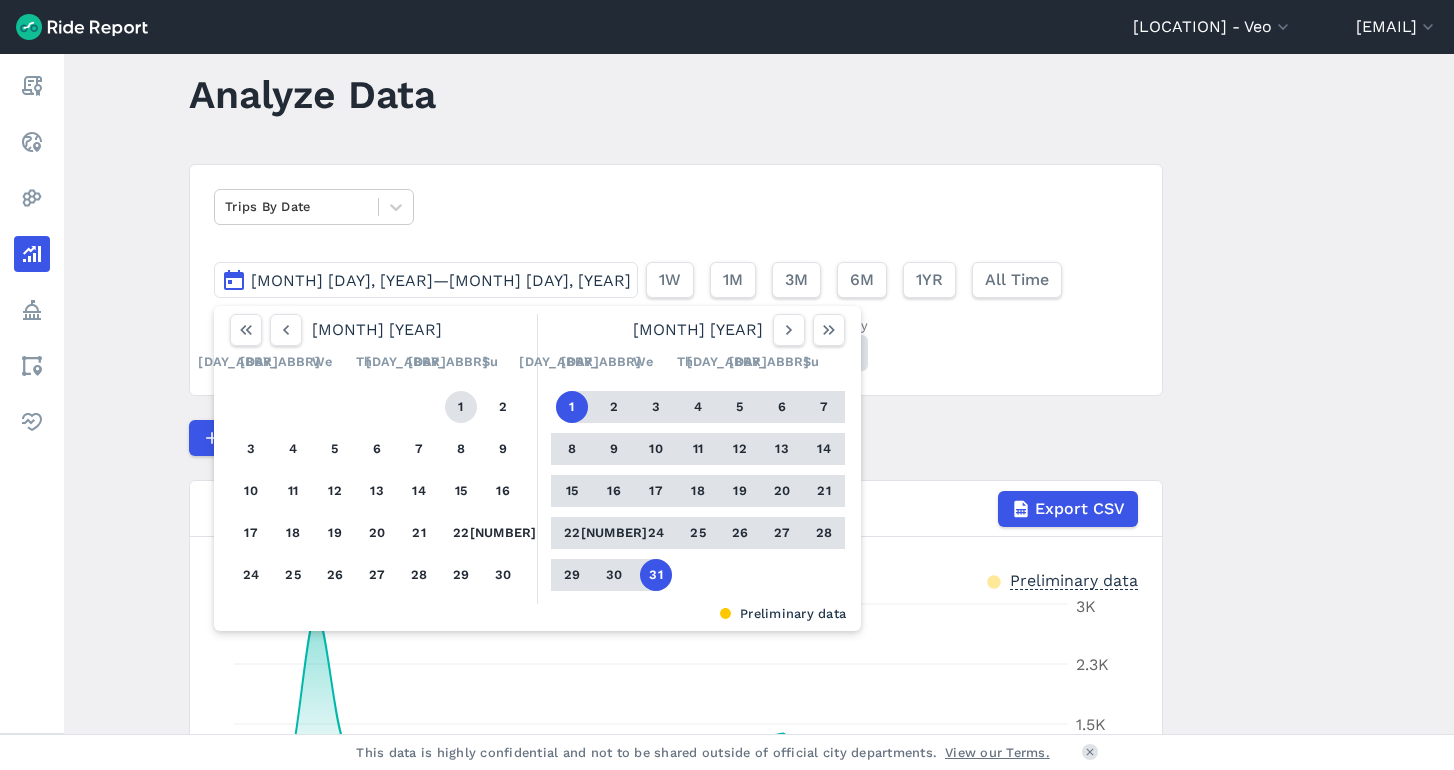 click on "1" at bounding box center (461, 407) 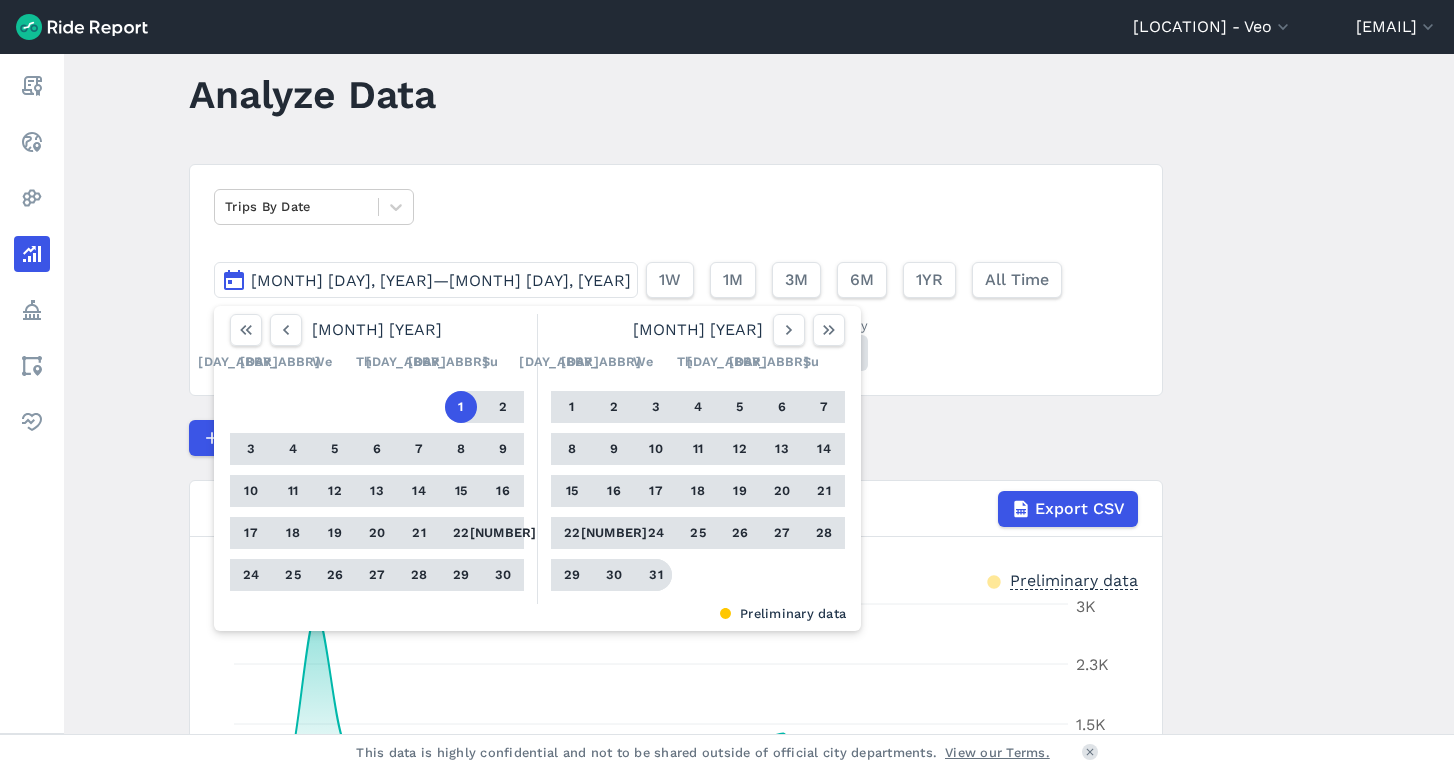 click on "31" at bounding box center [656, 575] 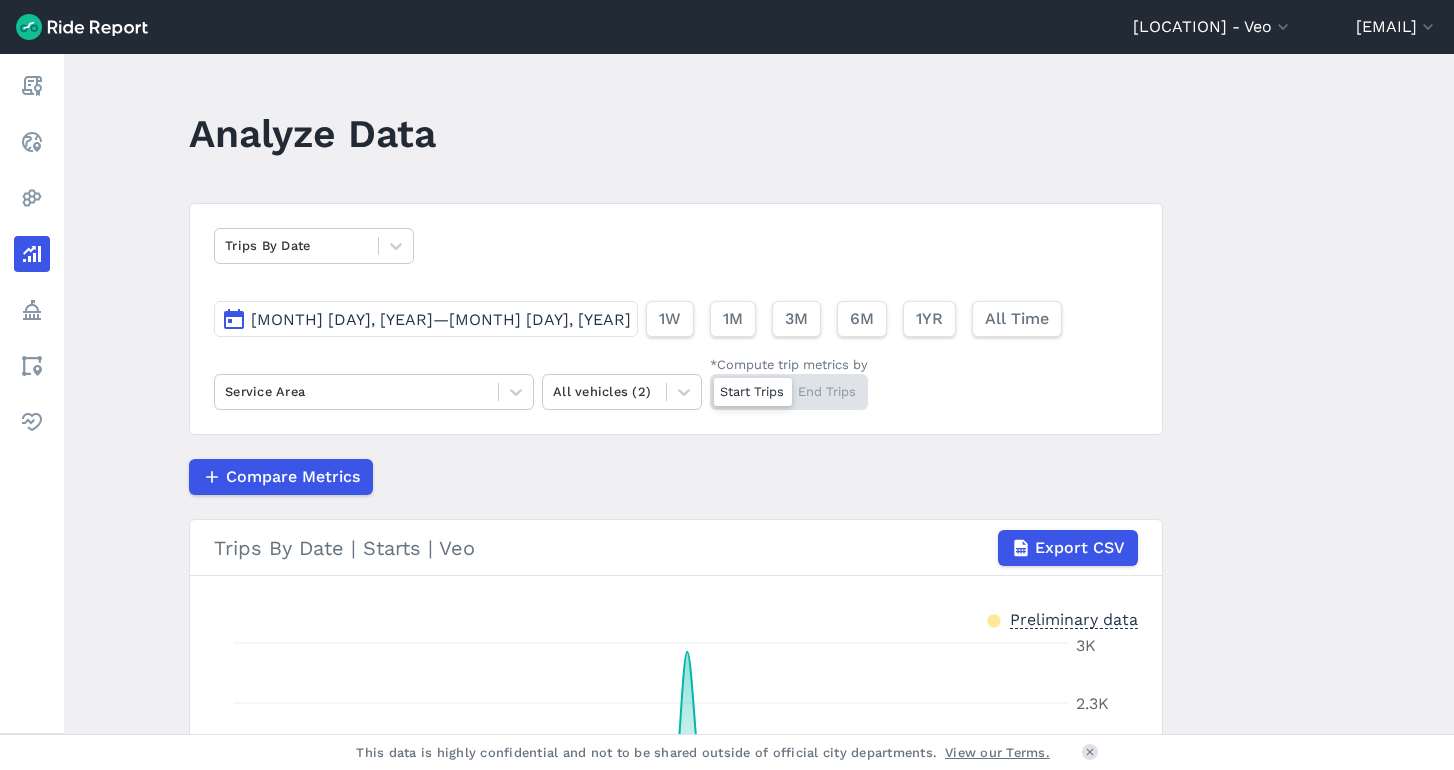 scroll, scrollTop: 0, scrollLeft: 0, axis: both 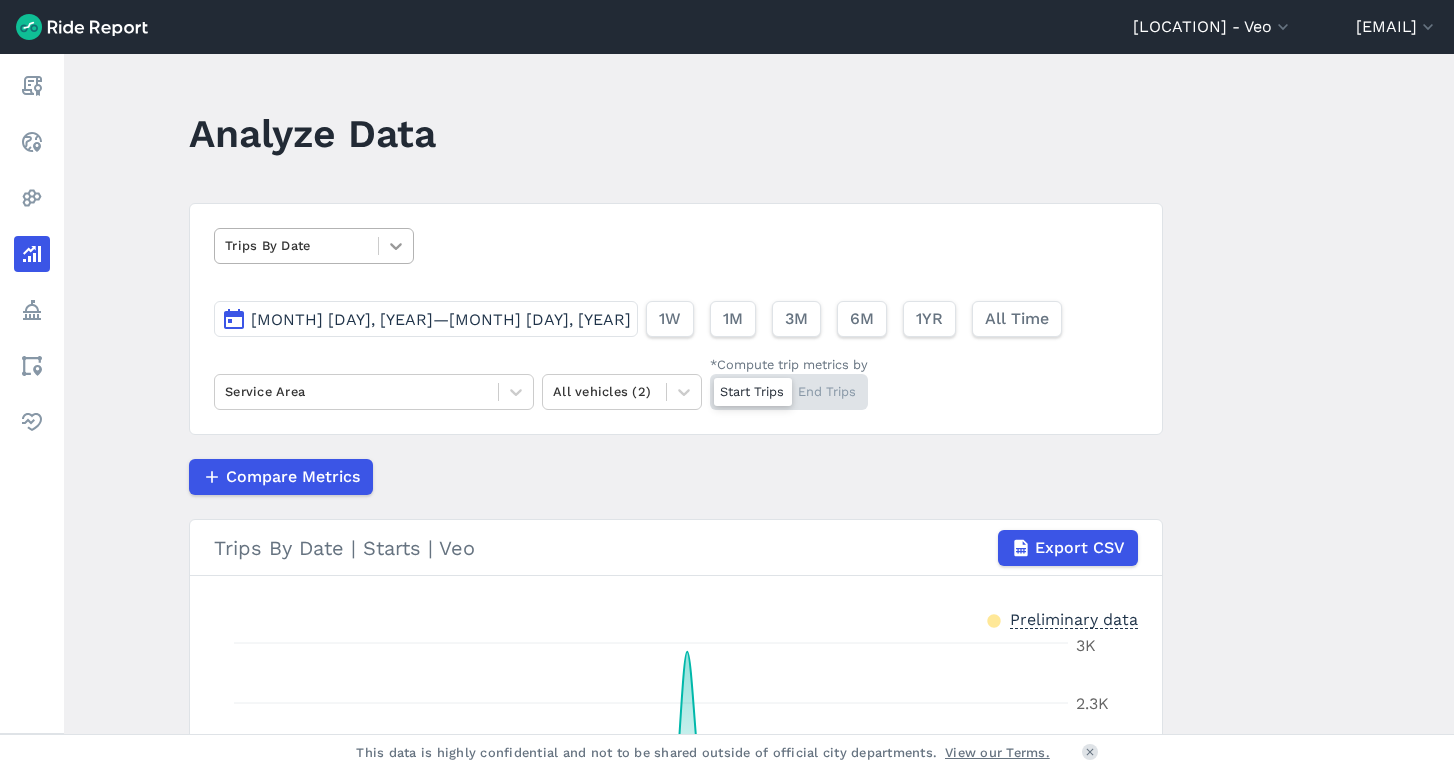 click 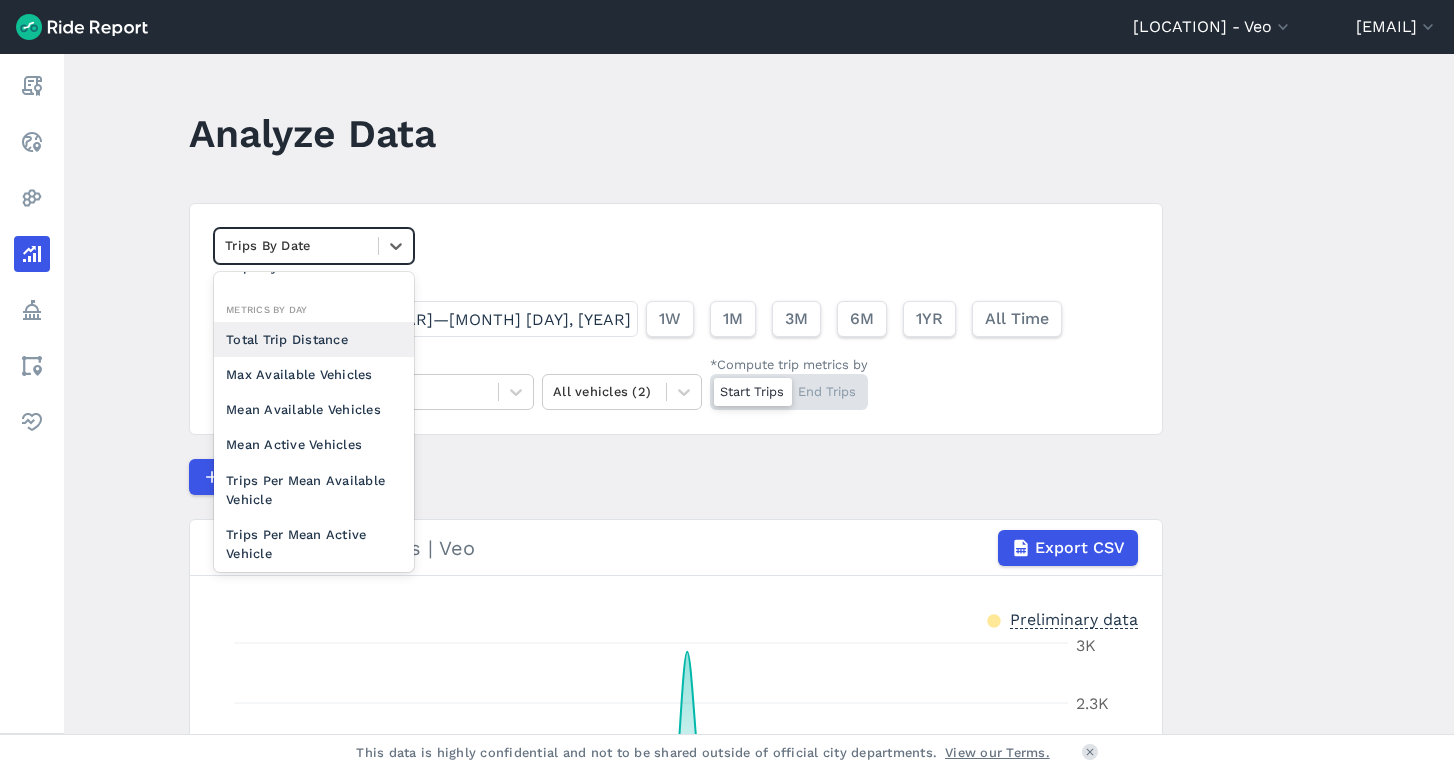 scroll, scrollTop: 128, scrollLeft: 0, axis: vertical 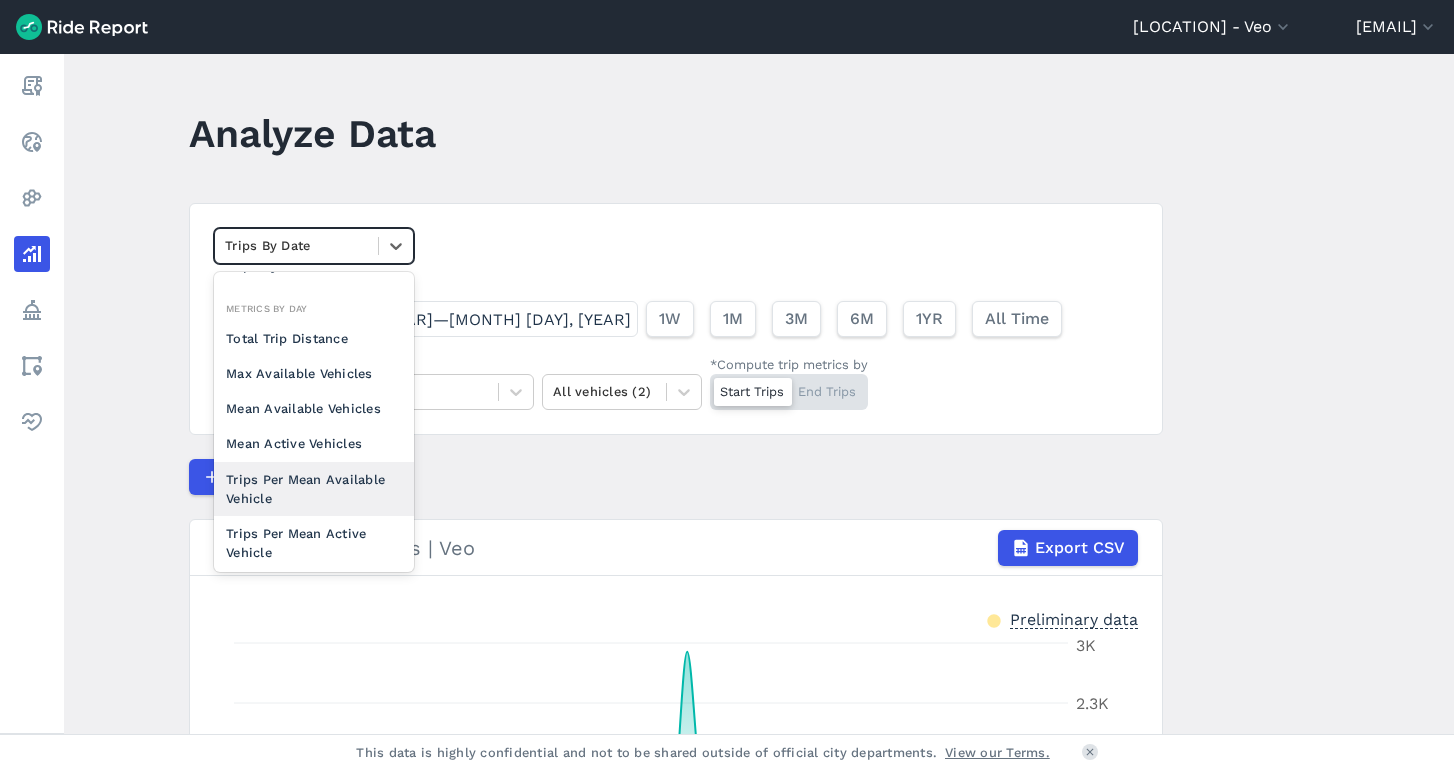 click on "Trips Per Mean Available Vehicle" at bounding box center [314, 489] 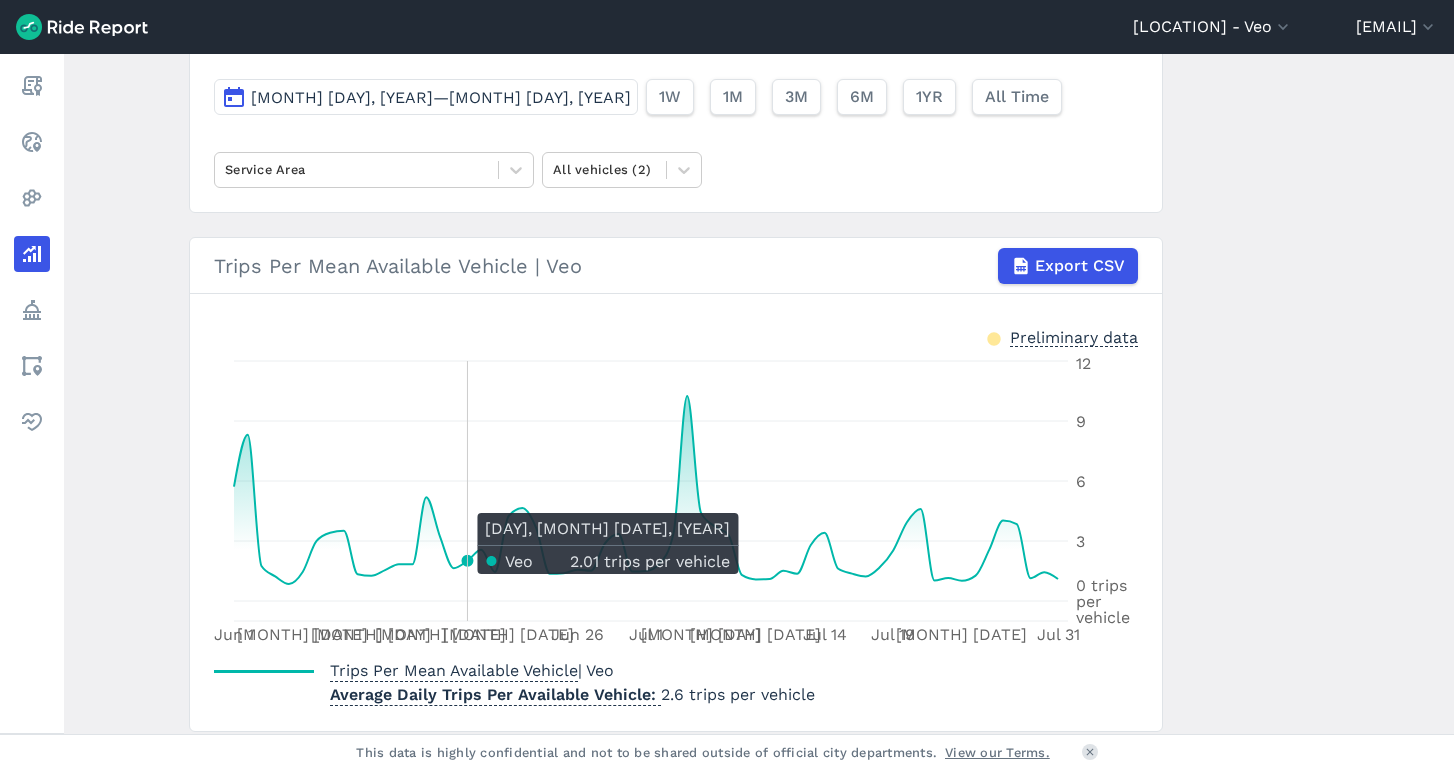scroll, scrollTop: 219, scrollLeft: 0, axis: vertical 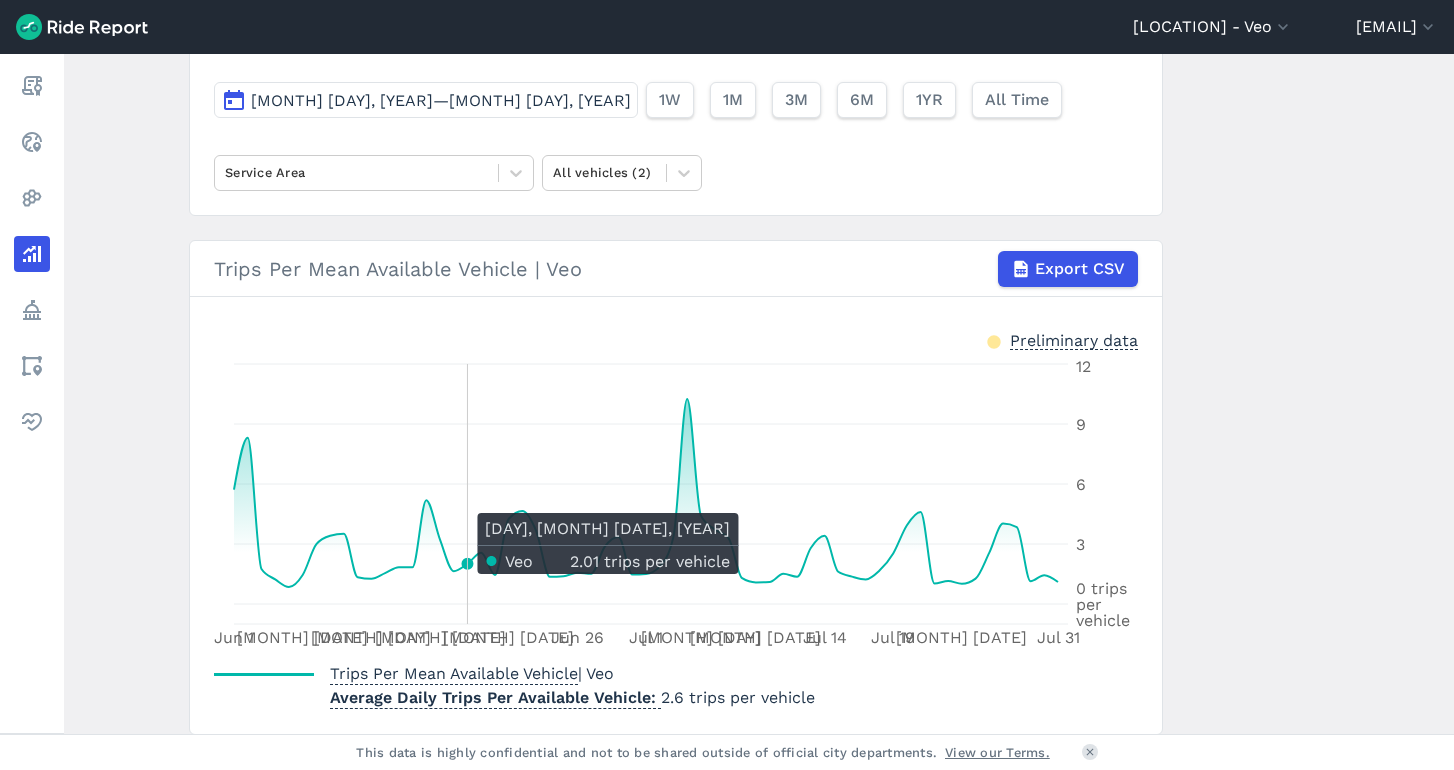 click on "[MONTH] [DATE] [MONTH] [DATE] [MONTH] [DATE] [MONTH] [DATE] [MONTH] [DATE] [MONTH] [DATE] [MONTH] [DATE] [MONTH] [DATE] [MONTH] [DATE] [MONTH] [DATE] [MONTH] [DATE] [MONTH] [DATE] [MONTH] [DATE] 0 trips per vehicle [NUMBER]  [NUMBER]  [NUMBER]  [NUMBER]" 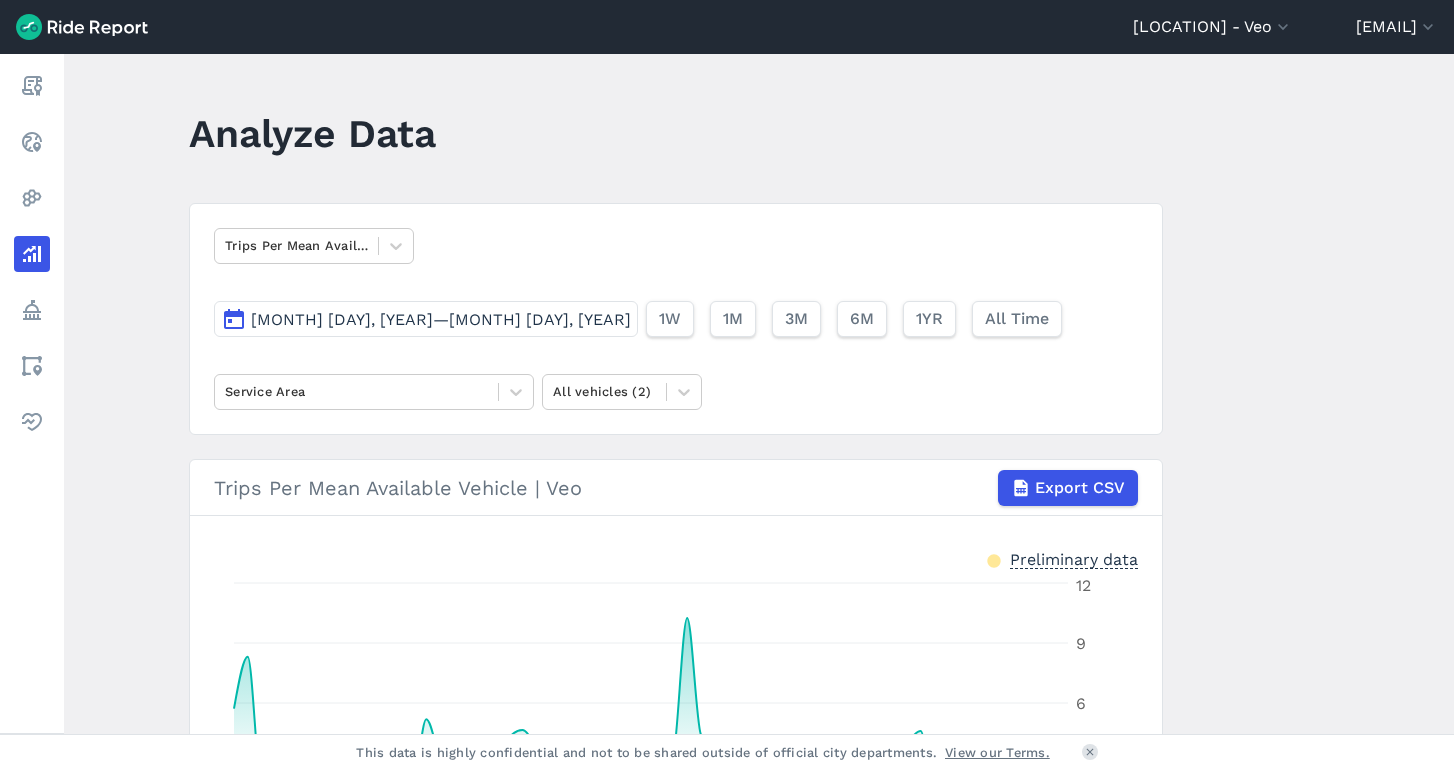 scroll, scrollTop: 0, scrollLeft: 0, axis: both 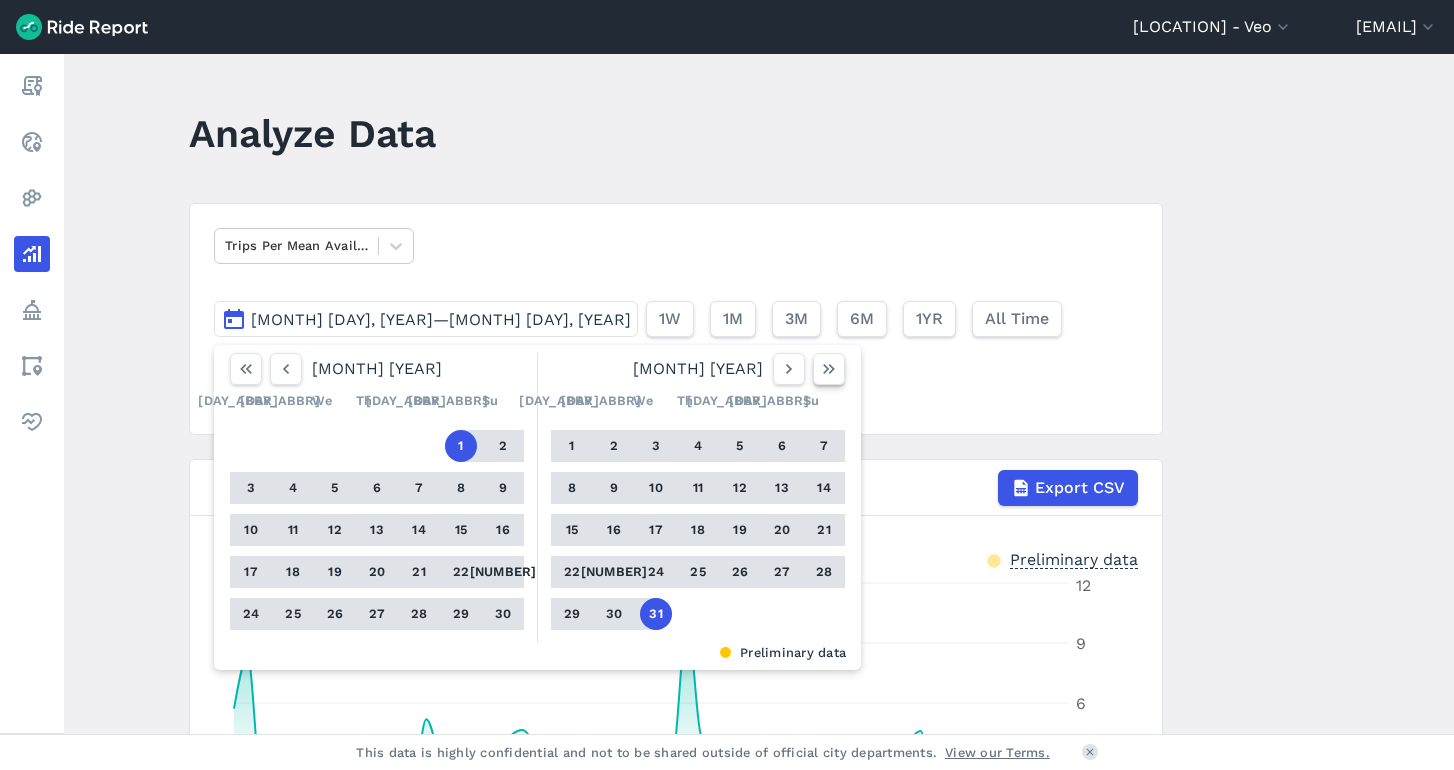 click 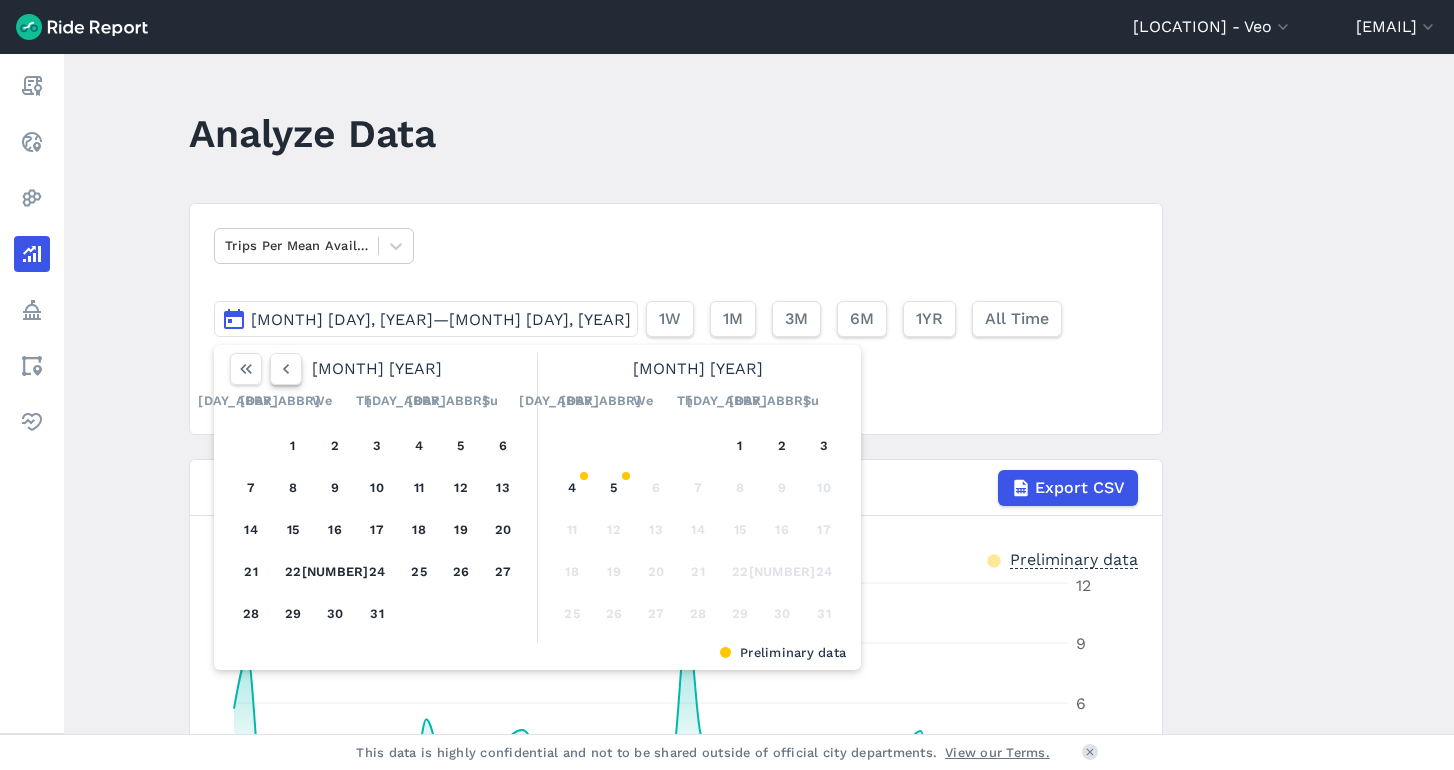 click at bounding box center [286, 369] 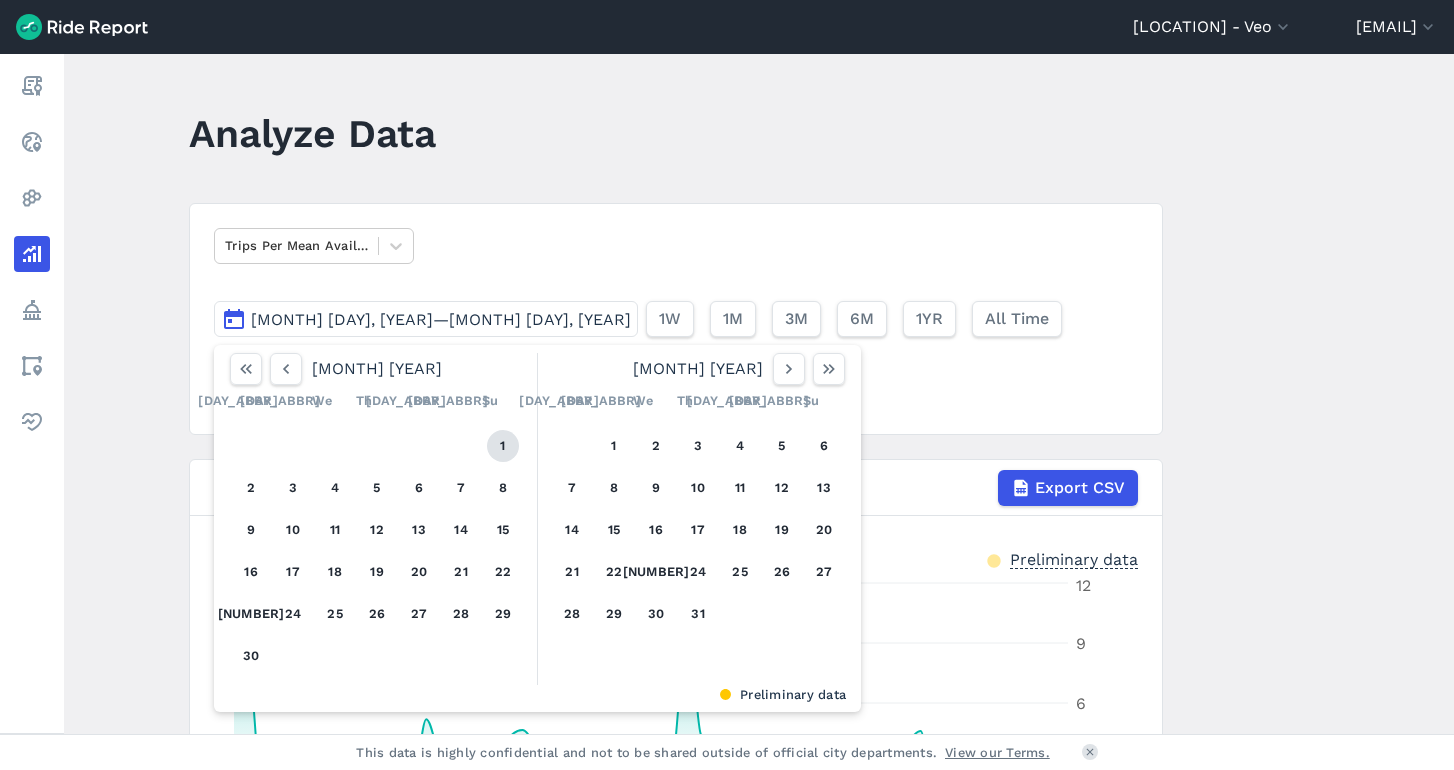 click on "1" at bounding box center (503, 446) 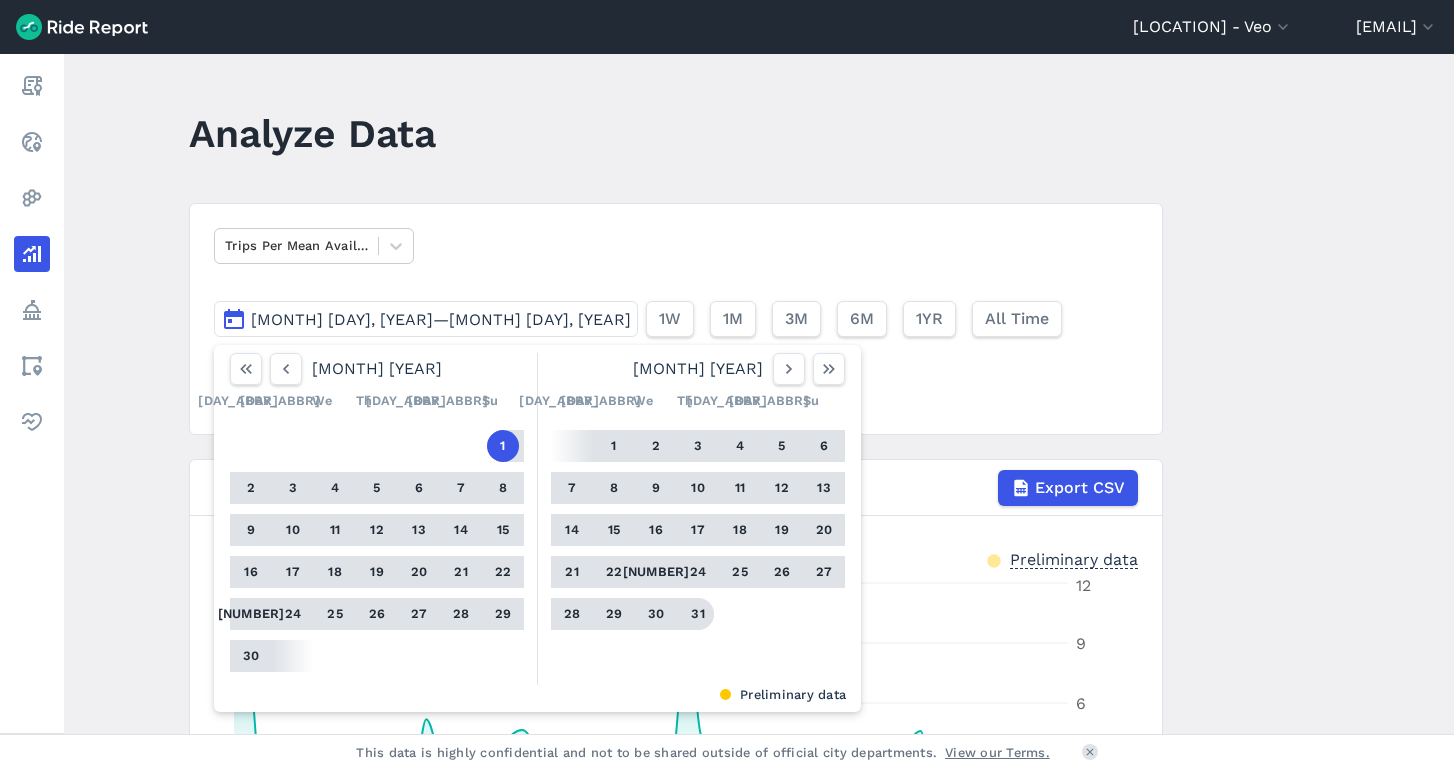 click on "31" at bounding box center (698, 614) 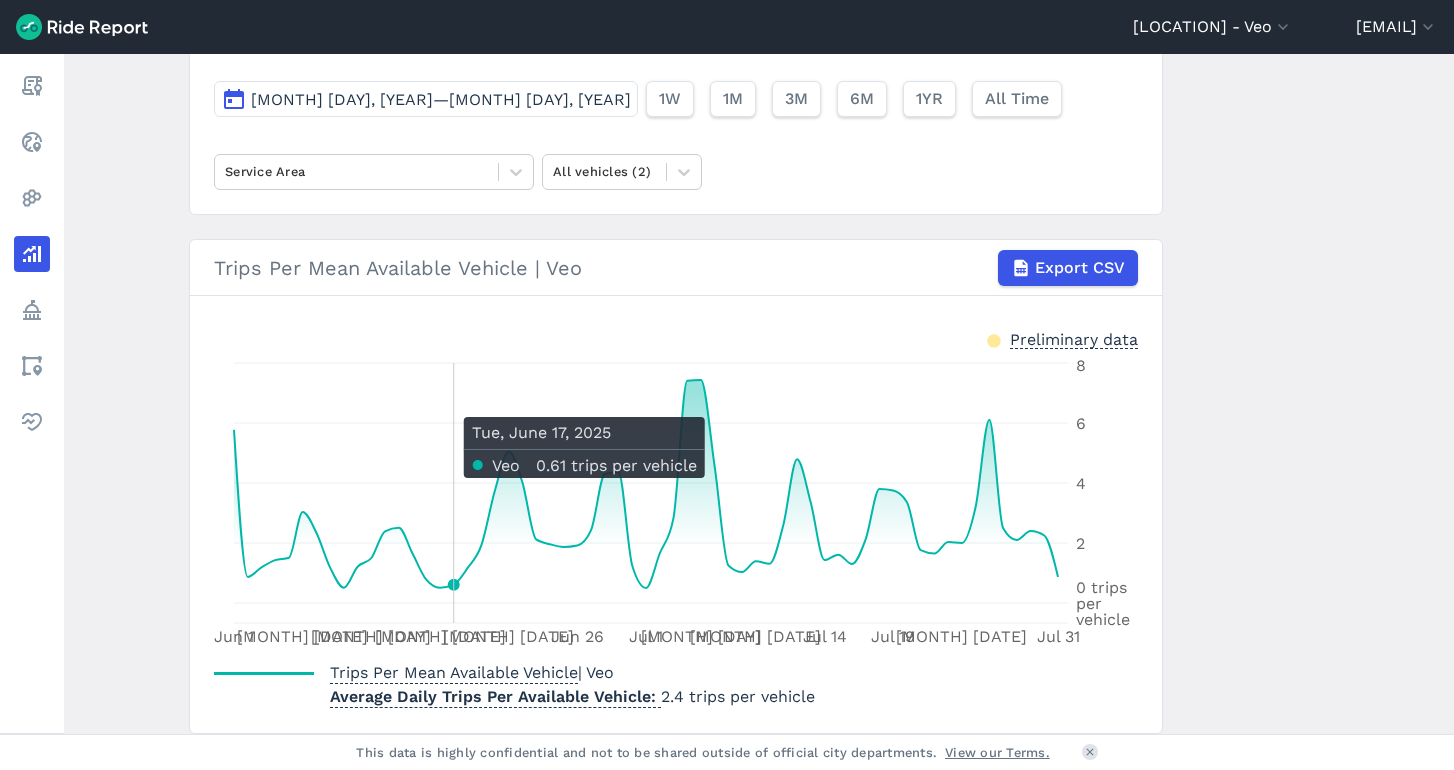 scroll, scrollTop: 219, scrollLeft: 0, axis: vertical 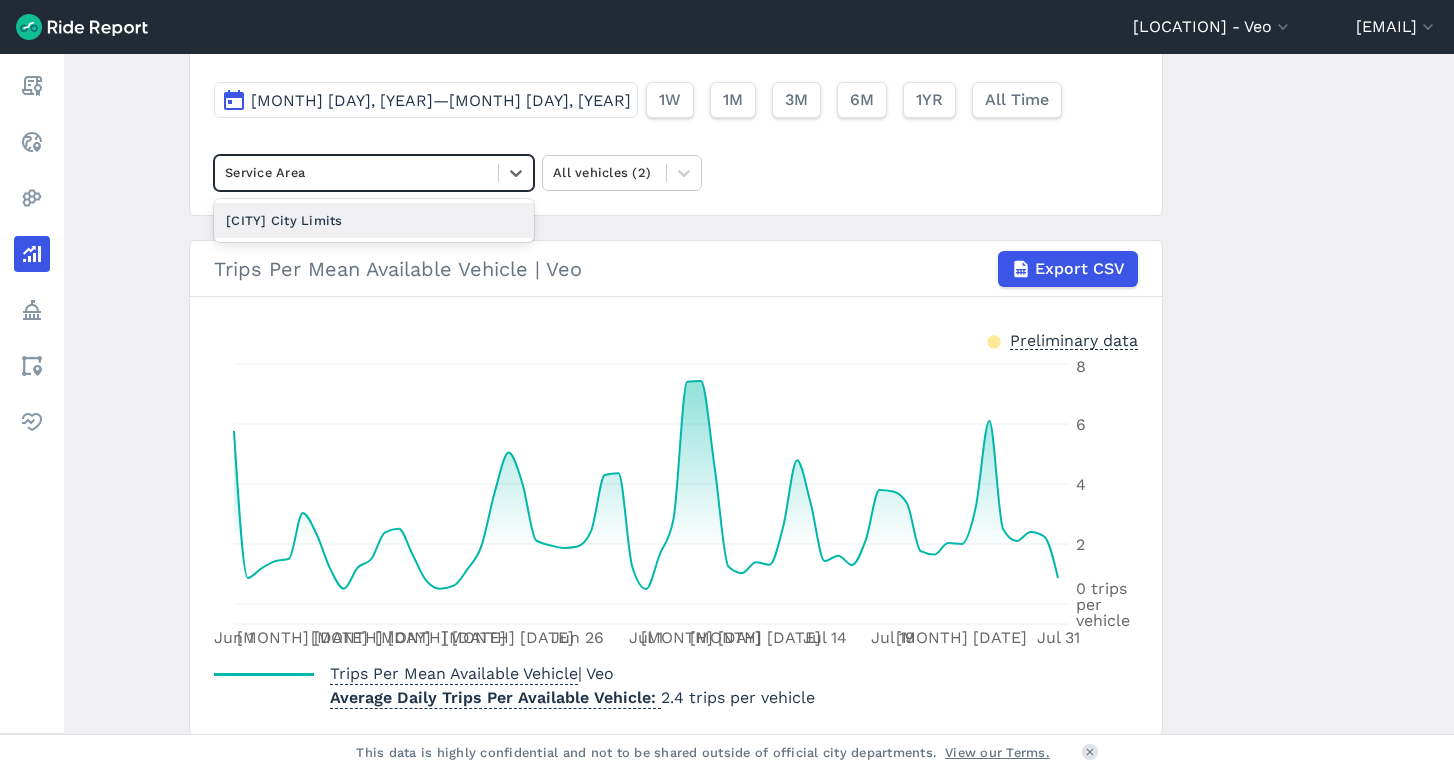 click at bounding box center [356, 172] 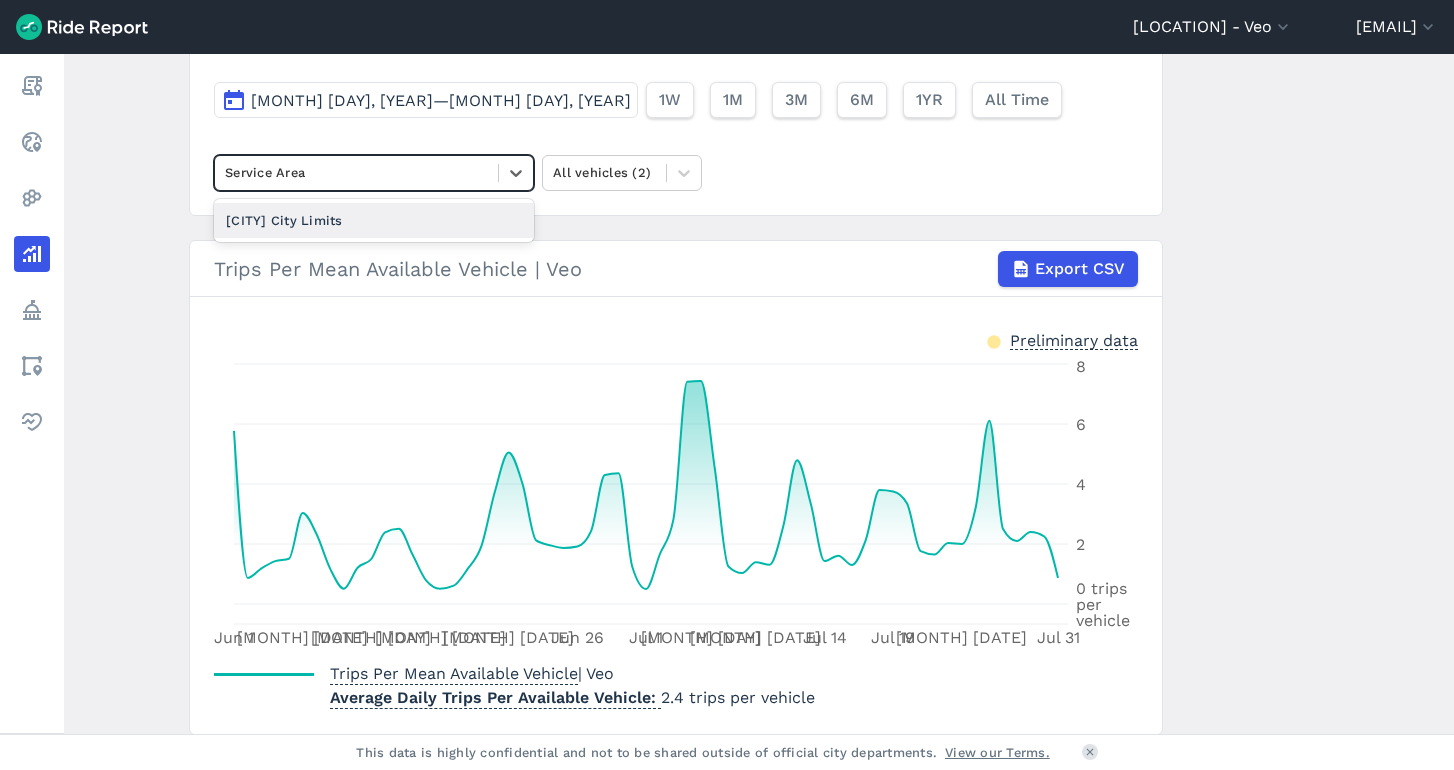click on "Trips Per Mean Available Vehicle | Veo Export CSV Preliminary data [MONTH] [DATE] [MONTH] [DATE] [MONTH] [DATE] [MONTH] [DATE] [MONTH] [DATE] [MONTH] [DATE] [MONTH] [DATE] [MONTH] [DATE] [MONTH] [DATE] [MONTH] [DATE] [MONTH] [DATE] [MONTH] [DATE] [MONTH] [DATE] 0 trips per vehicle 2  4  6  8  Trips Per Mean Available Vehicle   | Veo Average Daily Trips Per Available Vehicle [NUMBER] trips per vehicle" at bounding box center (676, 487) 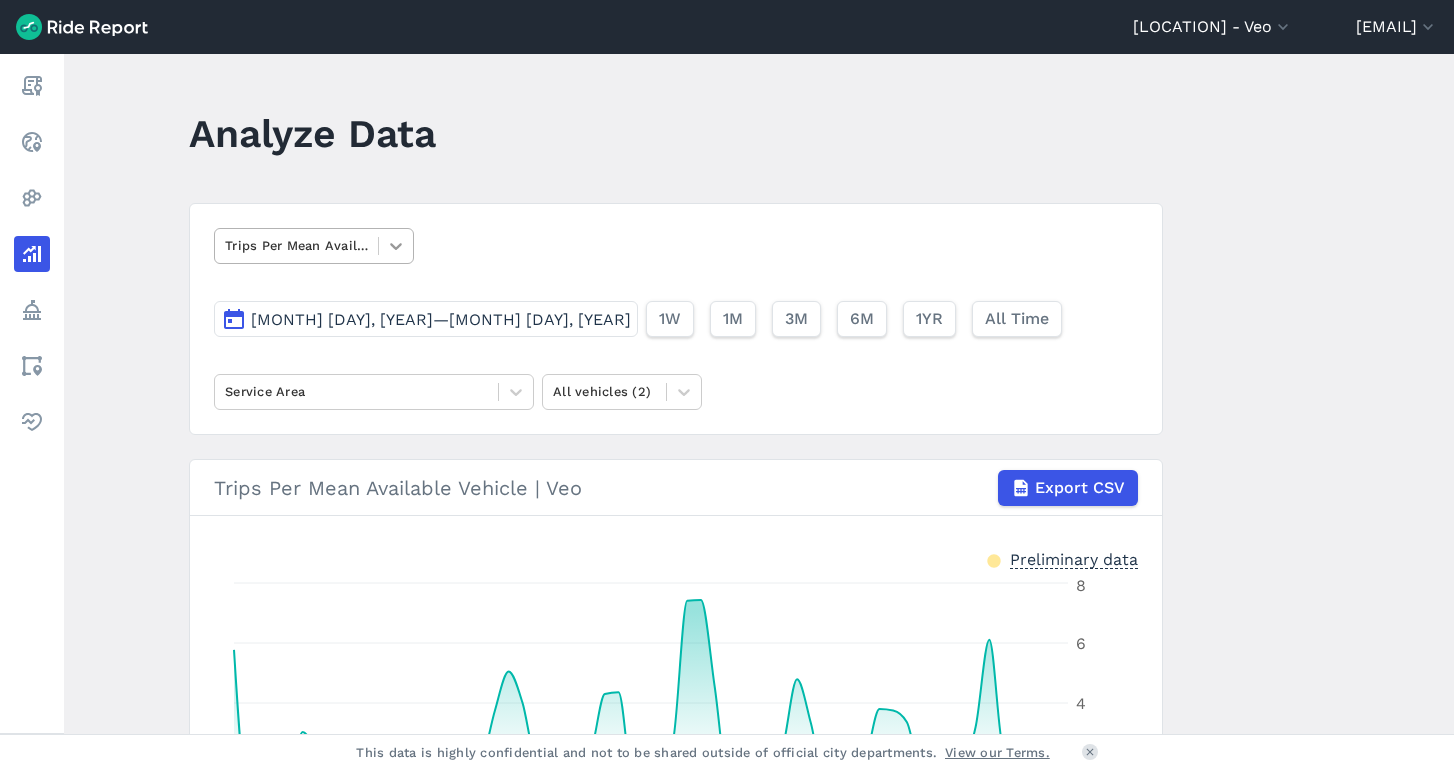scroll, scrollTop: 0, scrollLeft: 0, axis: both 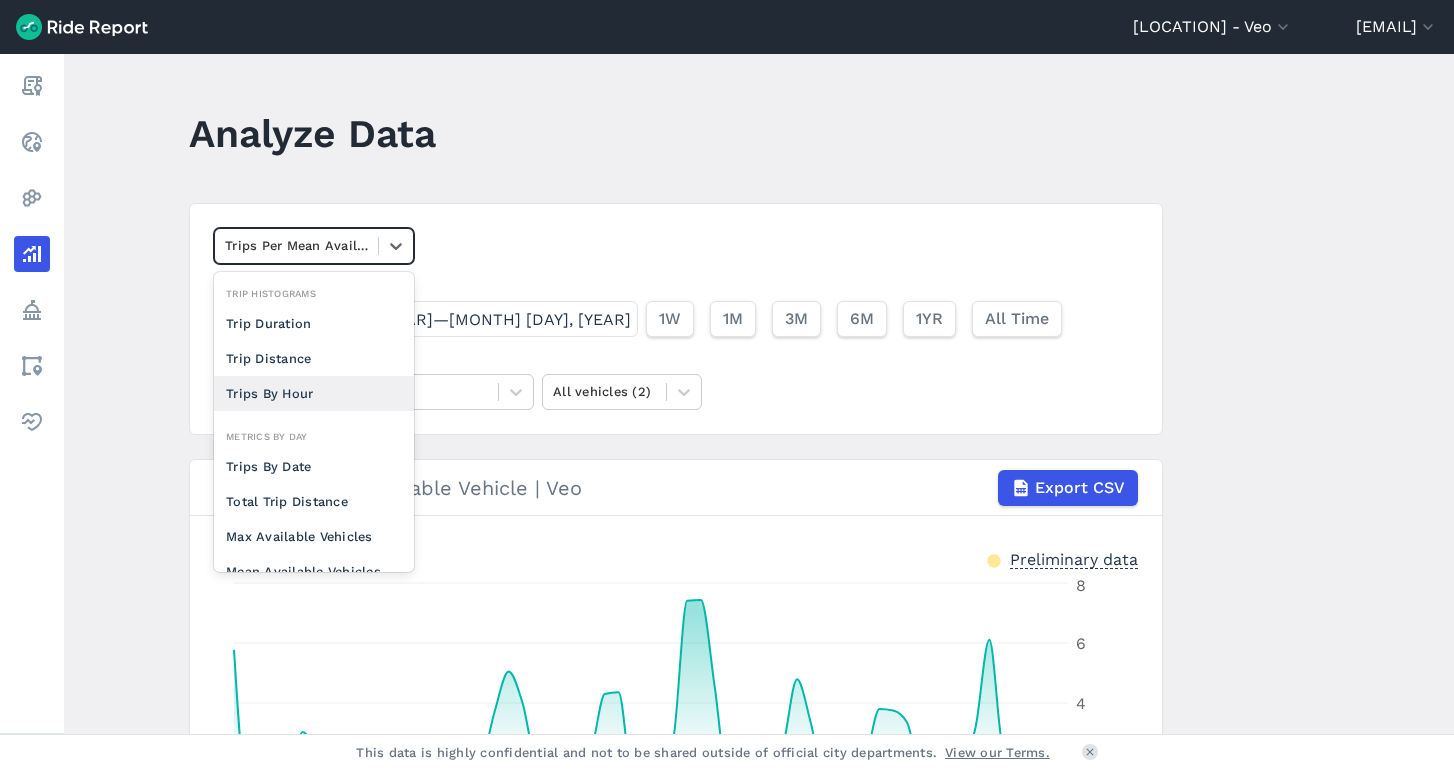 click on "Trips By Hour" at bounding box center (314, 393) 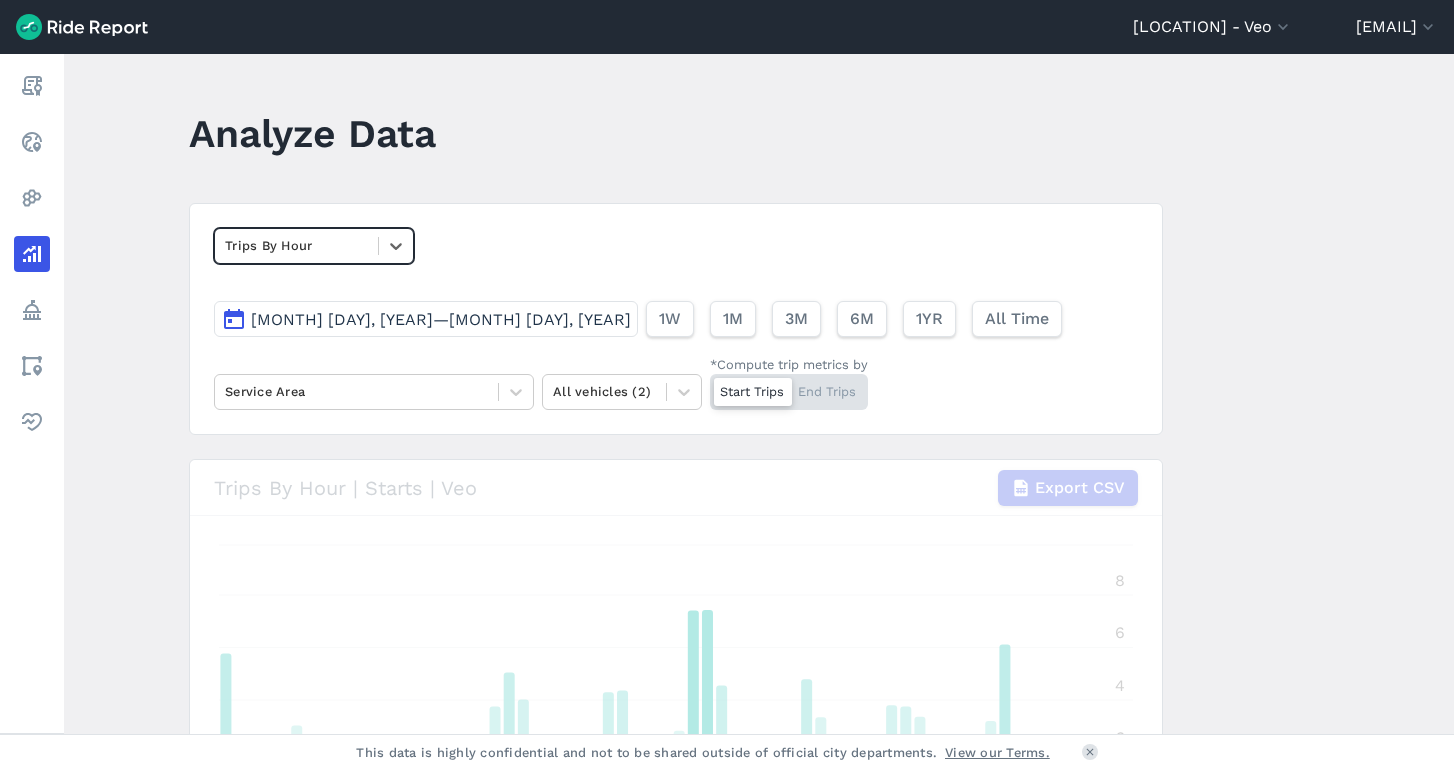 click at bounding box center [296, 245] 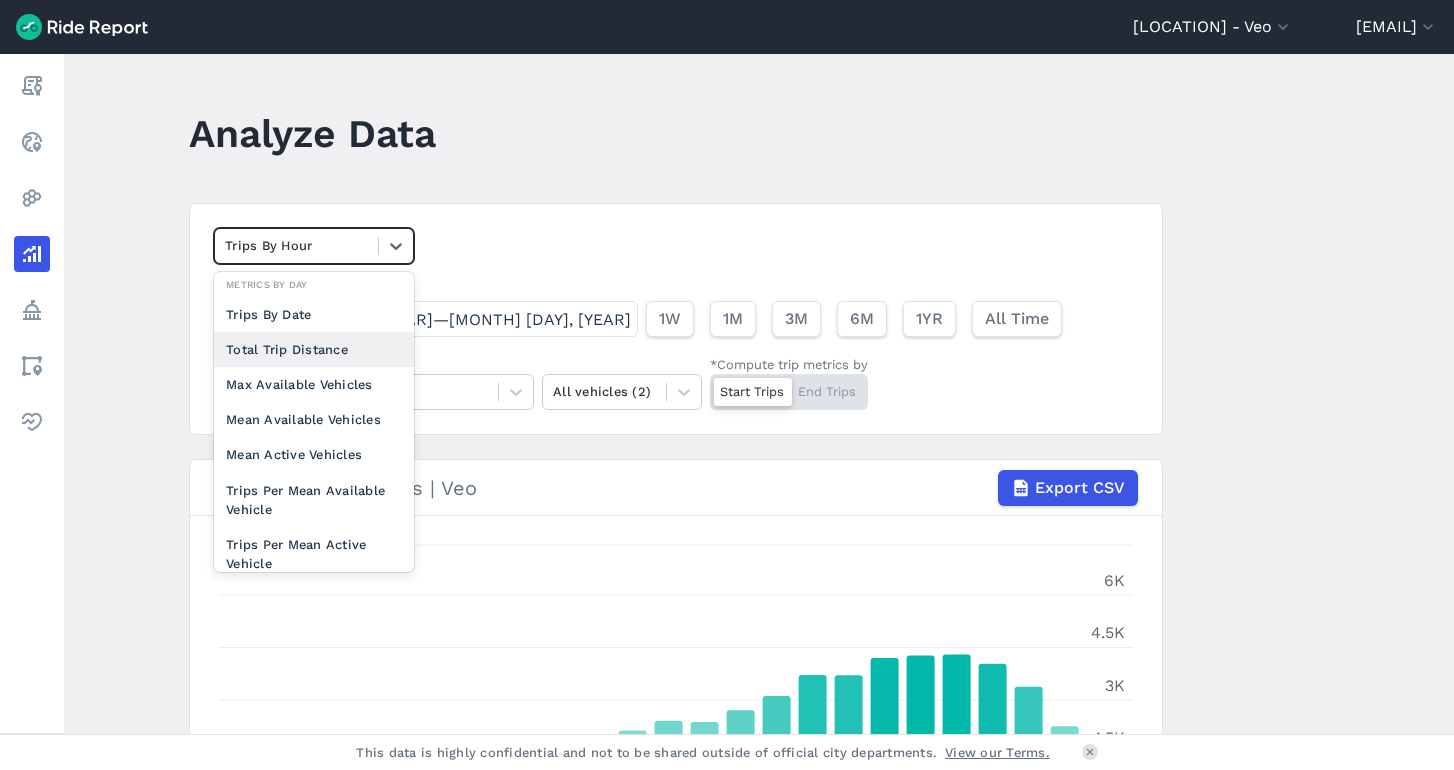 scroll, scrollTop: 119, scrollLeft: 0, axis: vertical 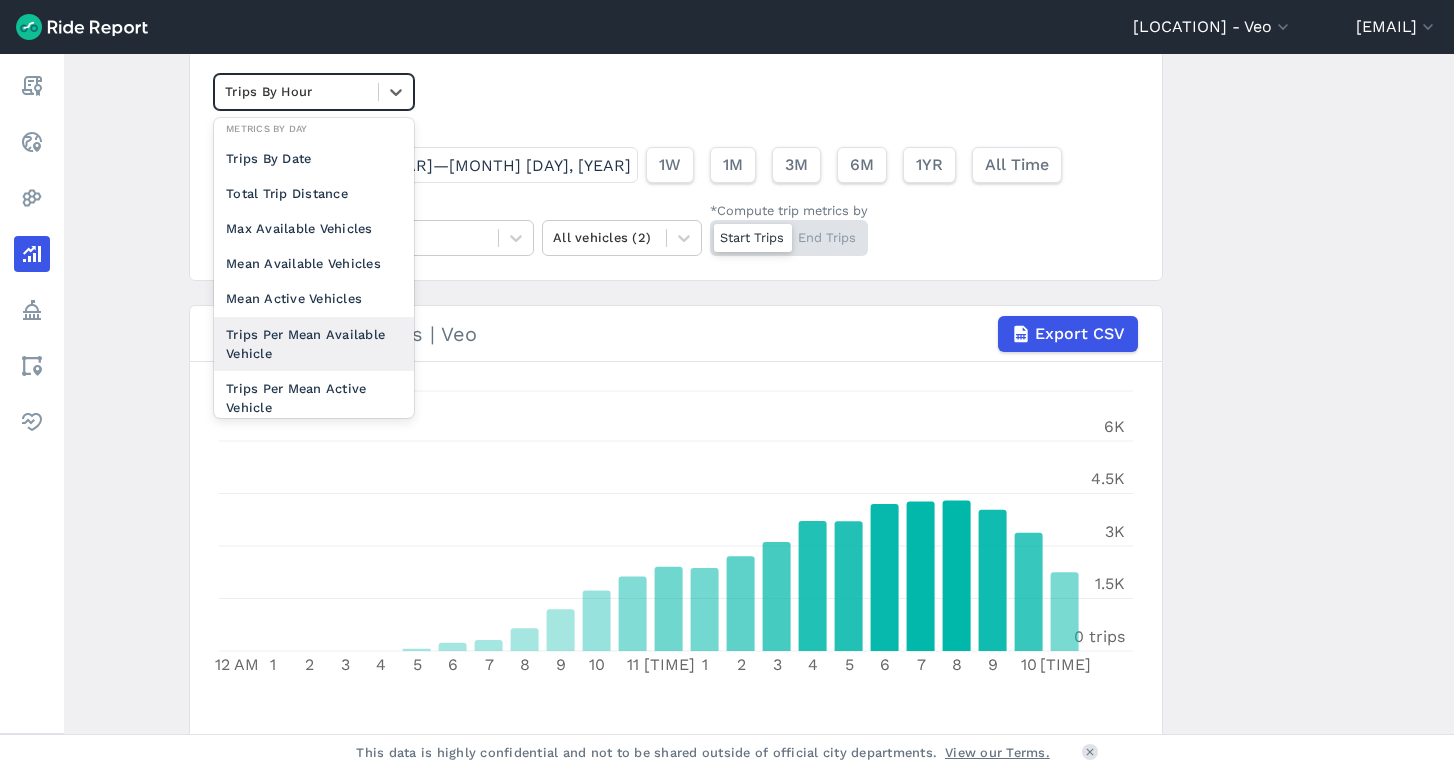 click on "Trips Per Mean Available Vehicle" at bounding box center [314, 344] 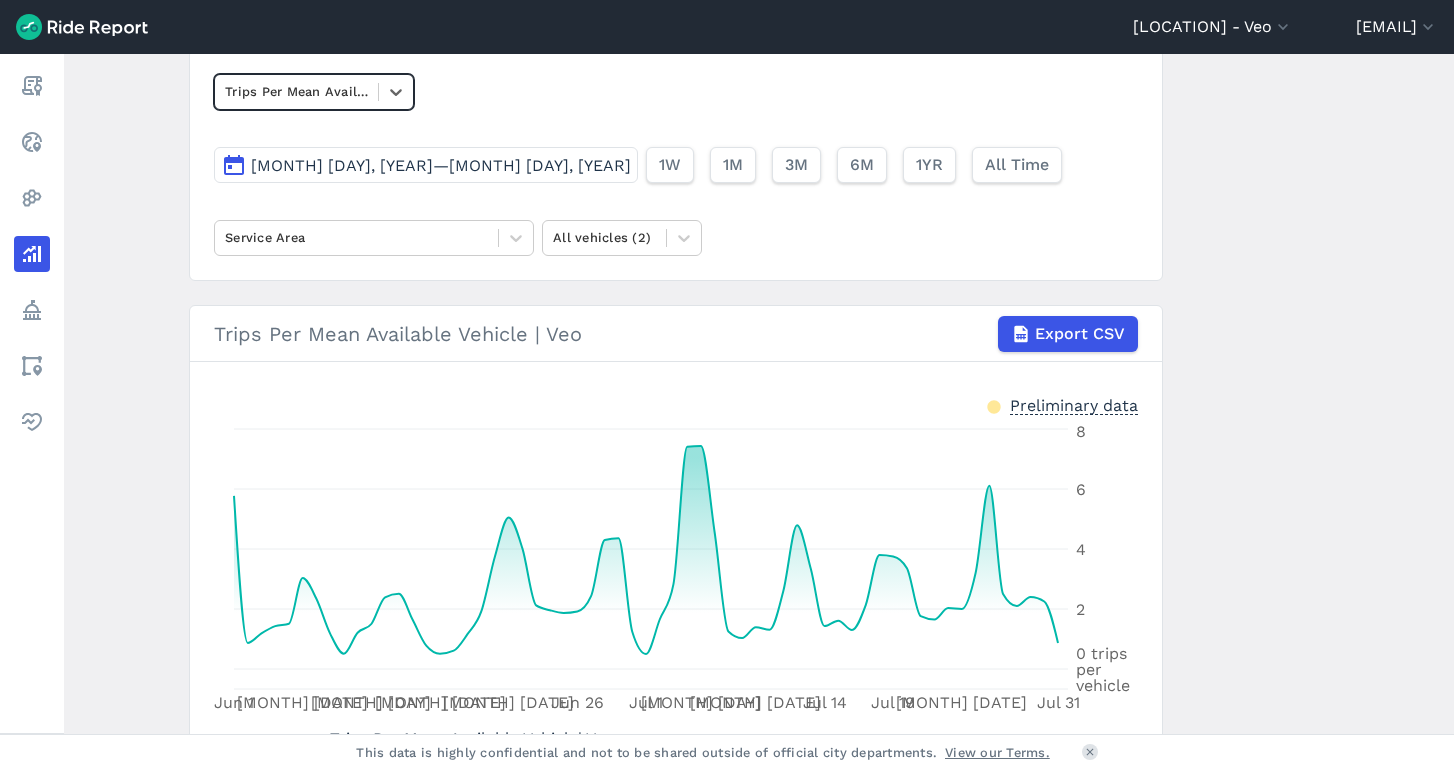 scroll, scrollTop: 163, scrollLeft: 0, axis: vertical 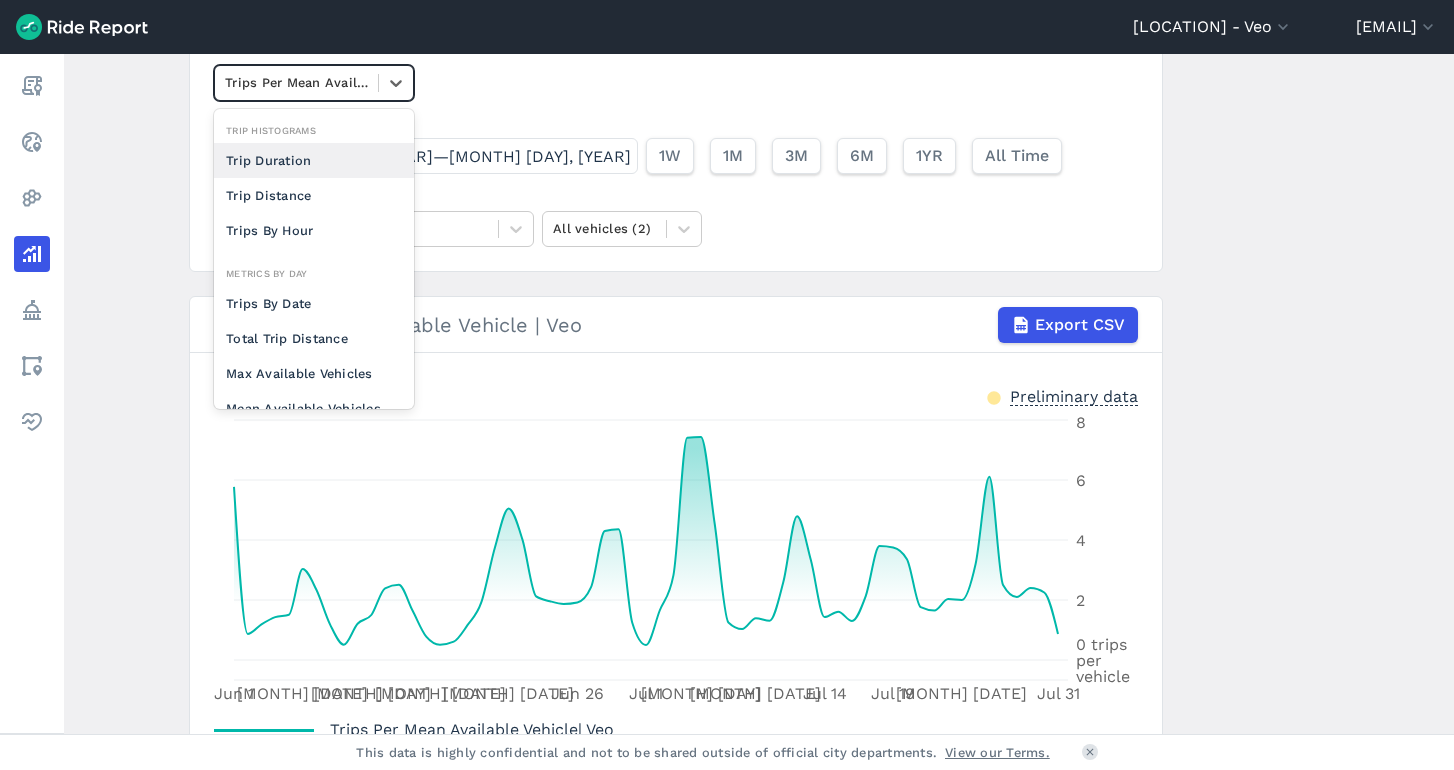 click at bounding box center [296, 82] 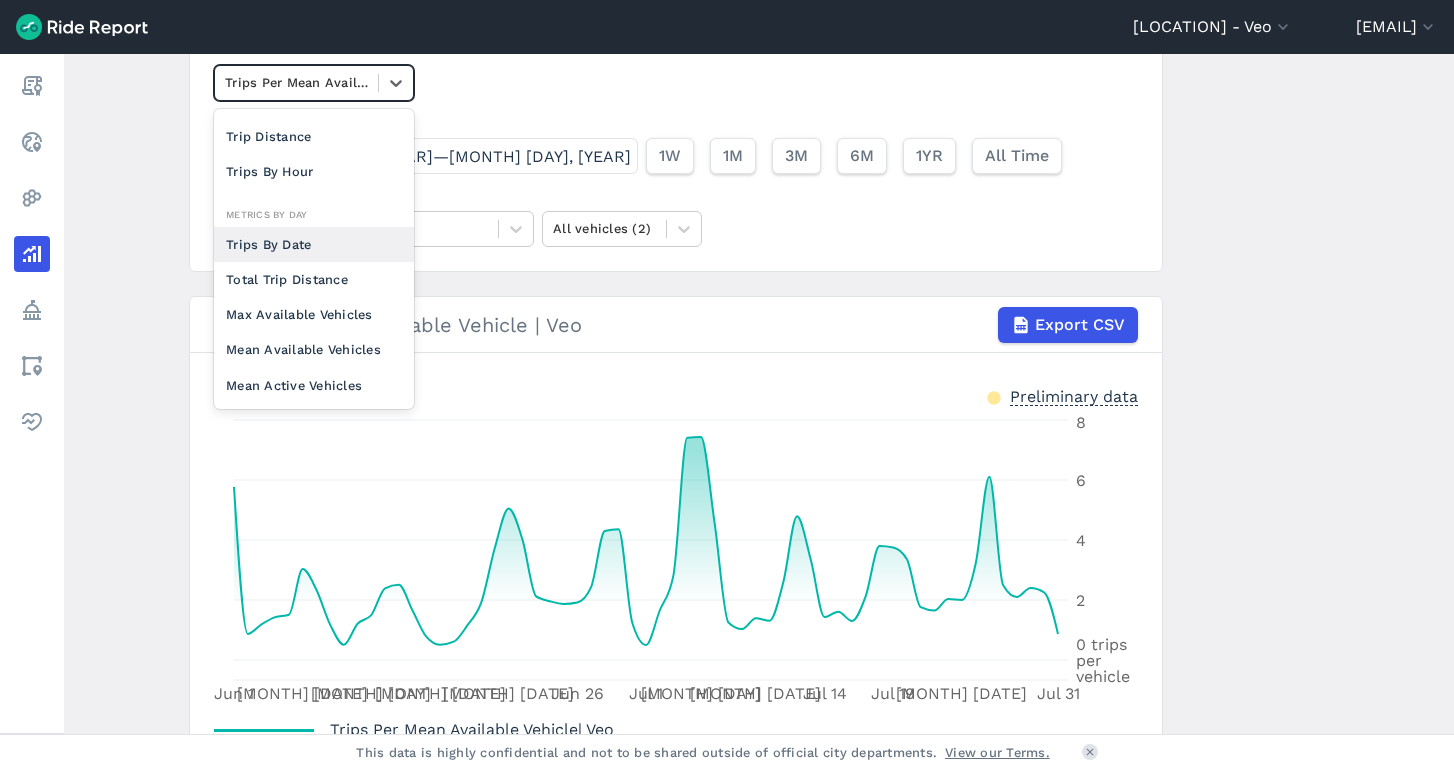 scroll, scrollTop: 69, scrollLeft: 0, axis: vertical 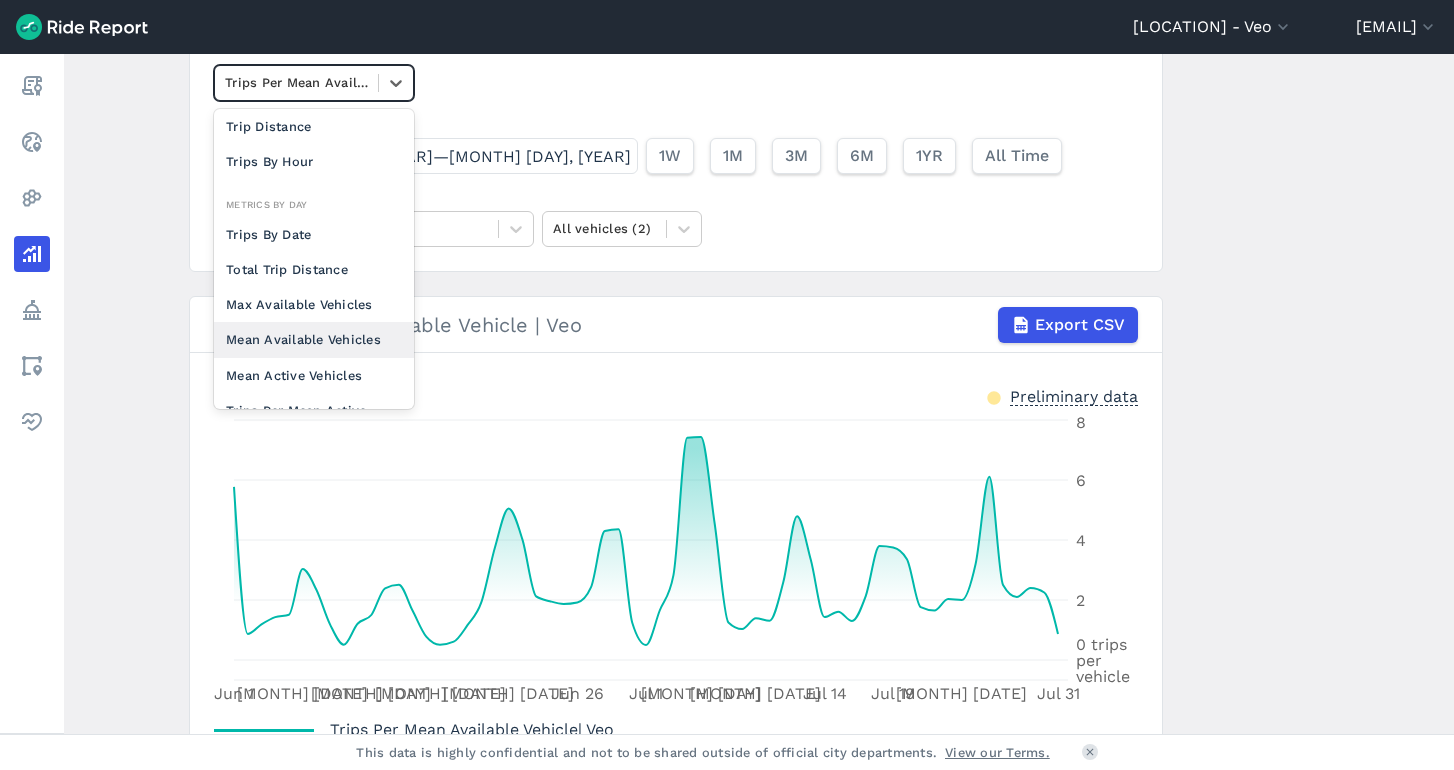 click on "Mean Available Vehicles" at bounding box center (314, 339) 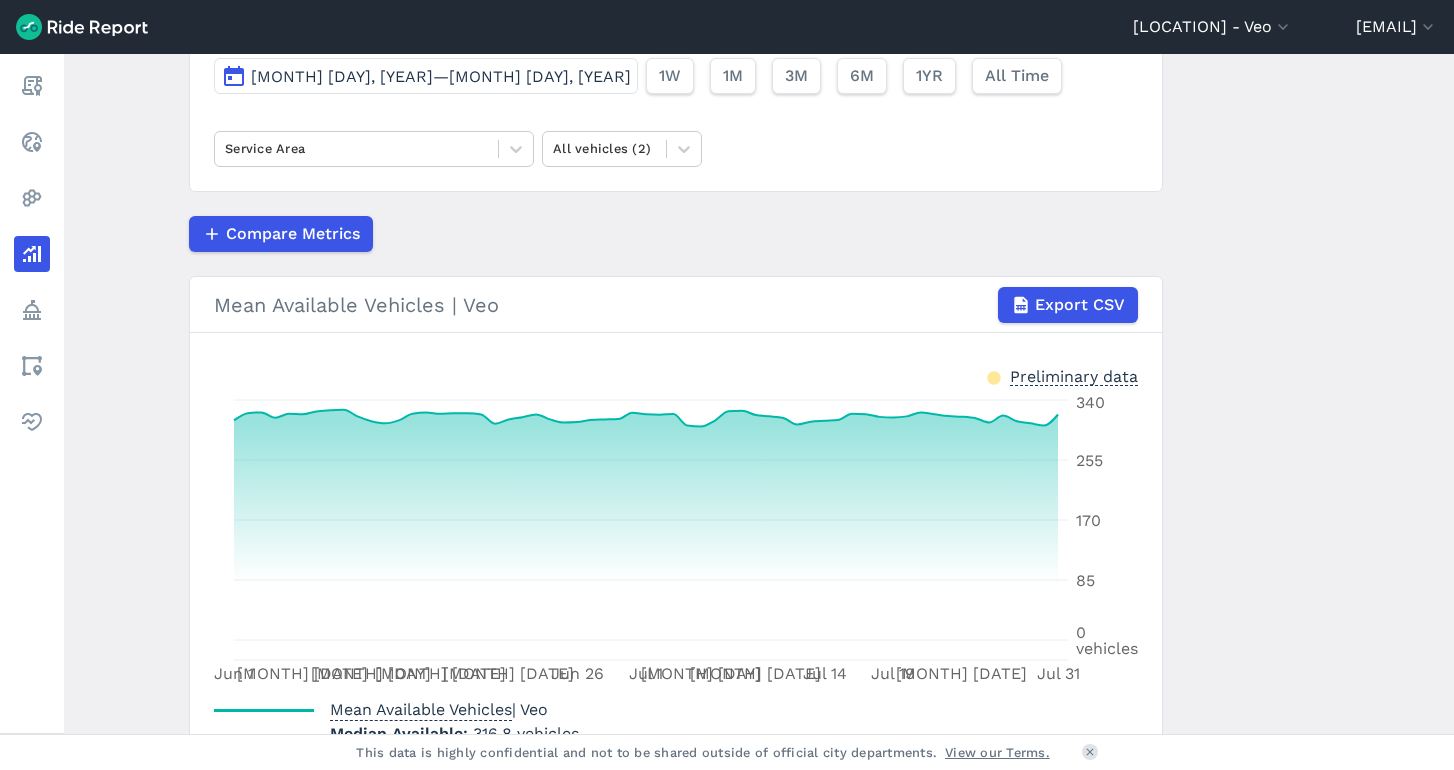 scroll, scrollTop: 256, scrollLeft: 0, axis: vertical 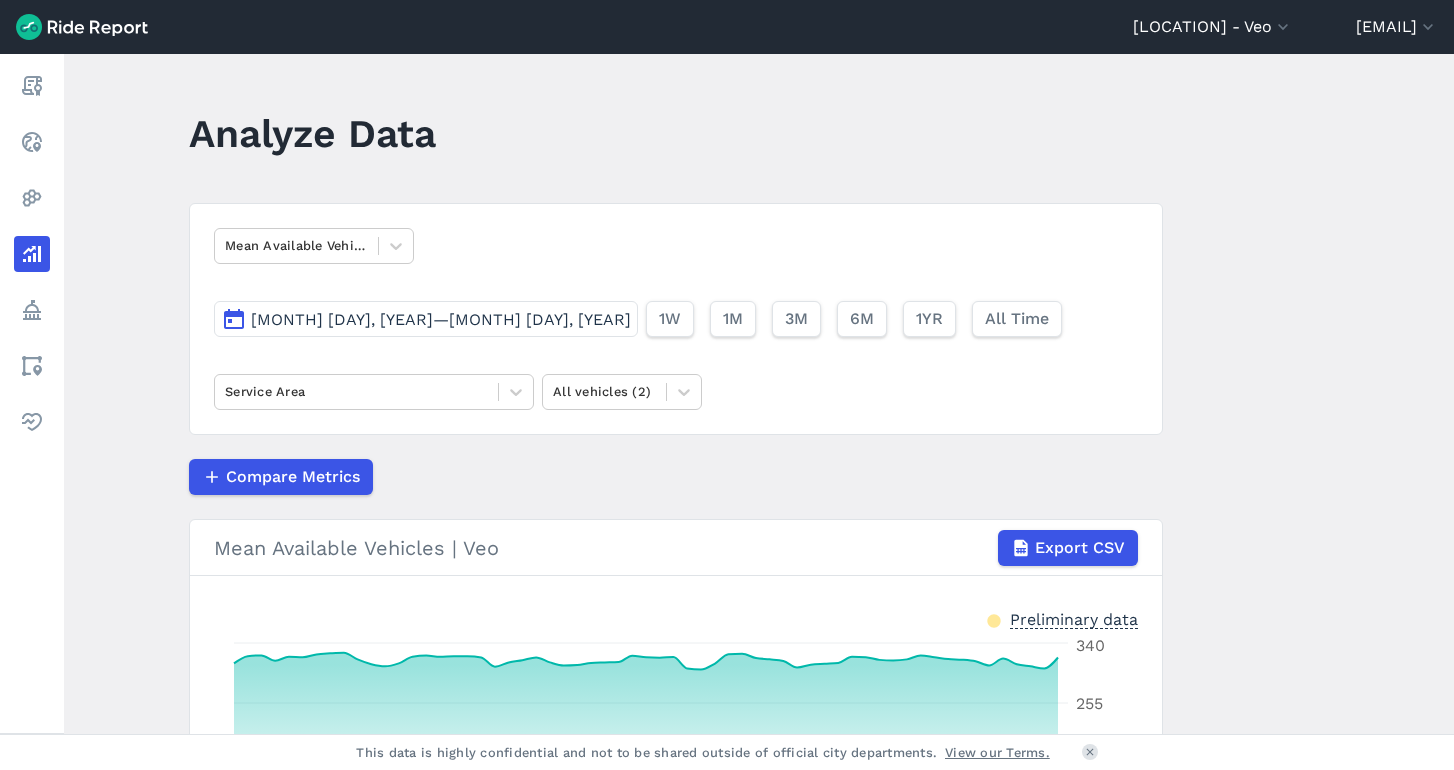 click on "[MONTH] [DAY], [YEAR]—[MONTH] [DAY], [YEAR]" at bounding box center (441, 319) 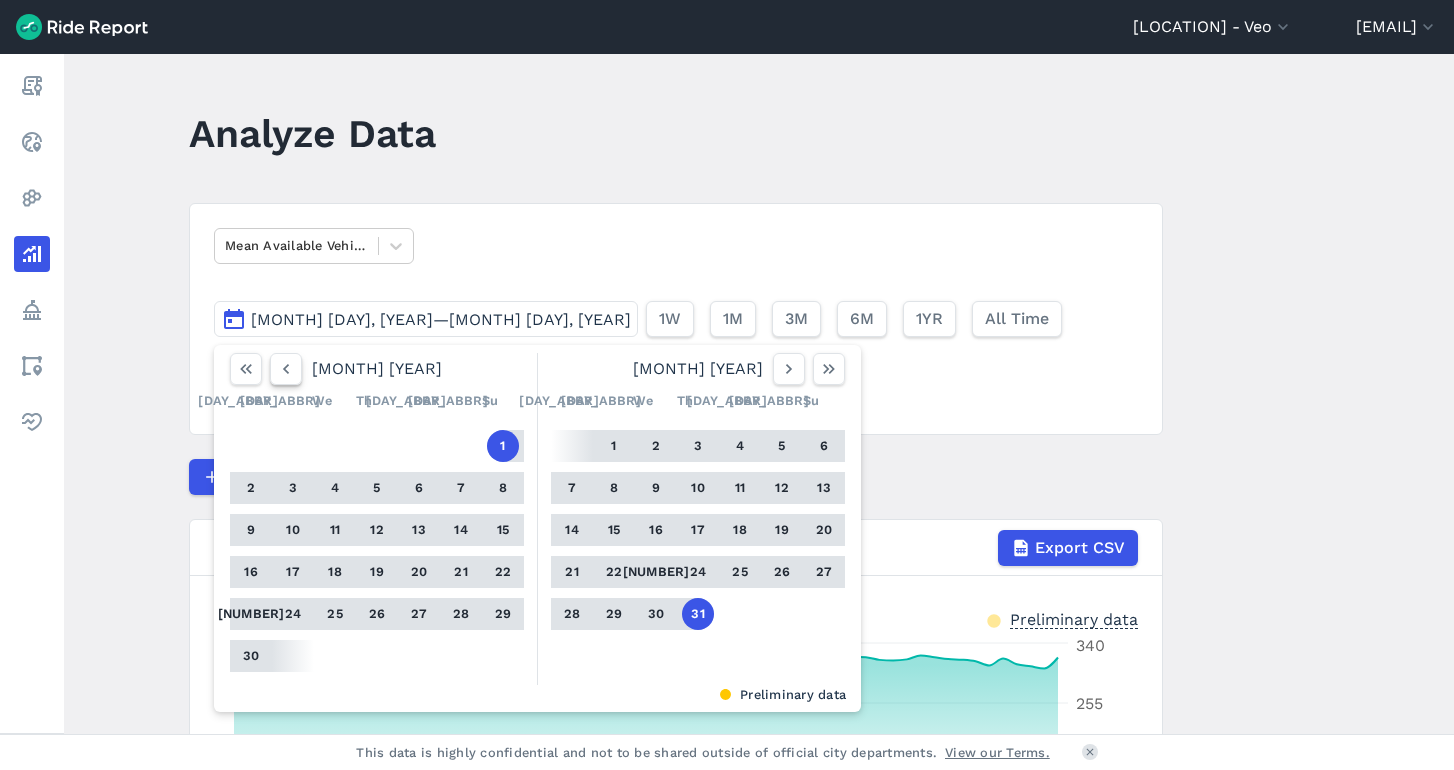 click 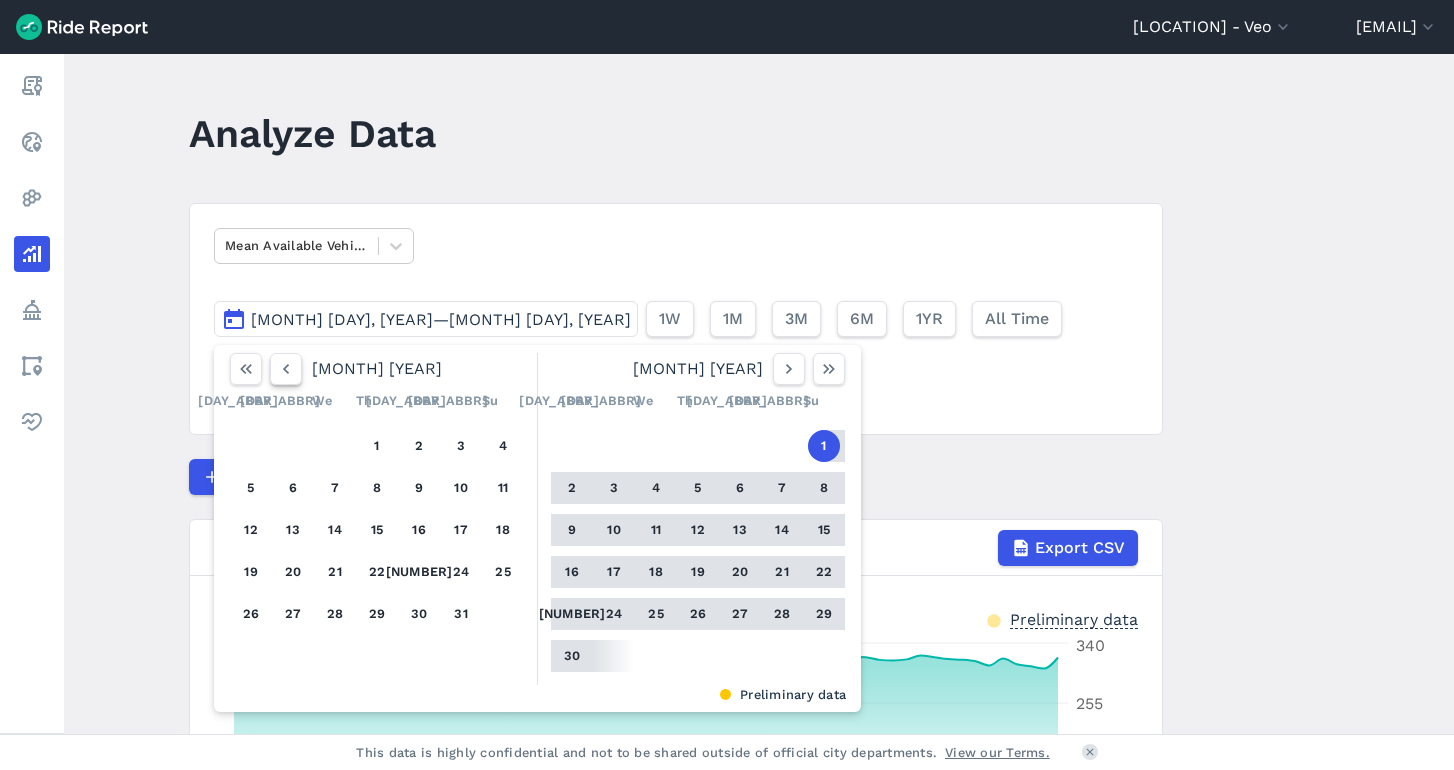 click 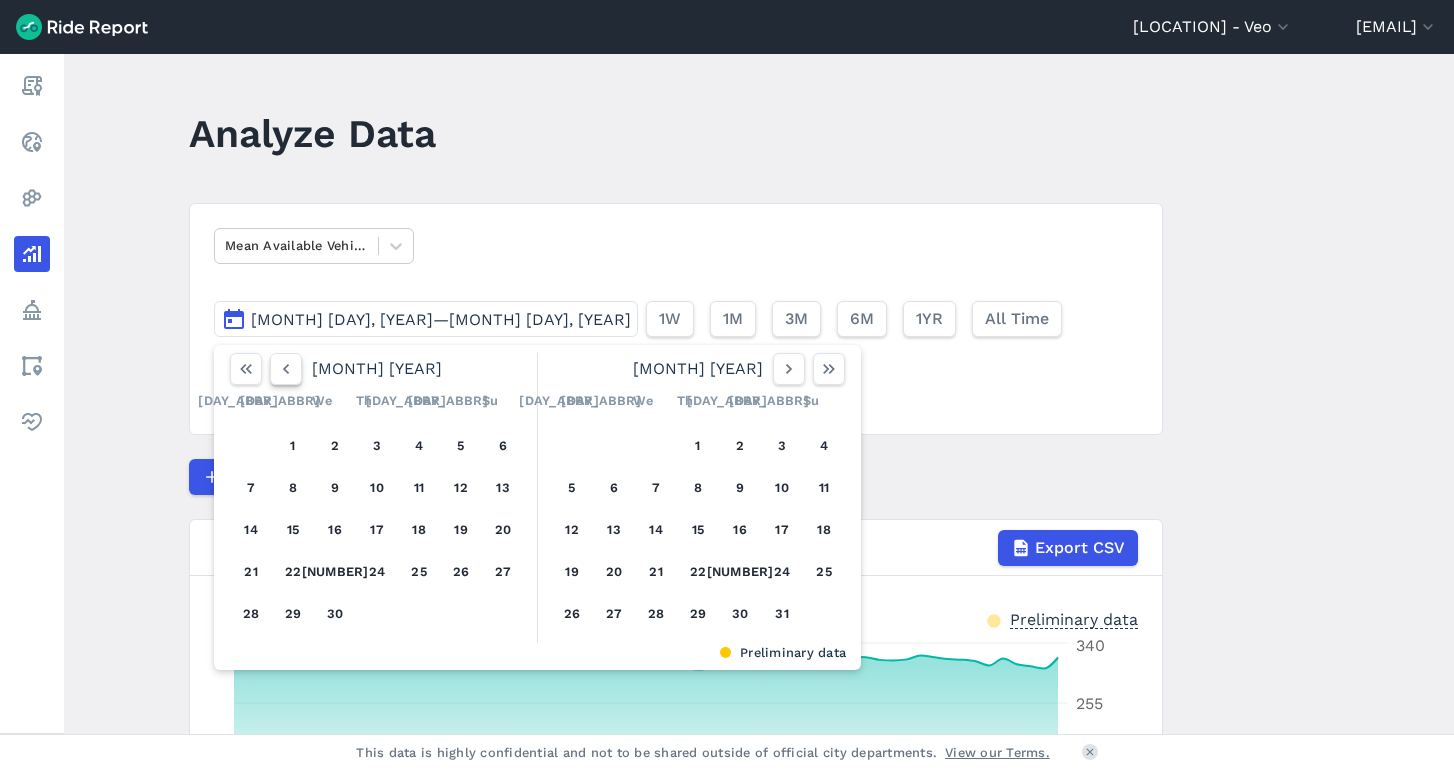 click 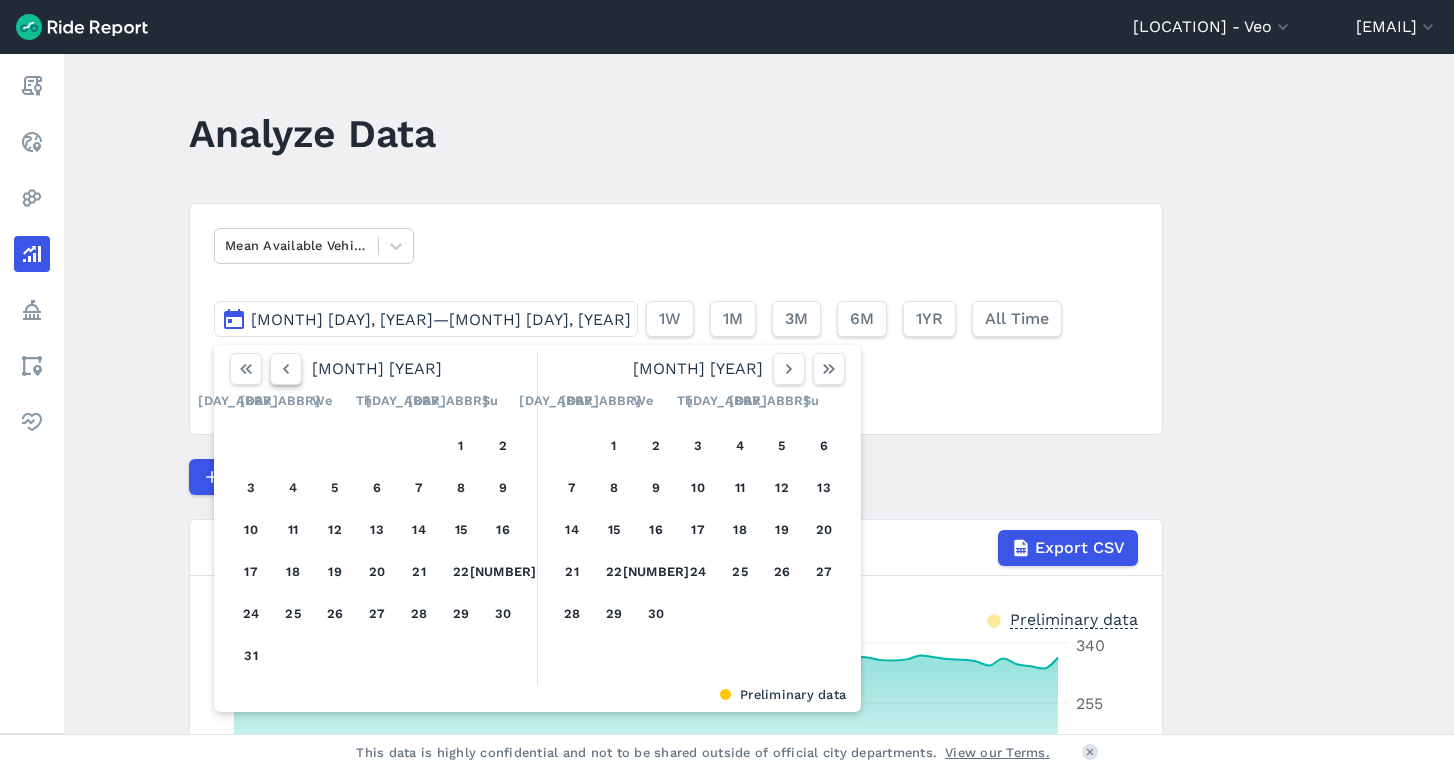 click 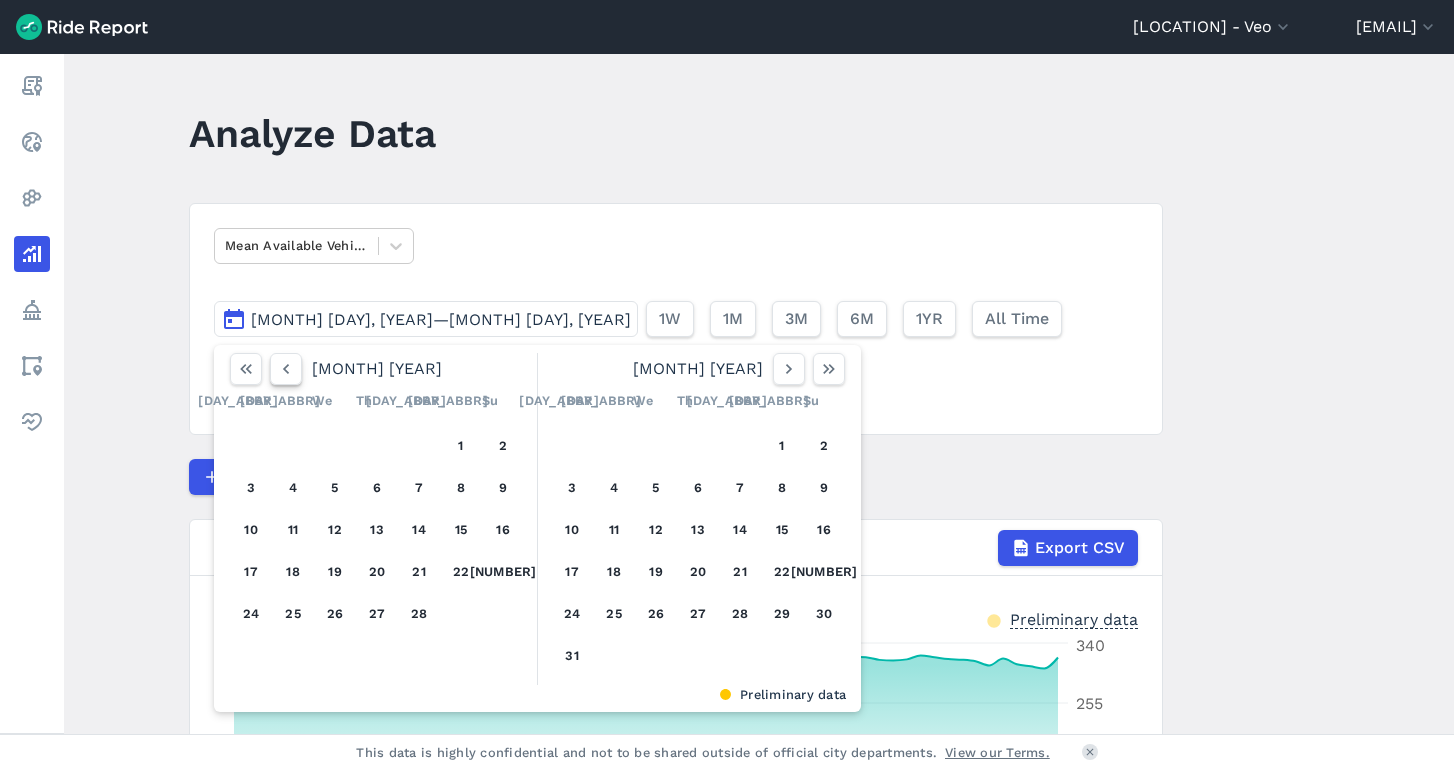 click 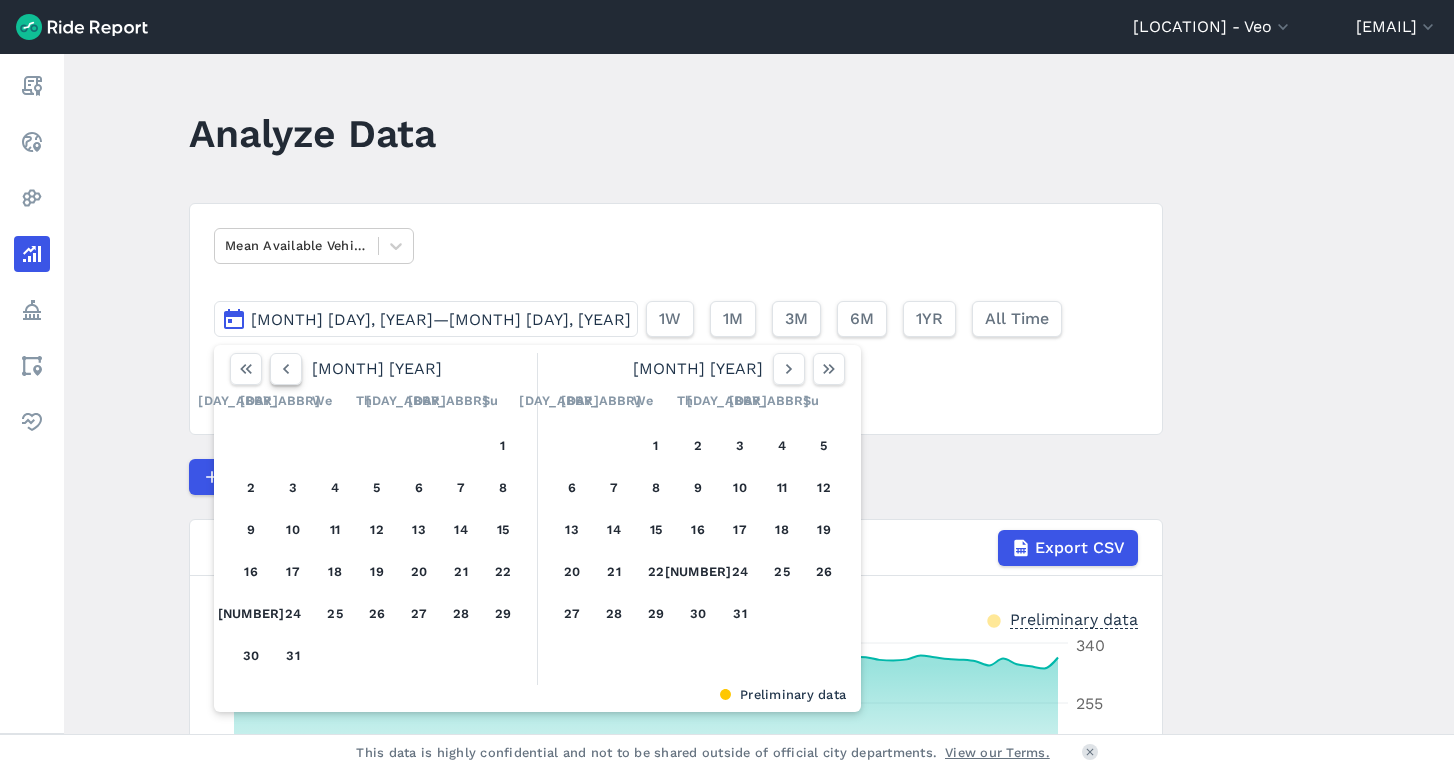 click 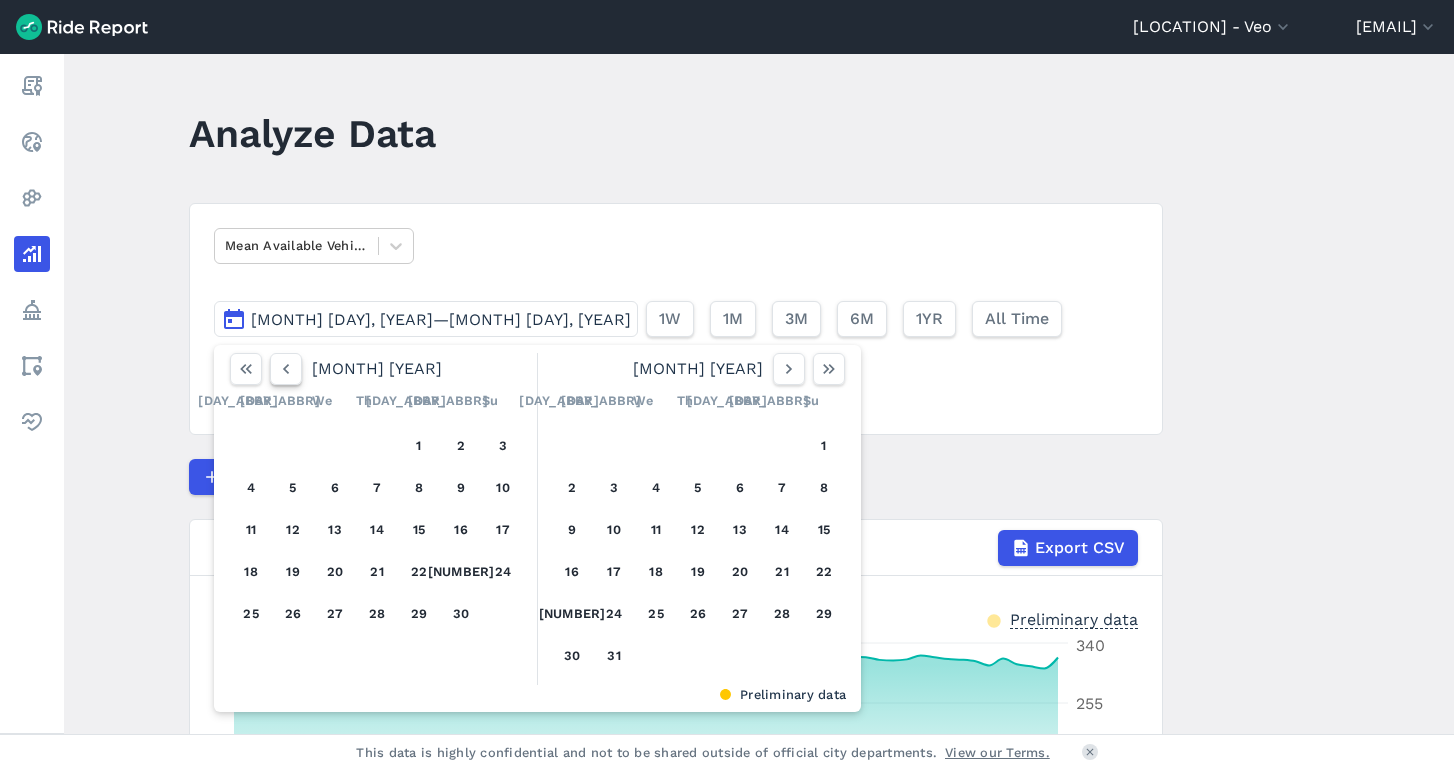 click 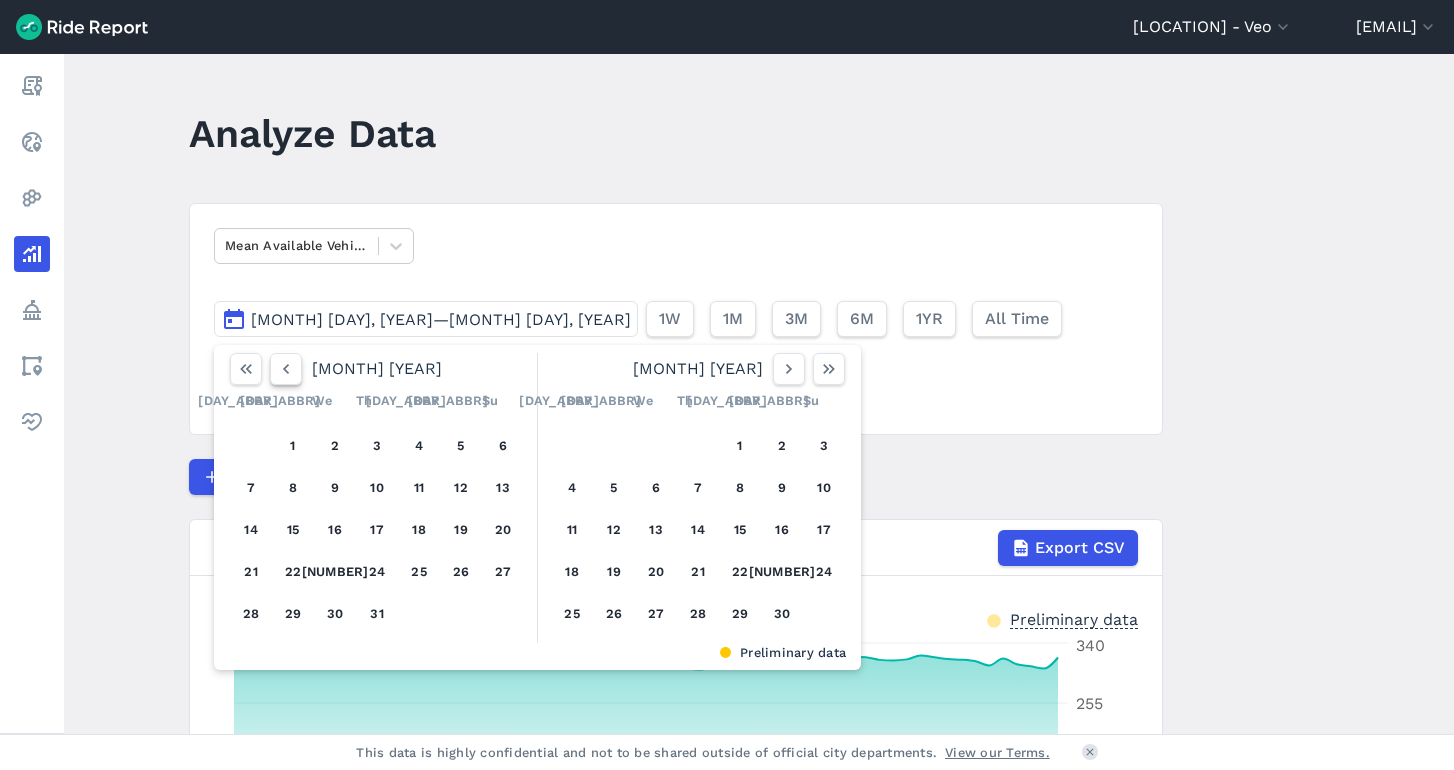 click 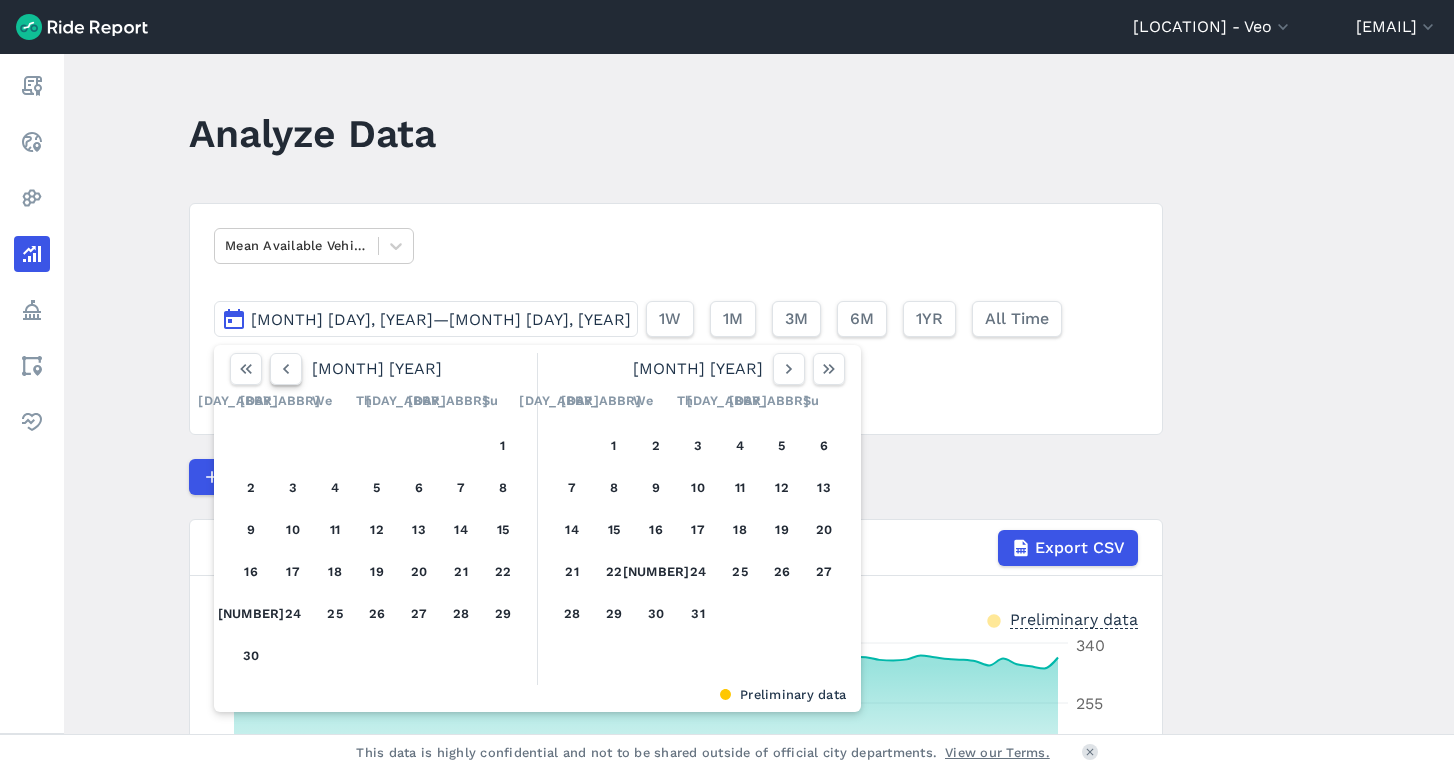 click 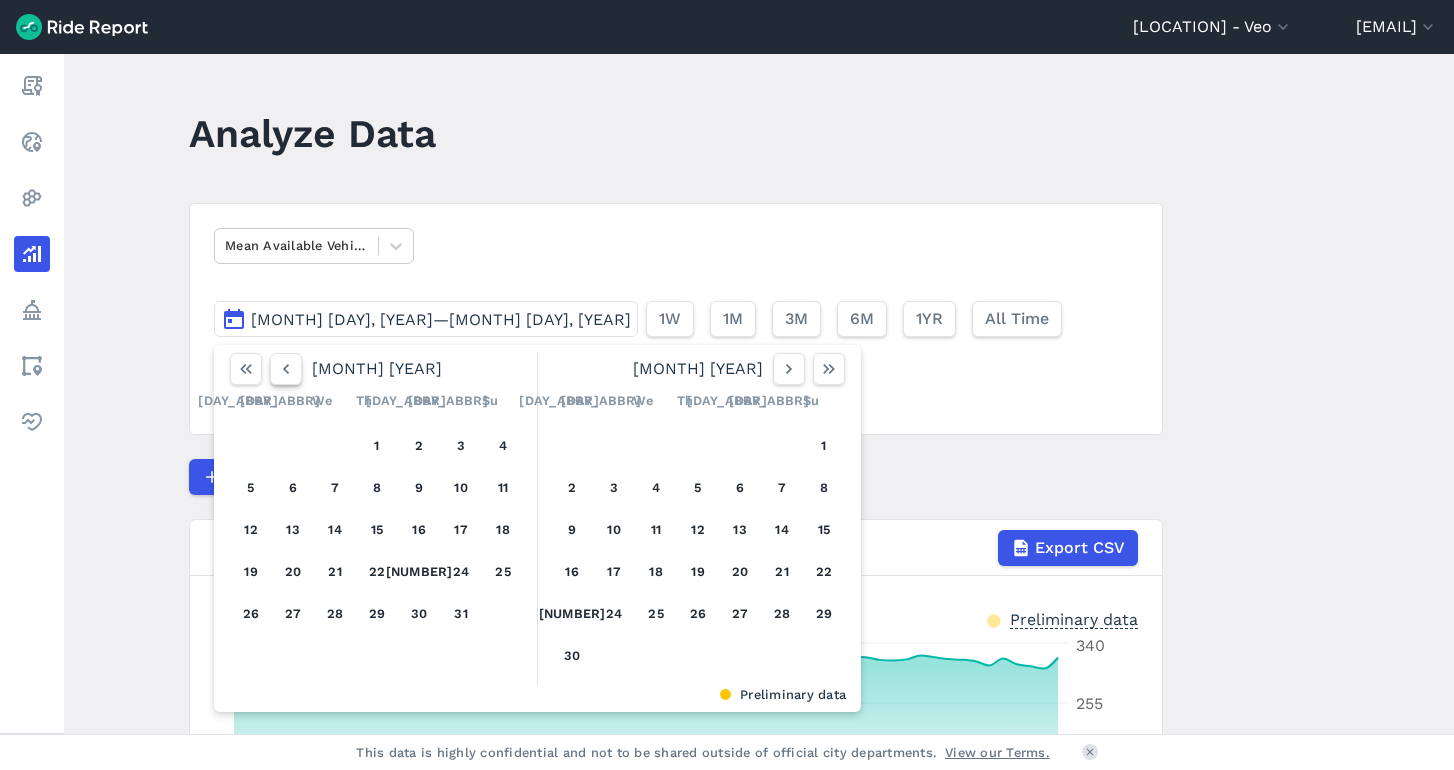 click 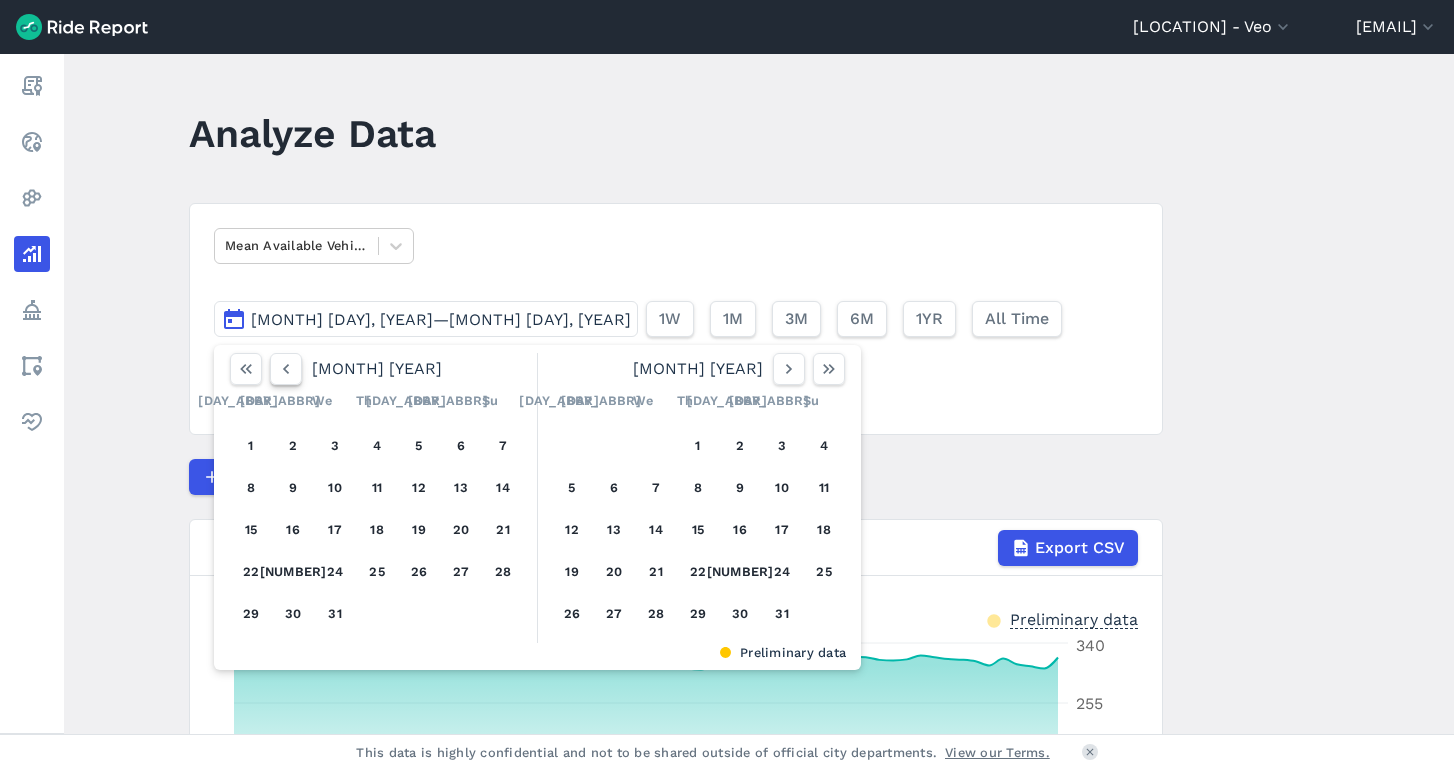 click 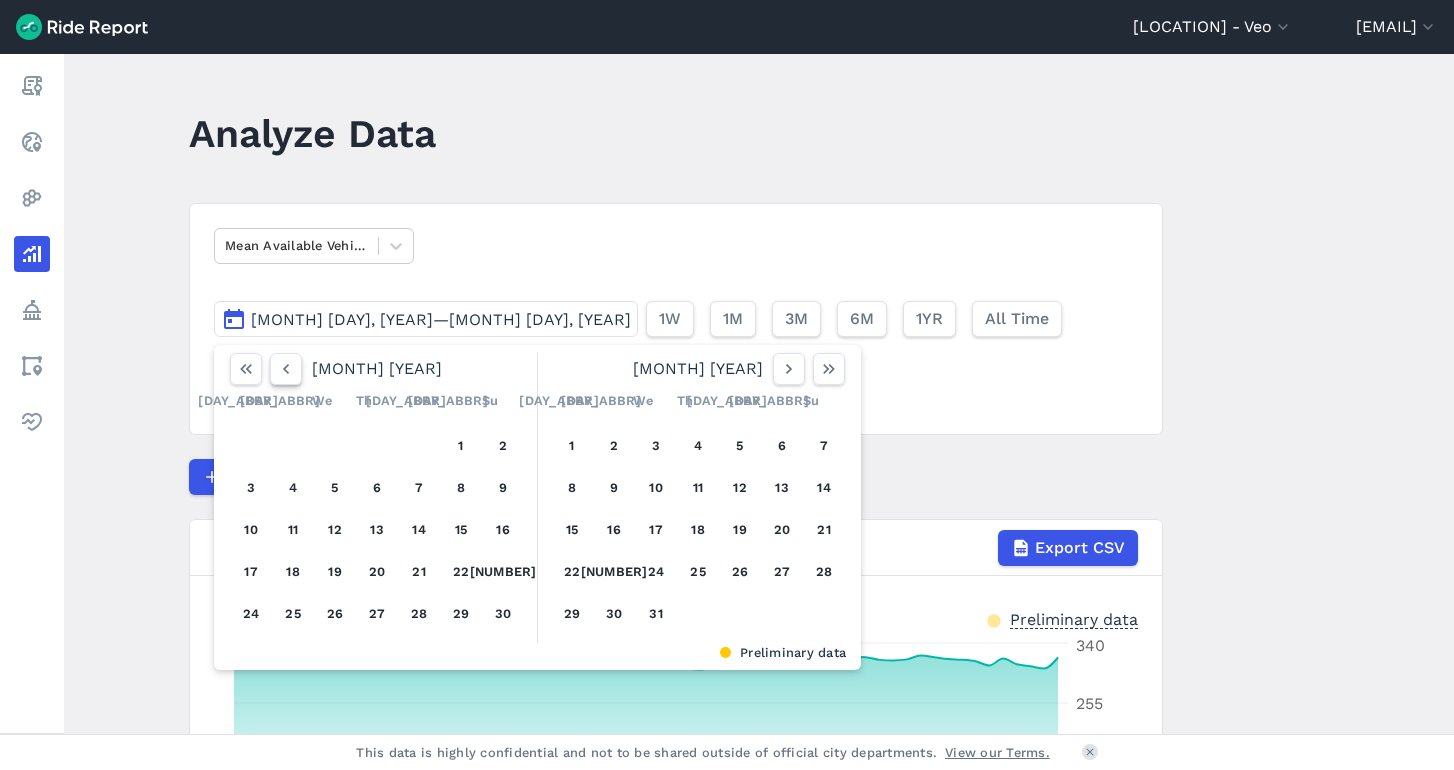click 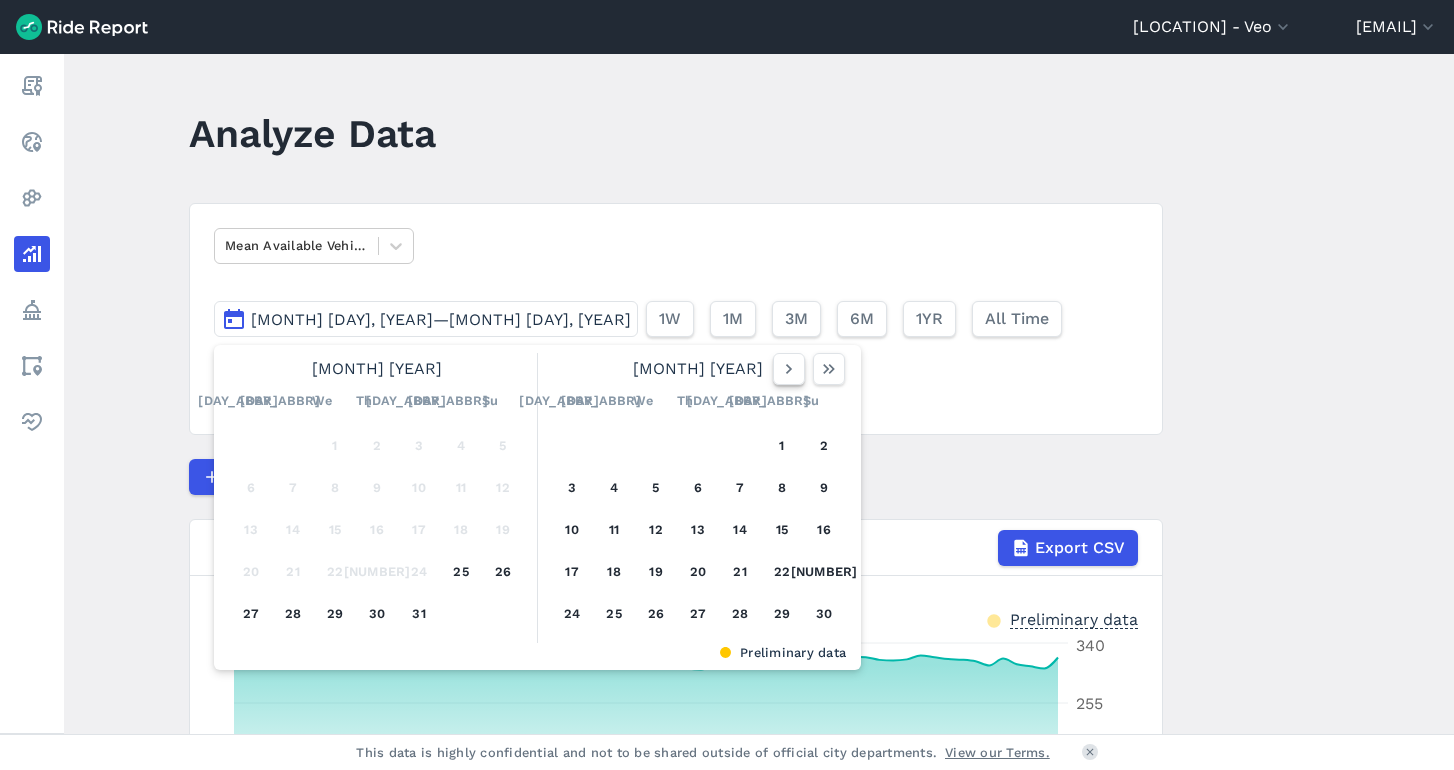 click 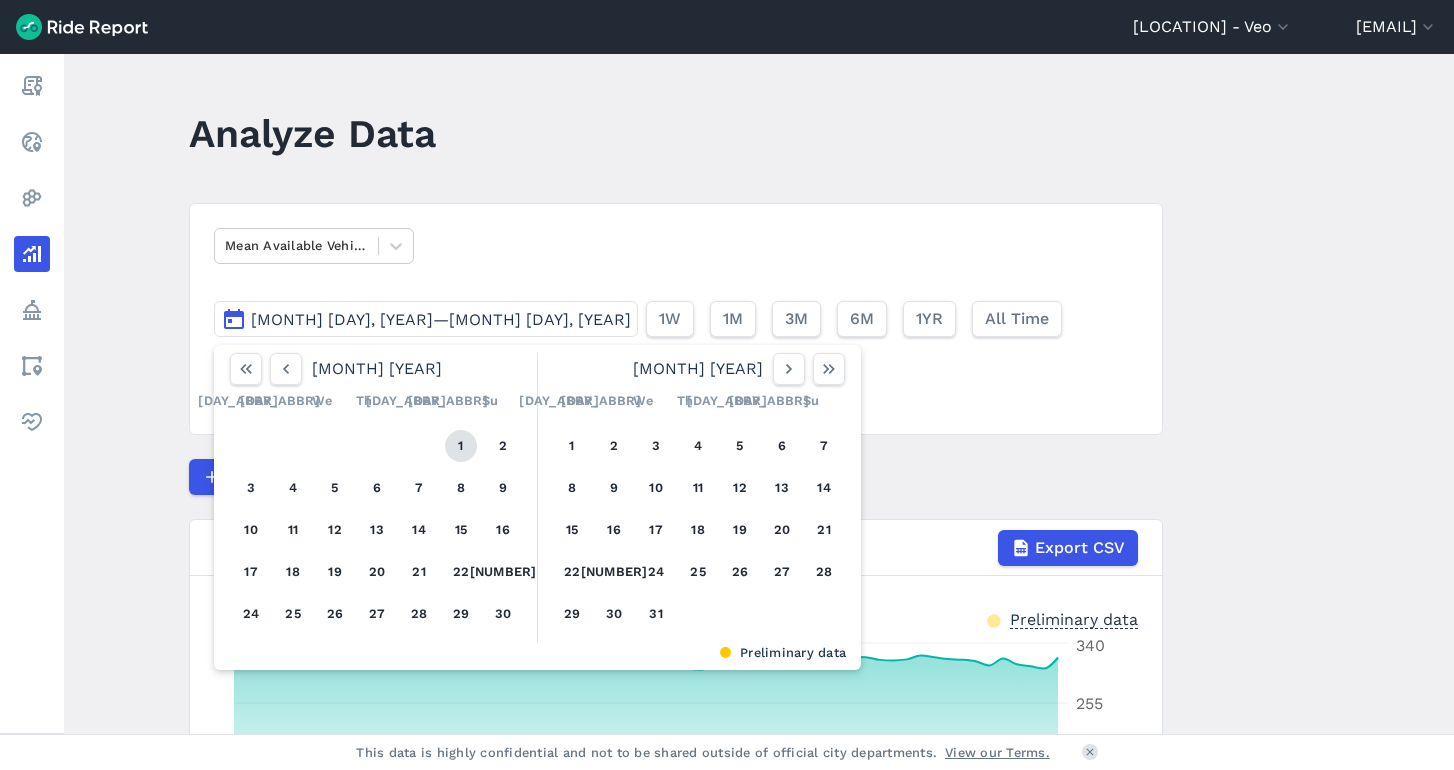 click on "1" at bounding box center [461, 446] 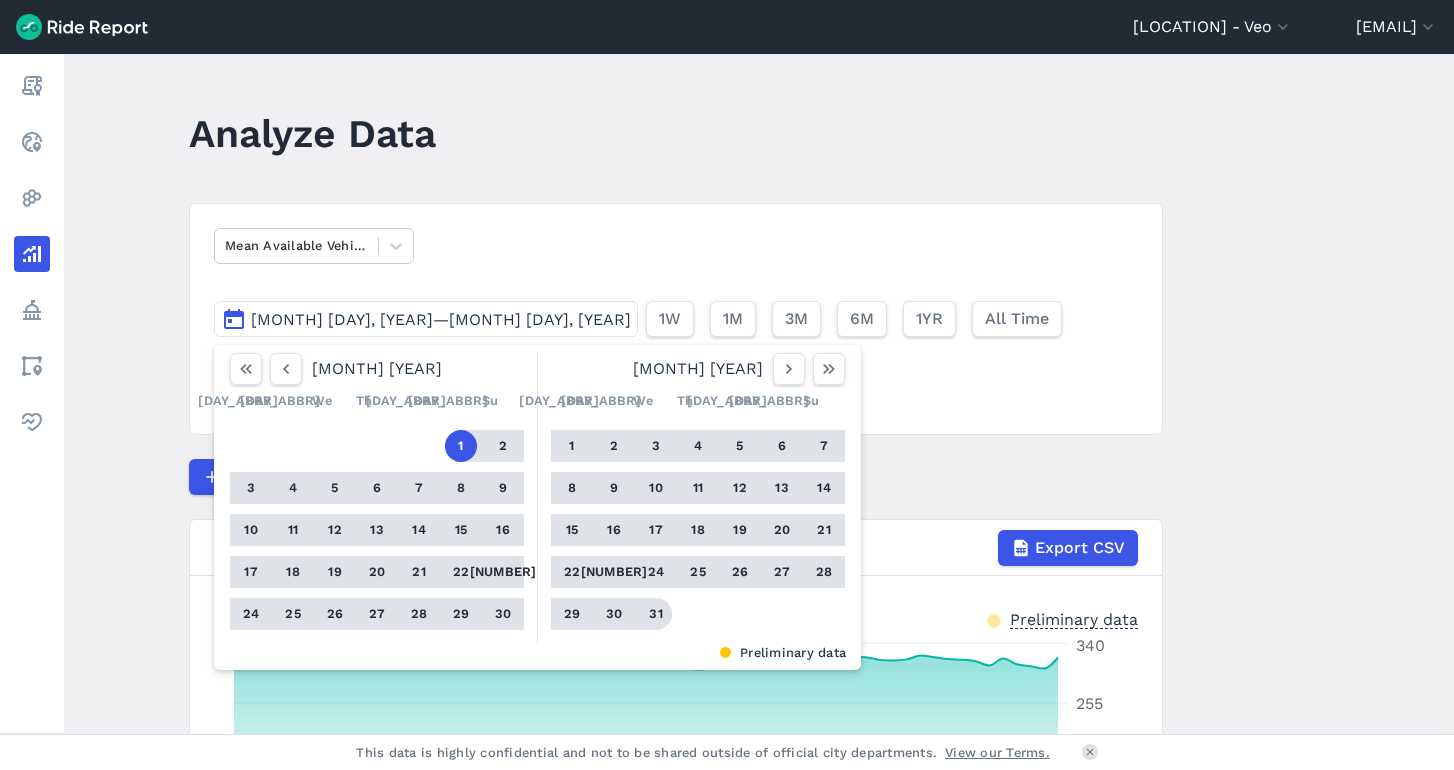 click on "31" at bounding box center [656, 614] 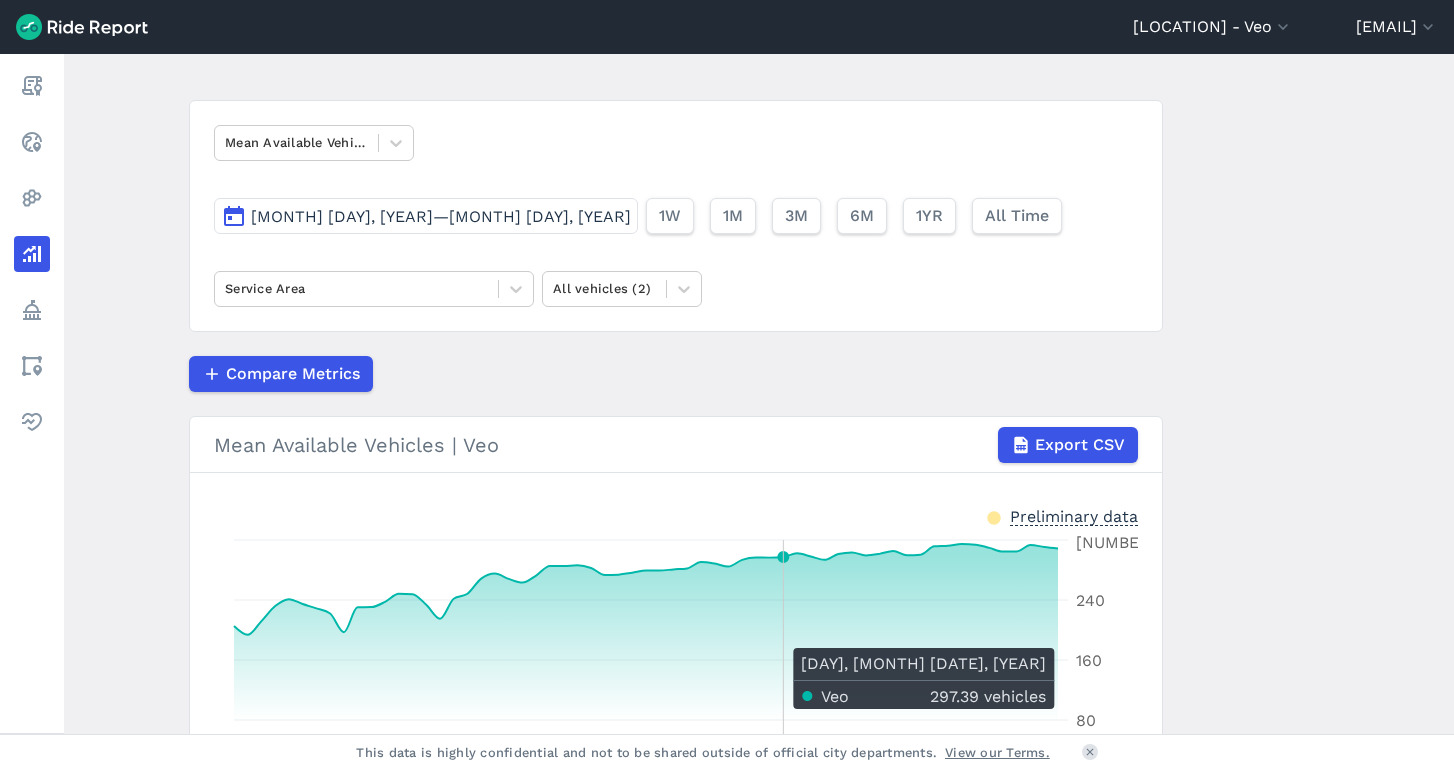 scroll, scrollTop: 98, scrollLeft: 0, axis: vertical 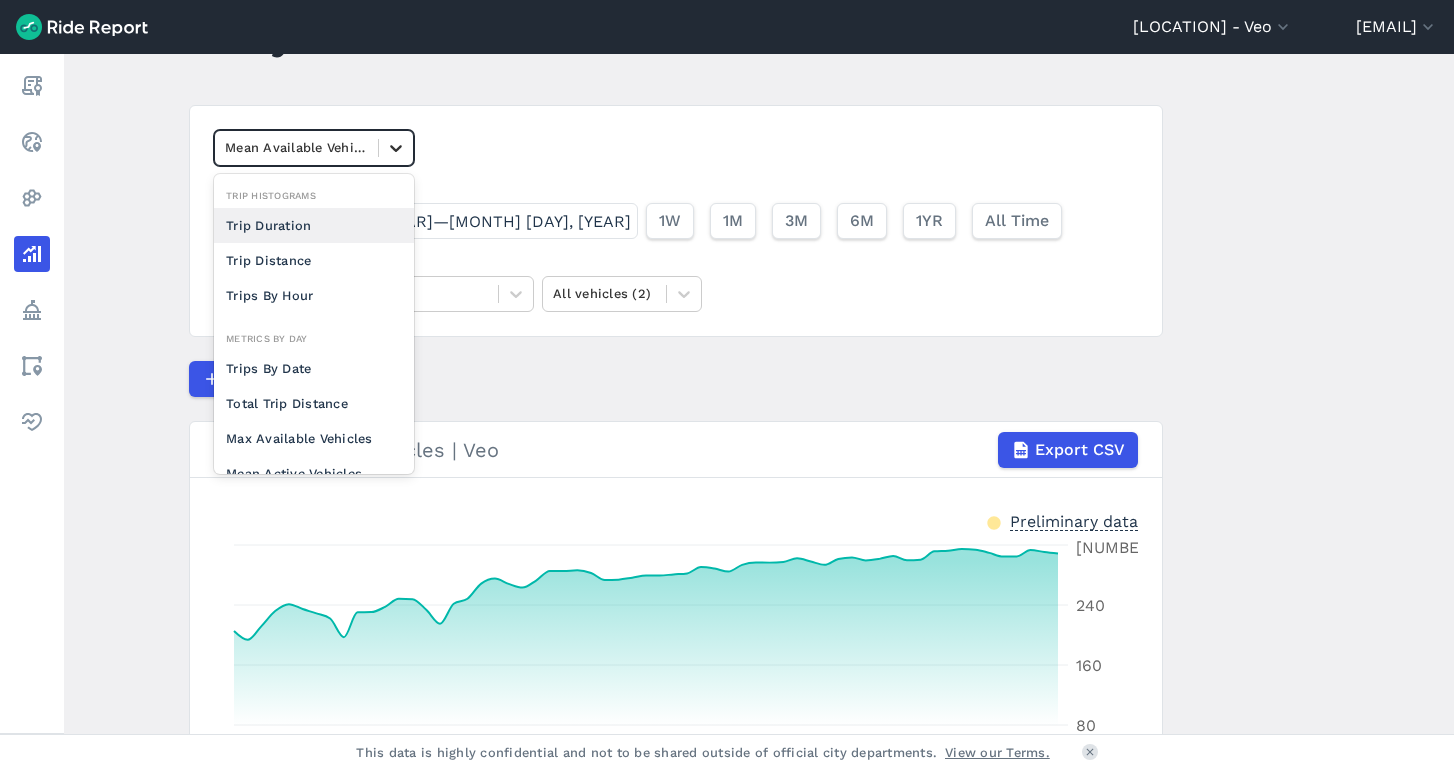 click 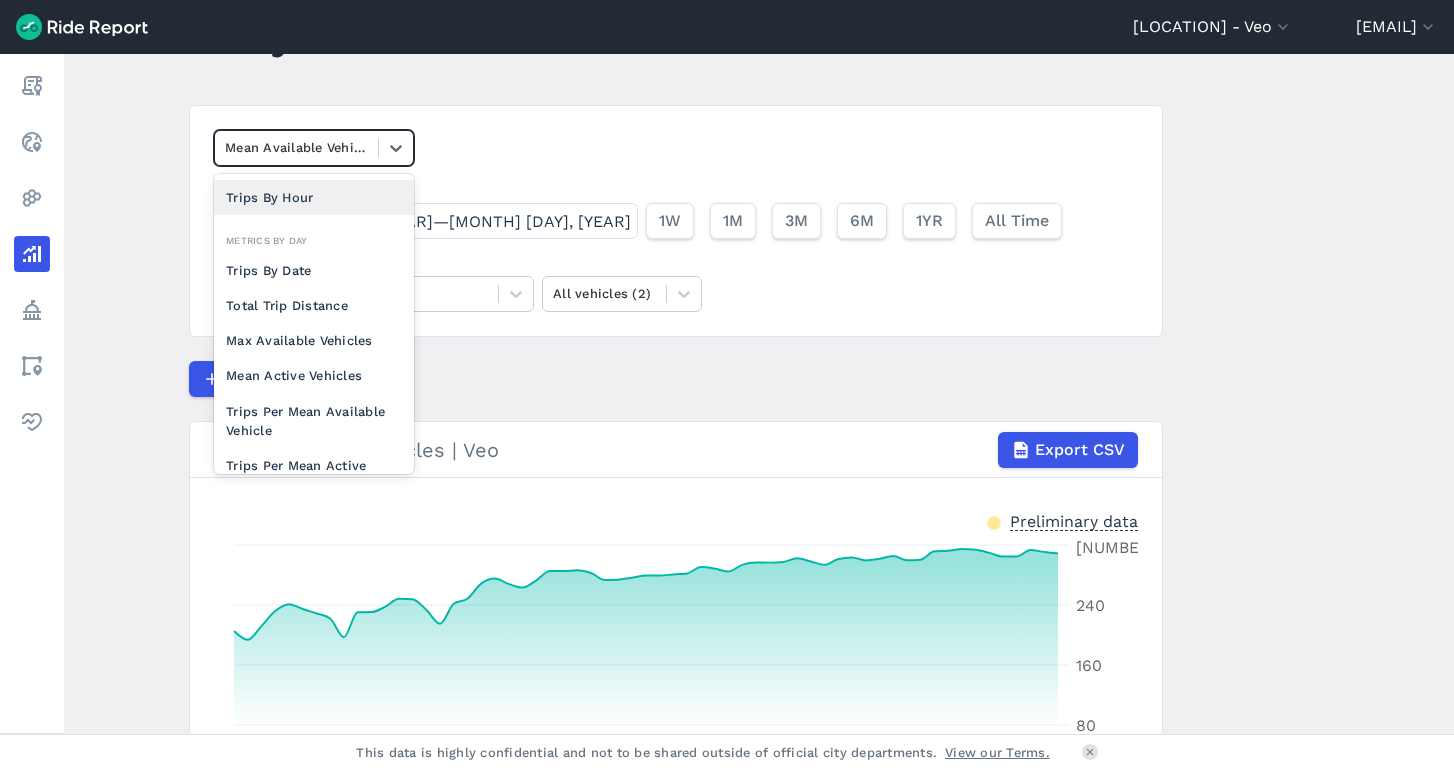scroll, scrollTop: 103, scrollLeft: 0, axis: vertical 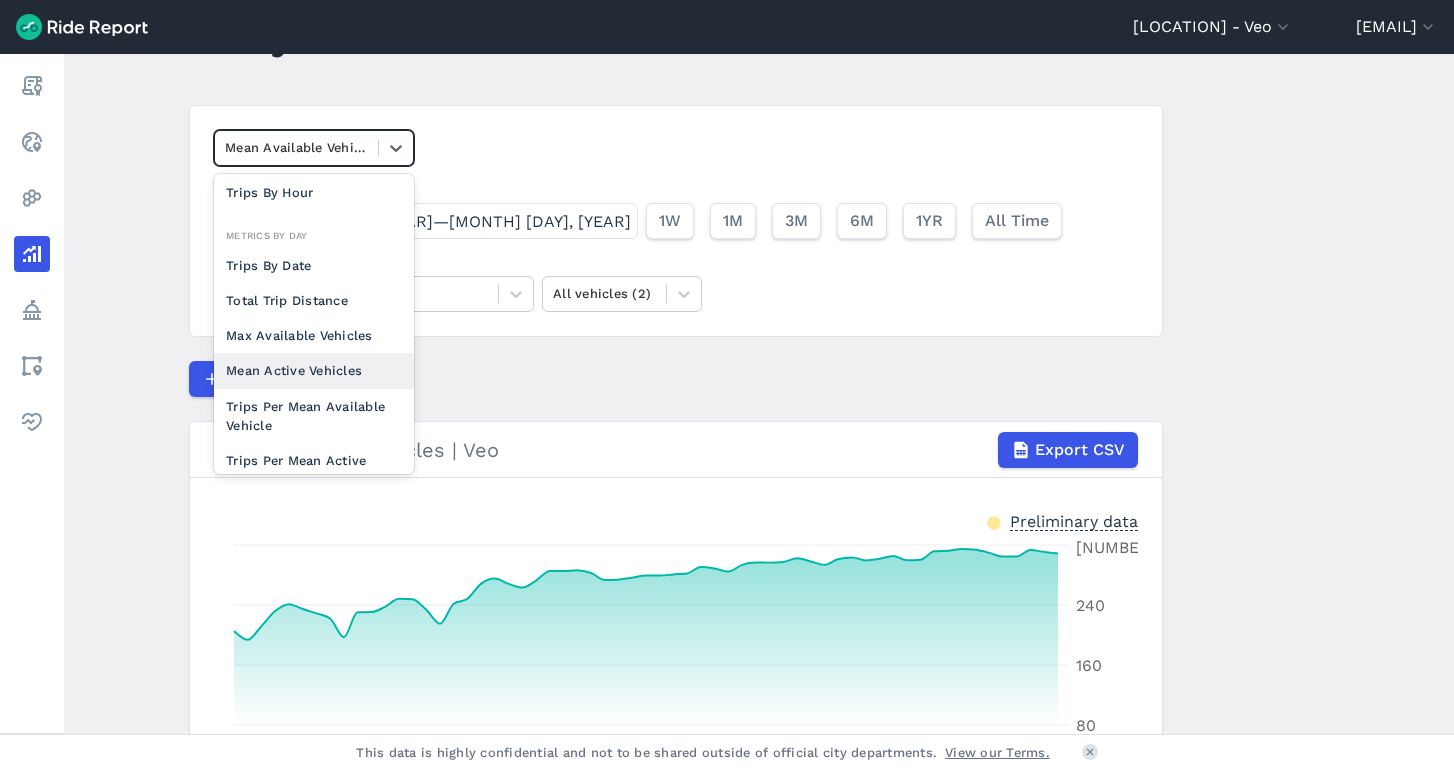 click on "Mean Active Vehicles" at bounding box center [314, 370] 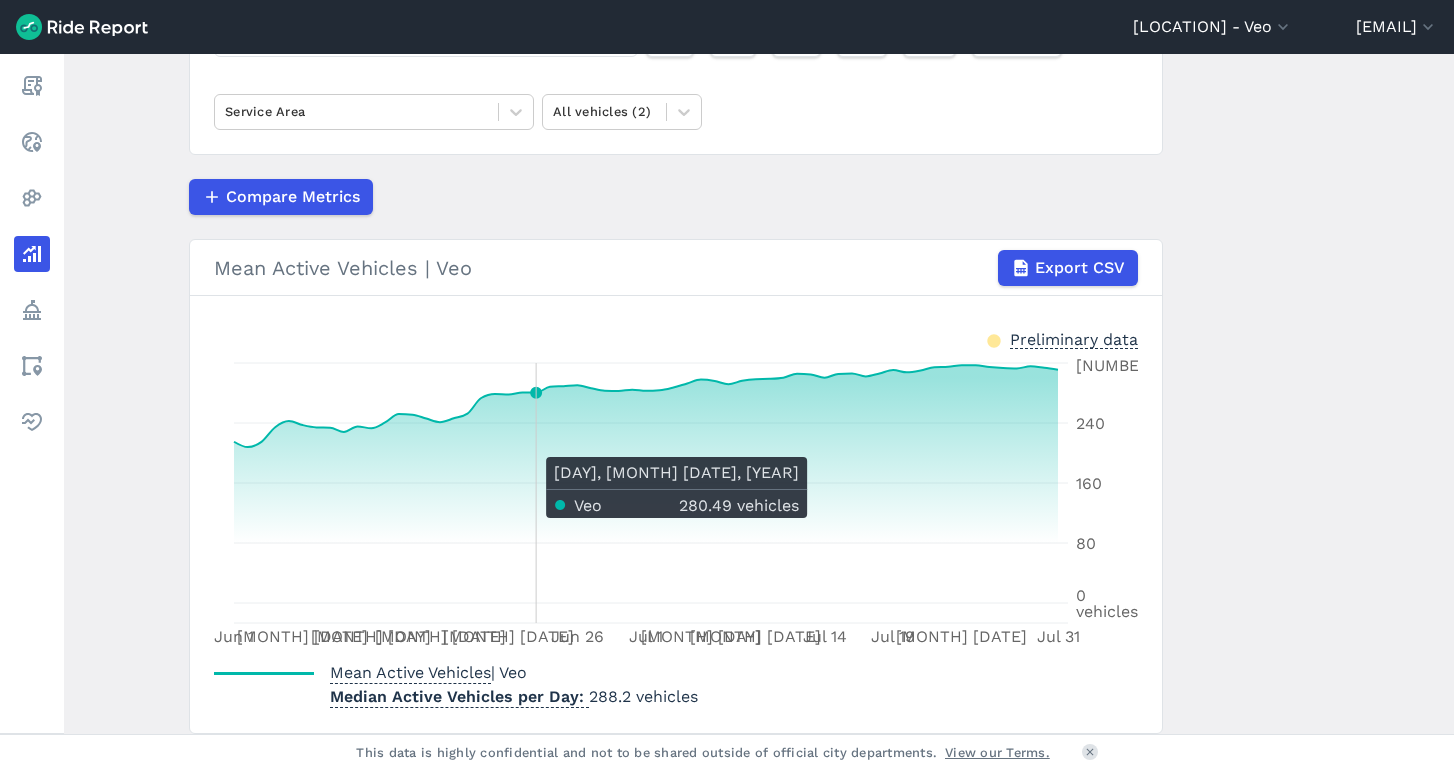 scroll, scrollTop: 96, scrollLeft: 0, axis: vertical 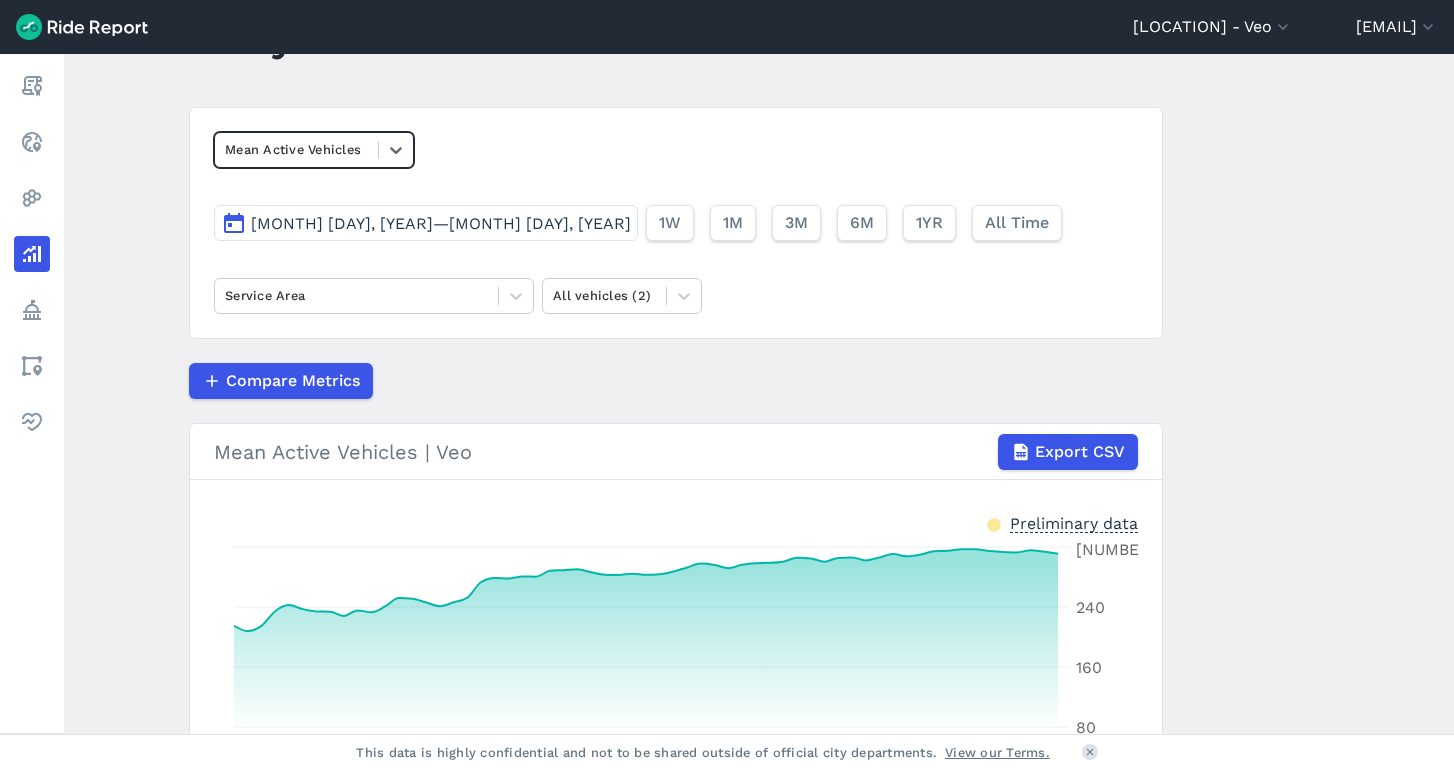 click on "Mean Active Vehicles" at bounding box center [296, 149] 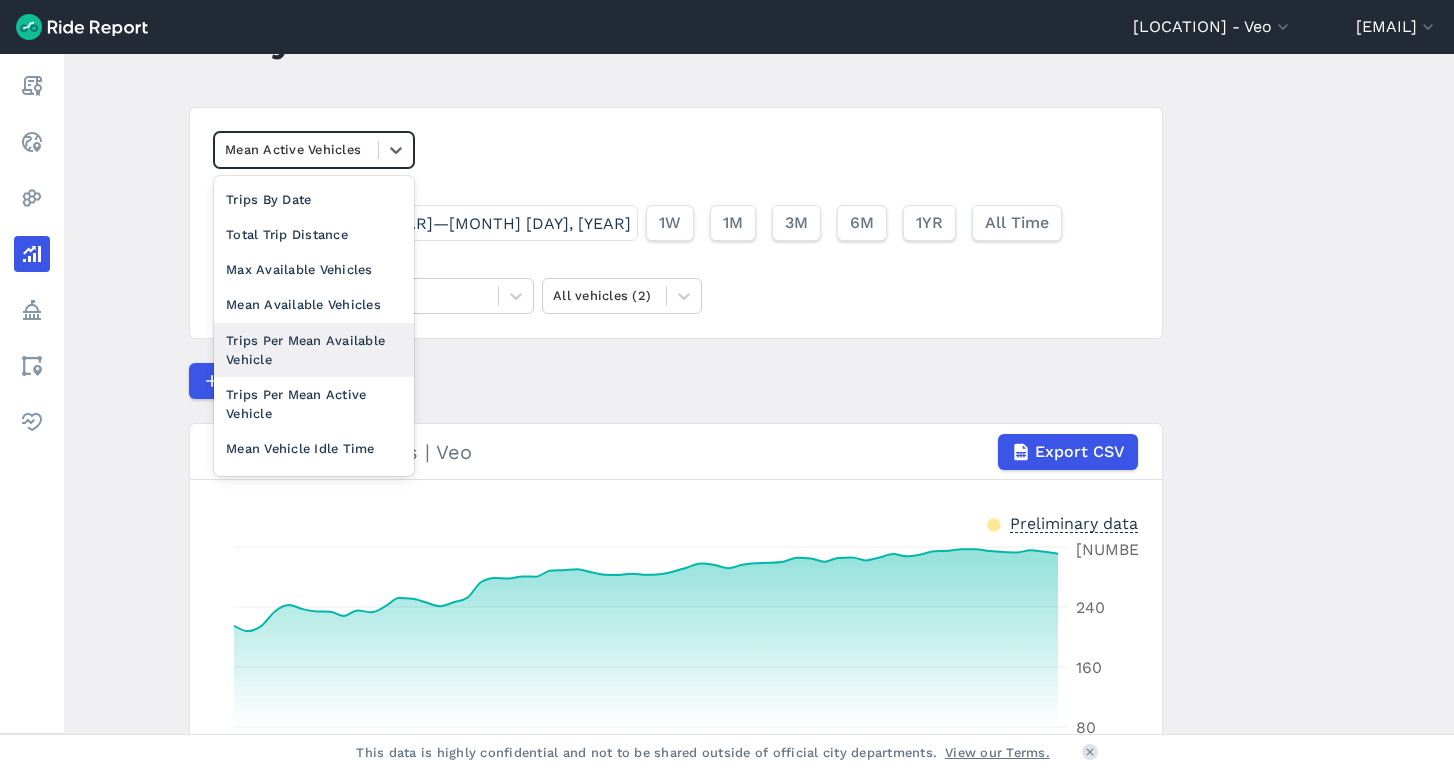scroll, scrollTop: 171, scrollLeft: 0, axis: vertical 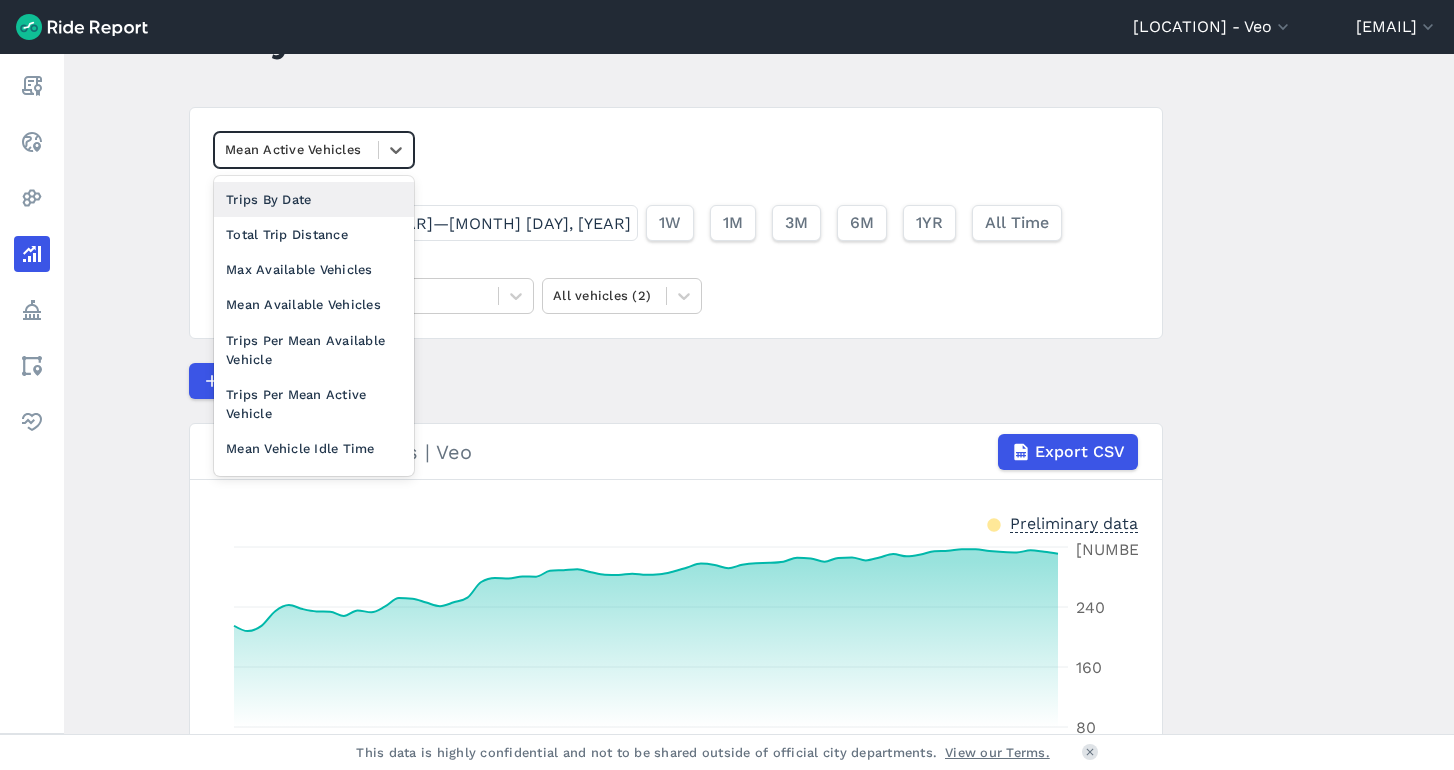 click on "[MONTH] [DAY], [YEAR]—[MONTH] [DAY], [YEAR]" at bounding box center (441, 223) 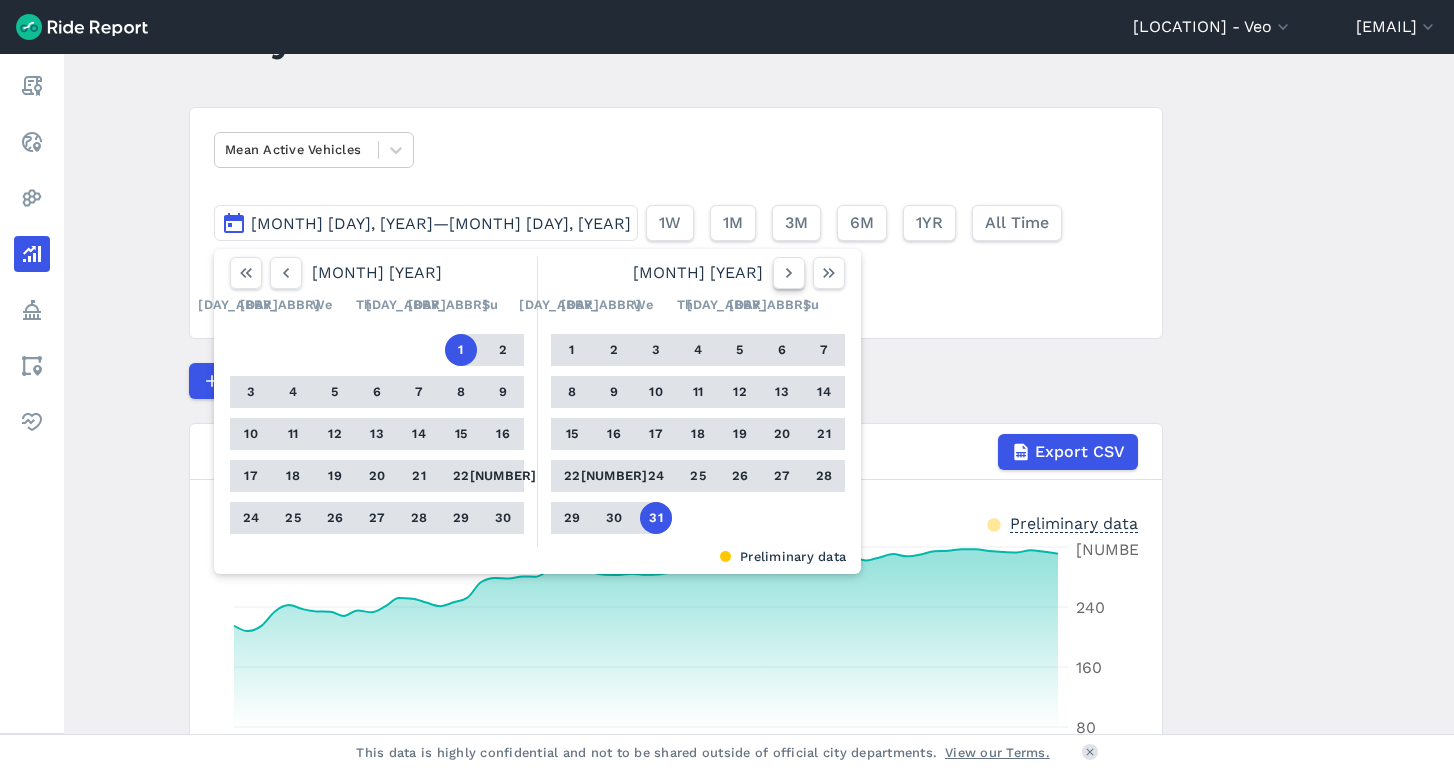 click 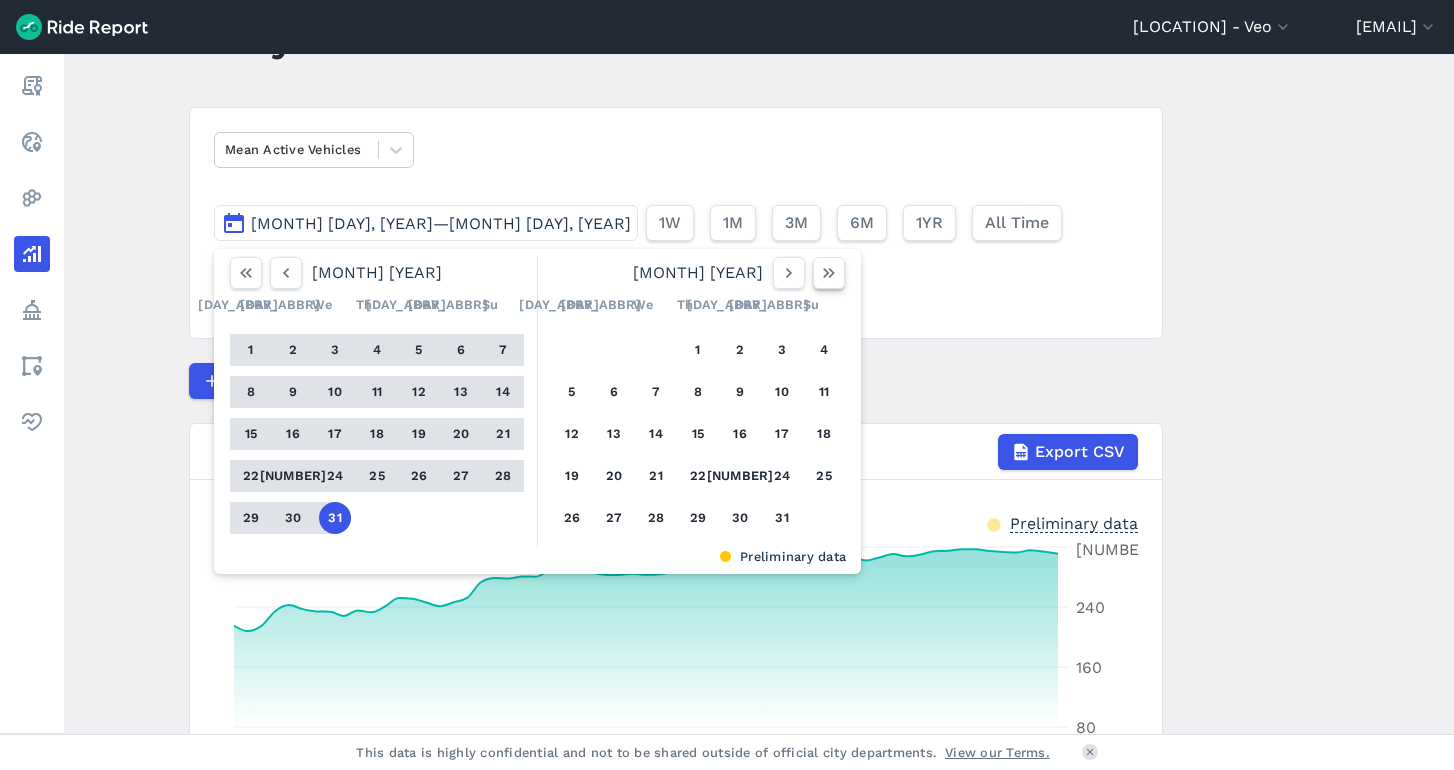 click 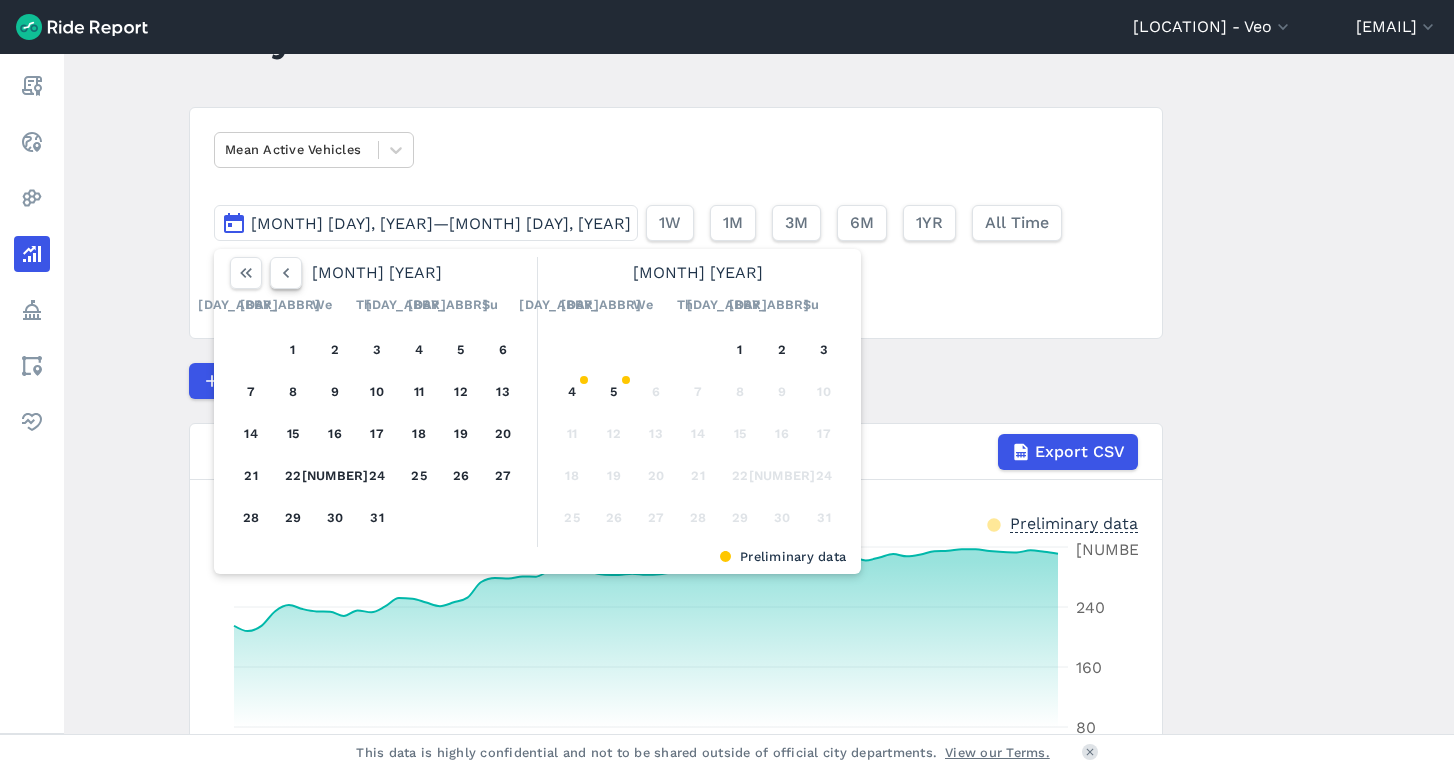 click 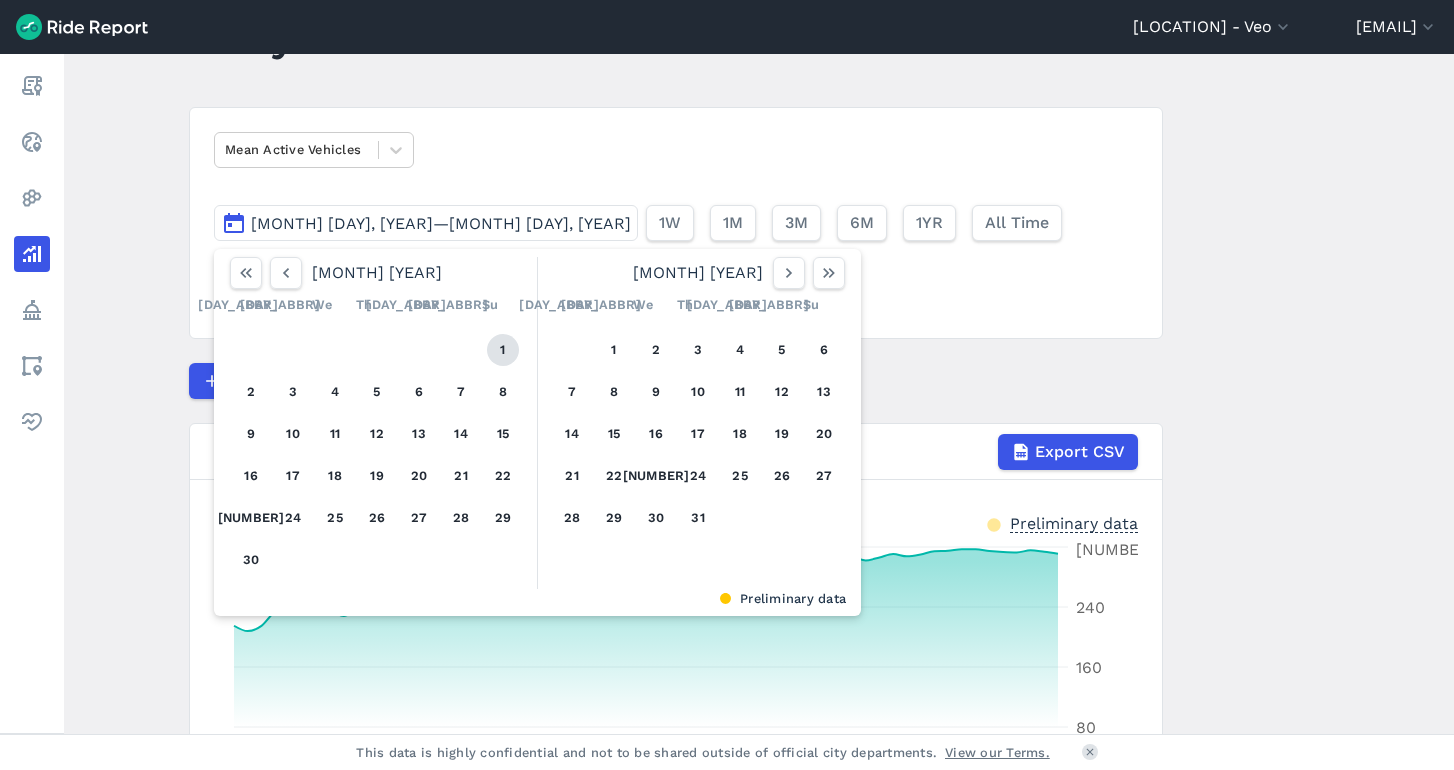 click on "1" at bounding box center [503, 350] 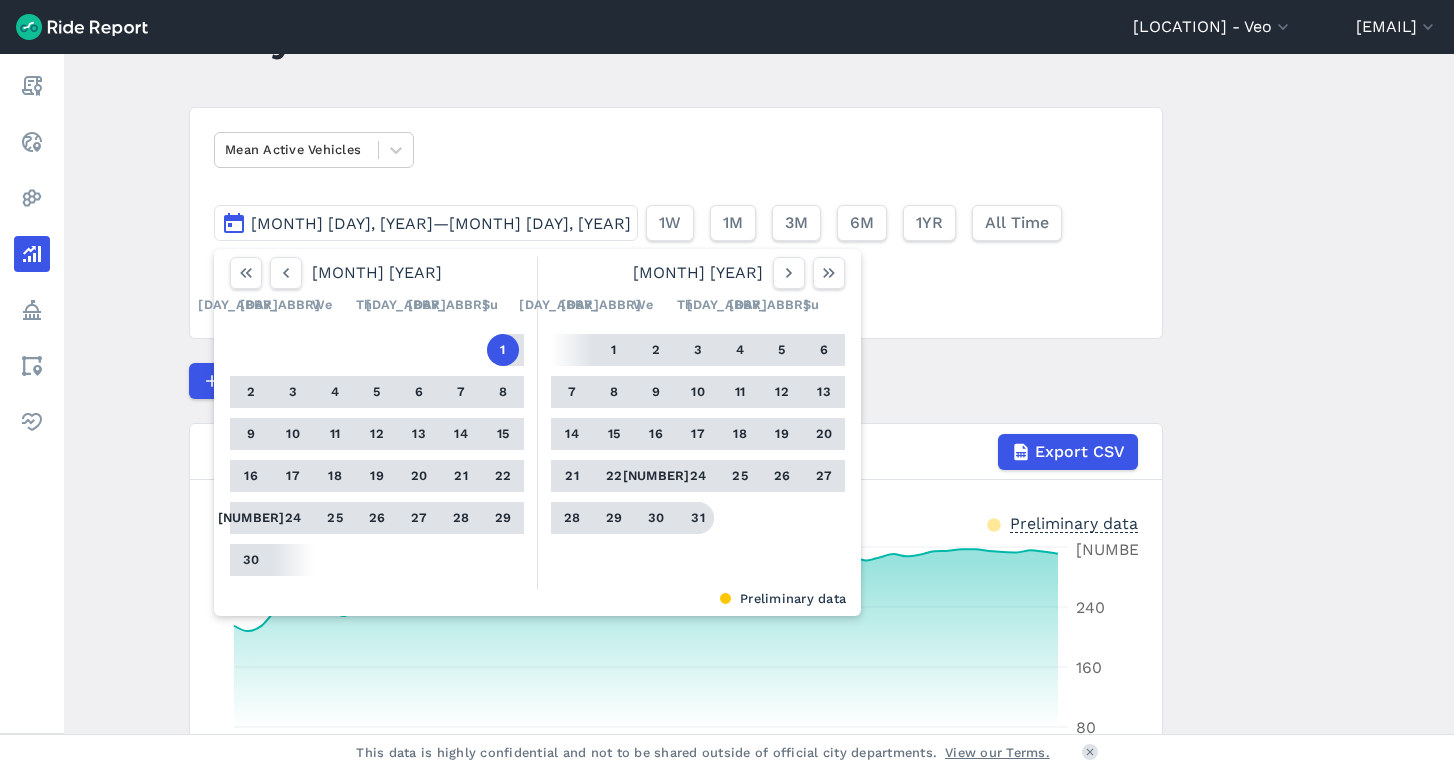 click on "31" at bounding box center [698, 518] 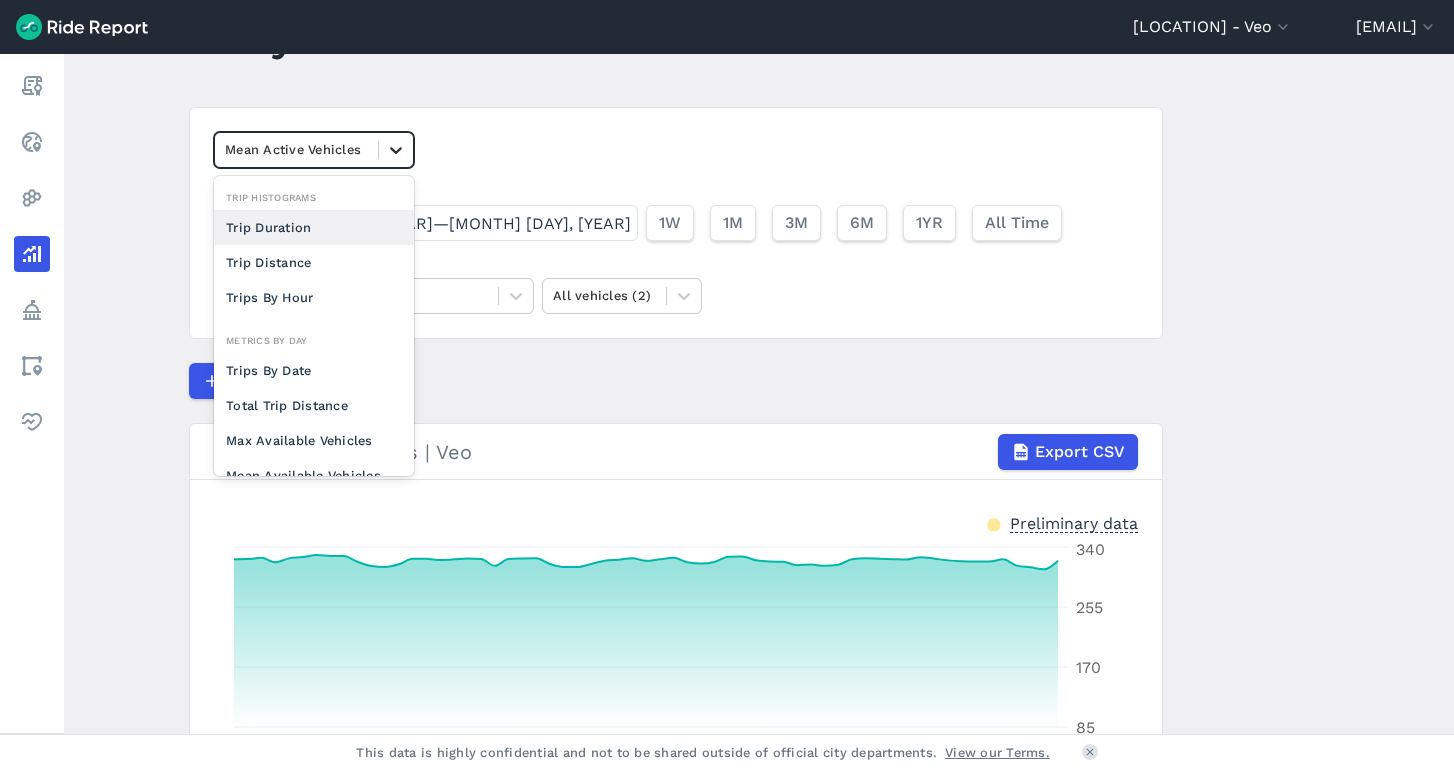 click at bounding box center [396, 150] 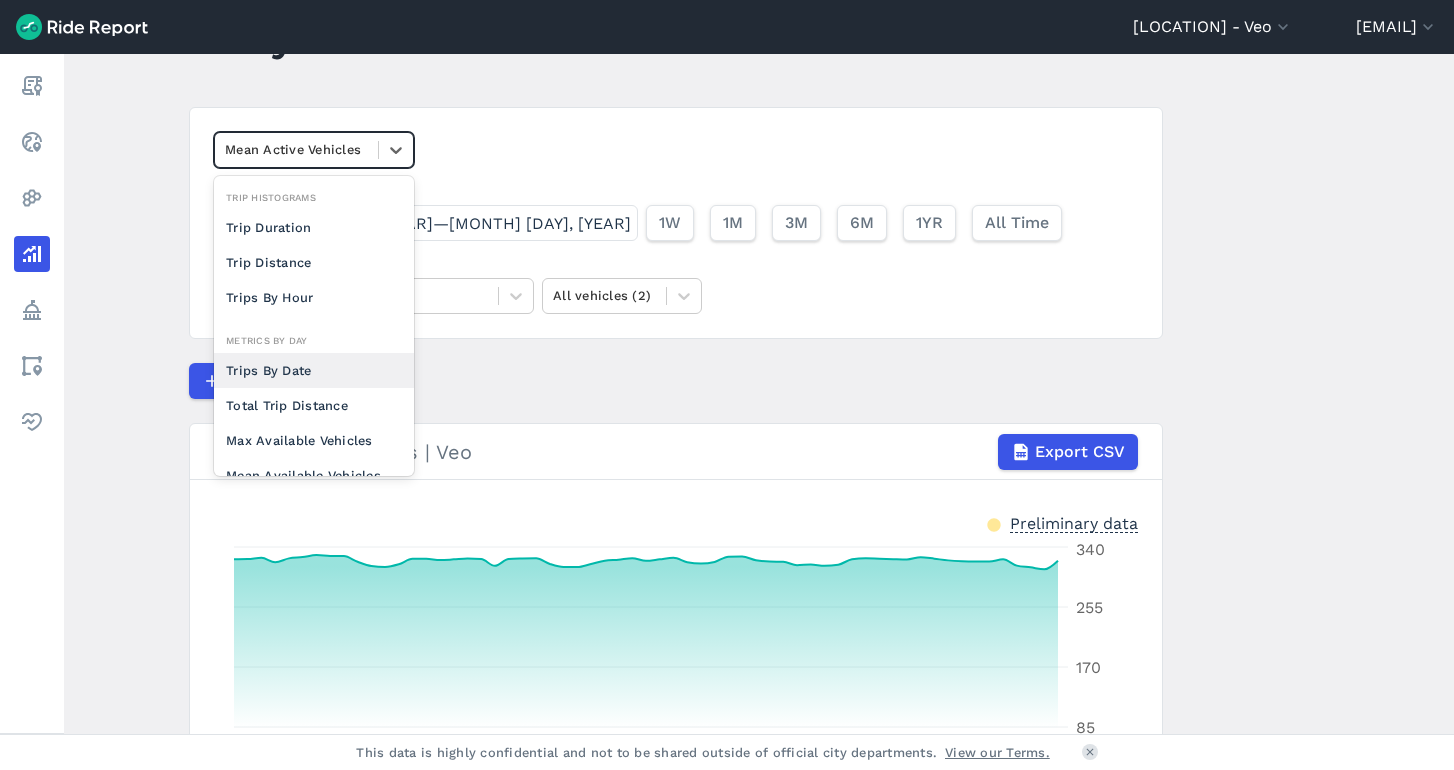 scroll, scrollTop: 171, scrollLeft: 0, axis: vertical 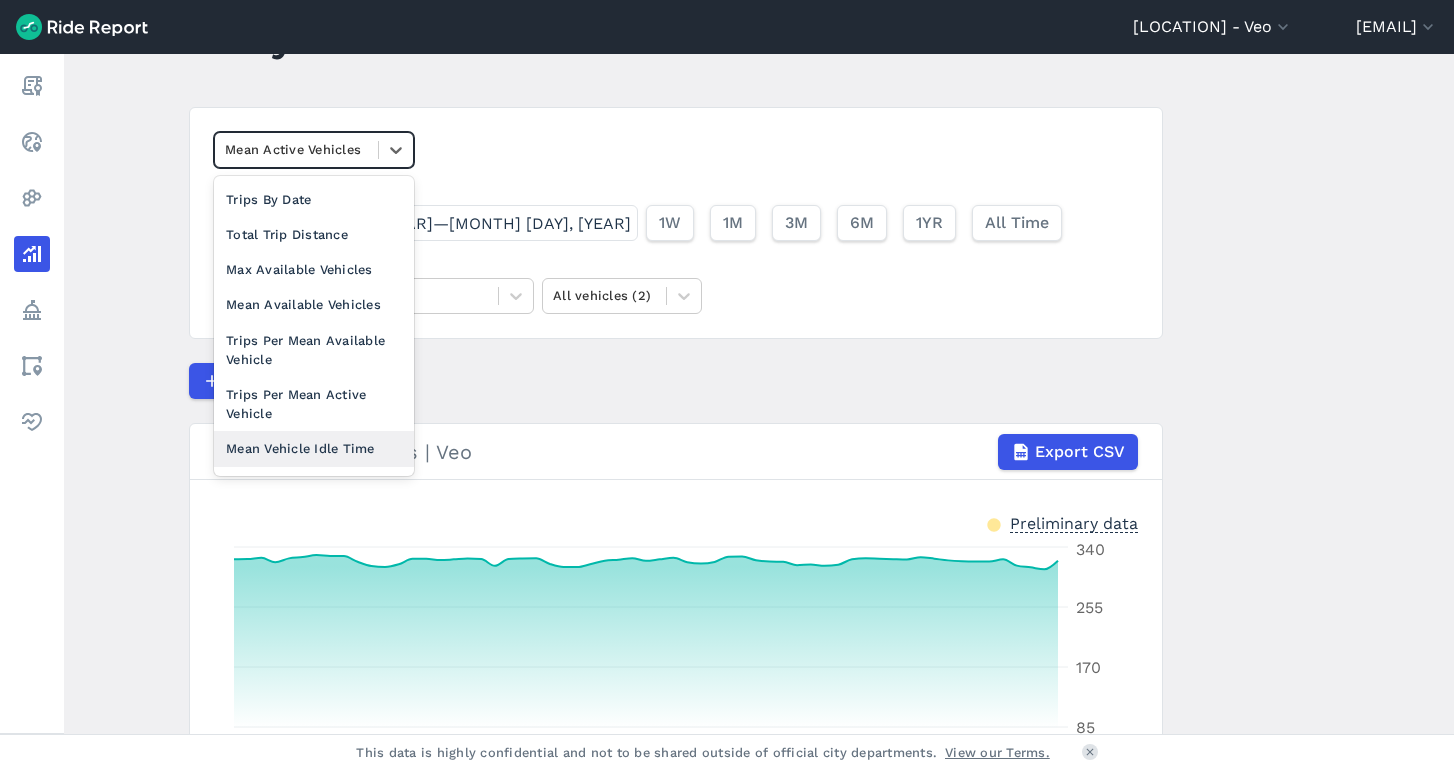 click on "Mean Vehicle Idle Time" at bounding box center [314, 448] 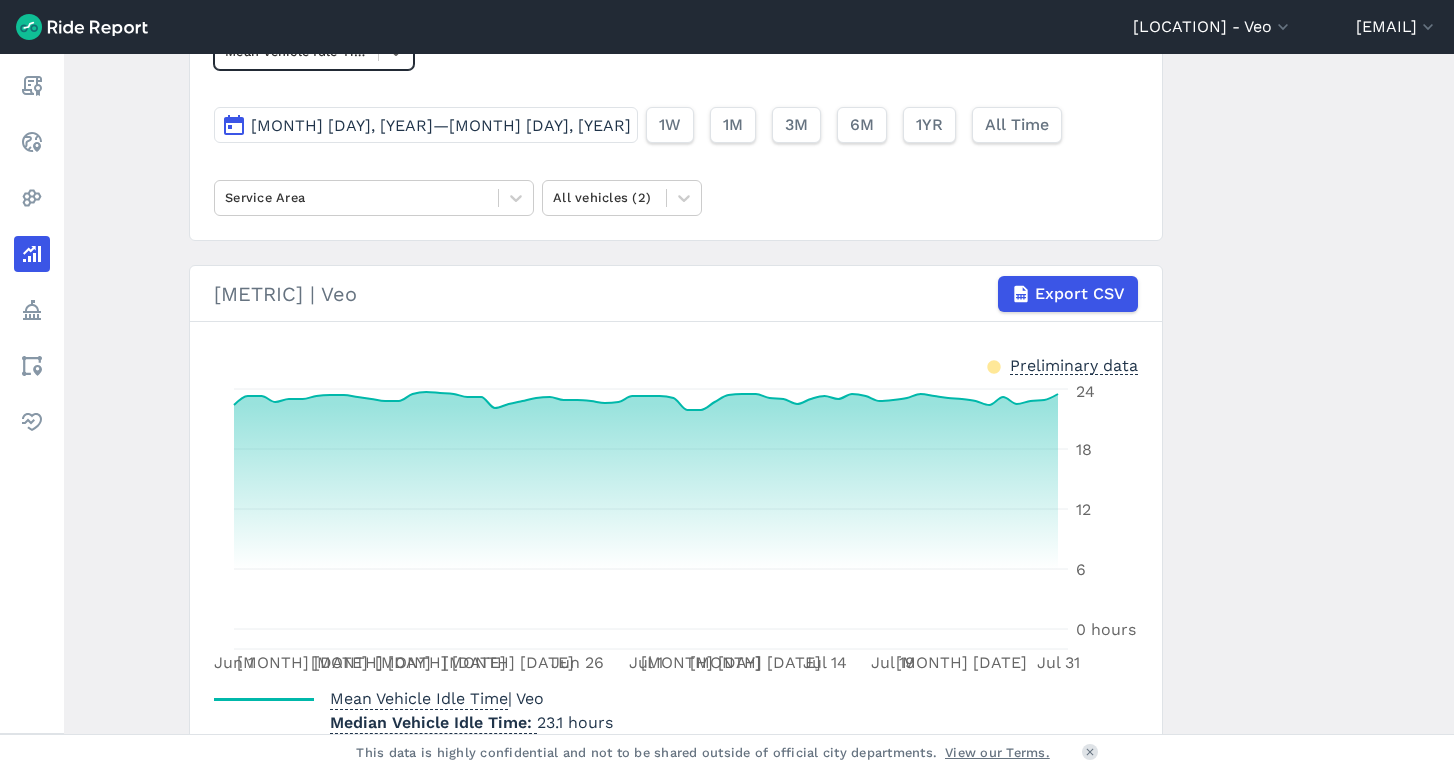 scroll, scrollTop: 184, scrollLeft: 0, axis: vertical 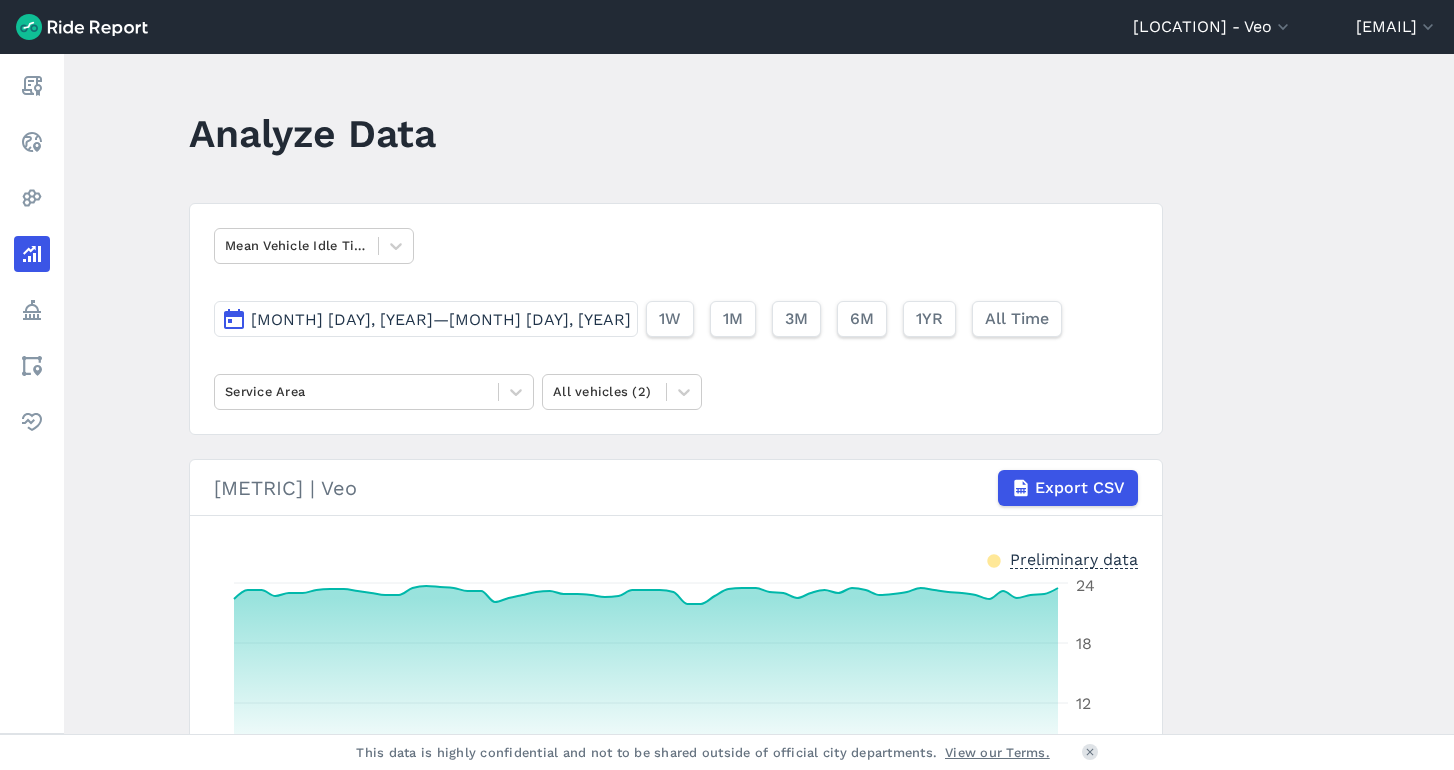 click on "[MONTH] [DAY], [YEAR]—[MONTH] [DAY], [YEAR]" at bounding box center [441, 319] 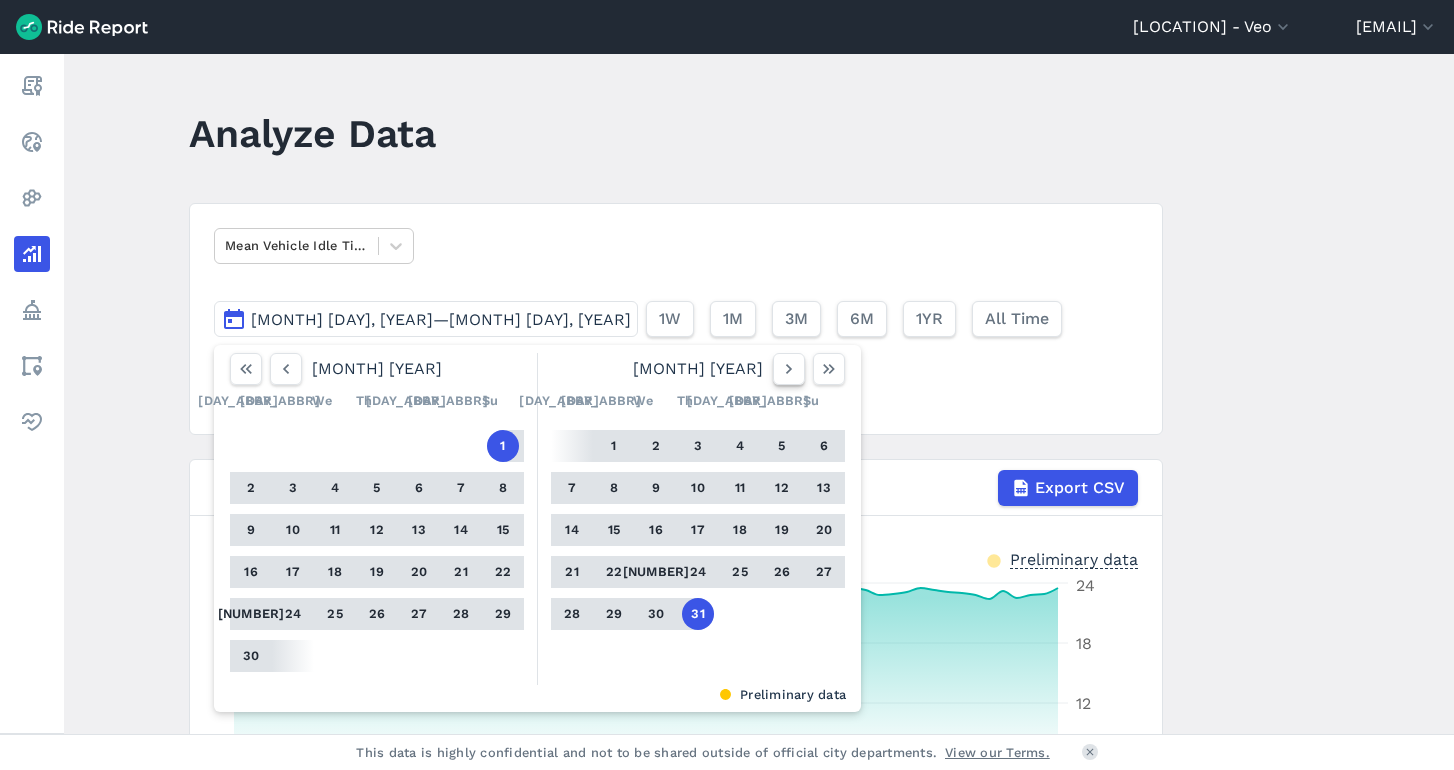 click 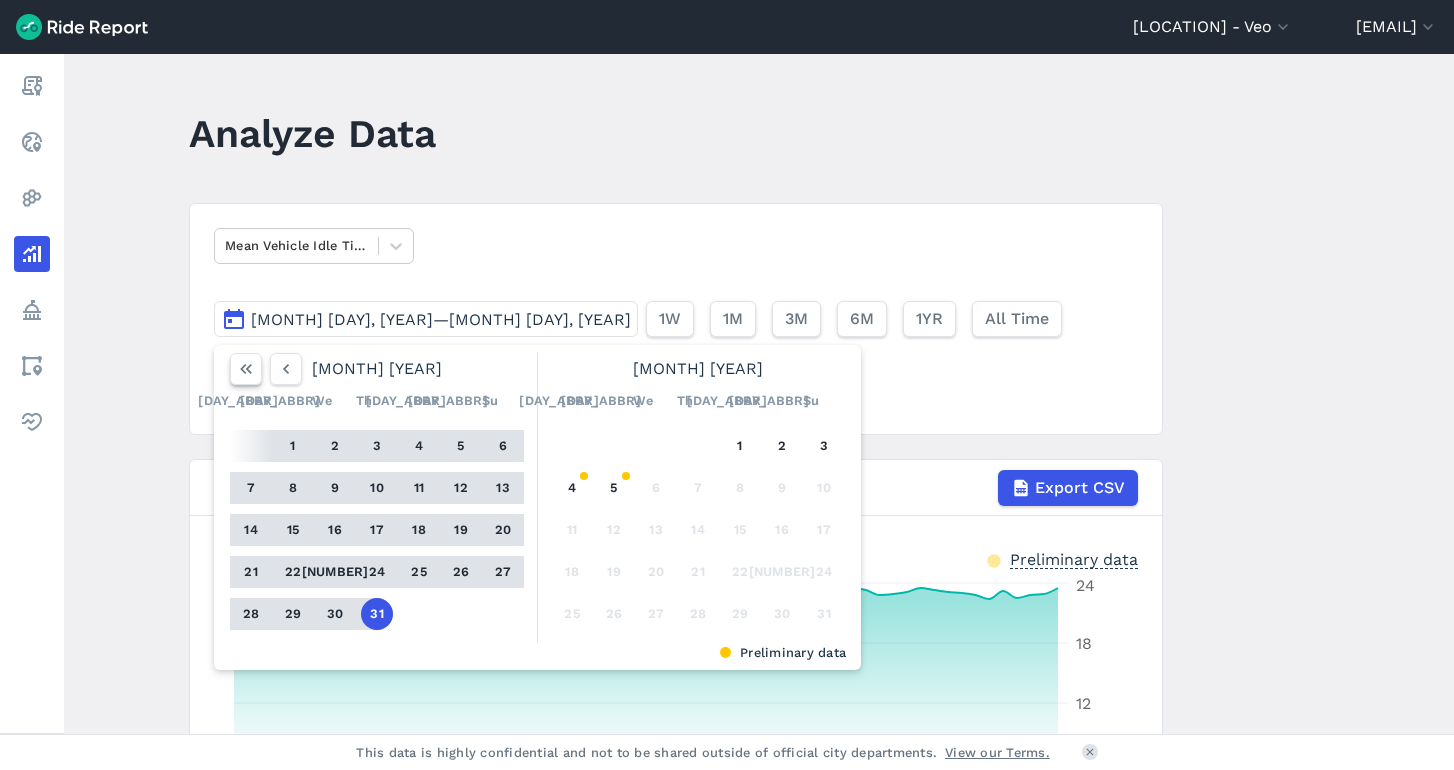 click 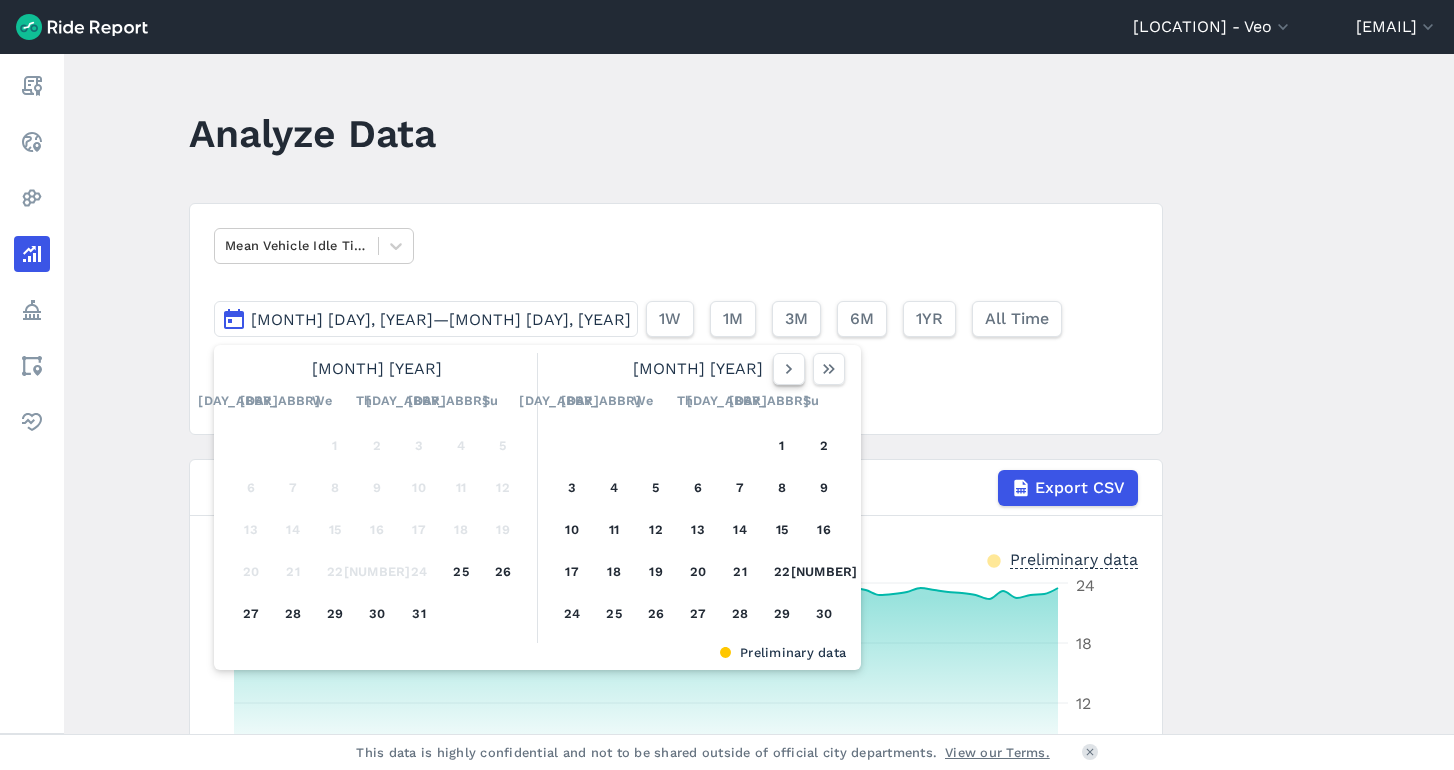 click at bounding box center [789, 369] 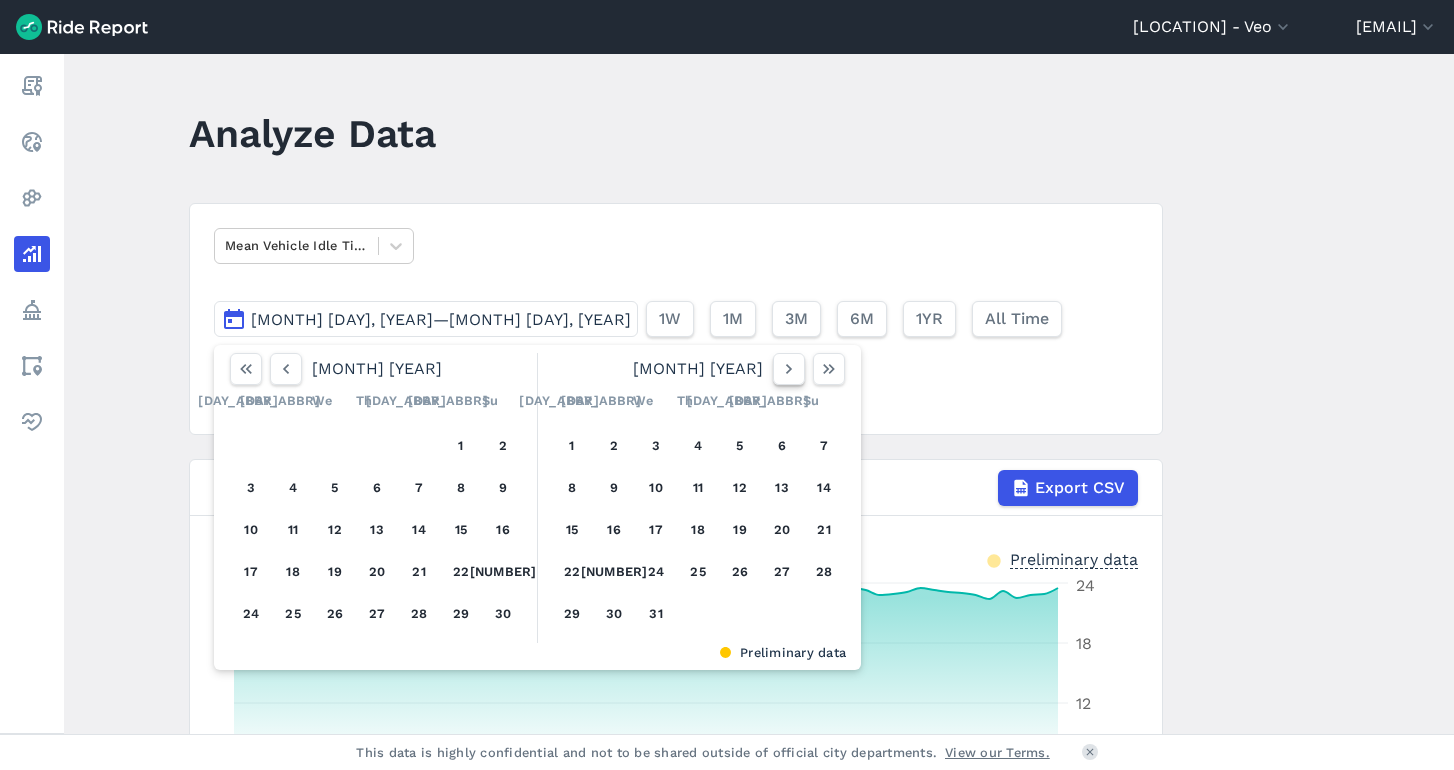 click at bounding box center [789, 369] 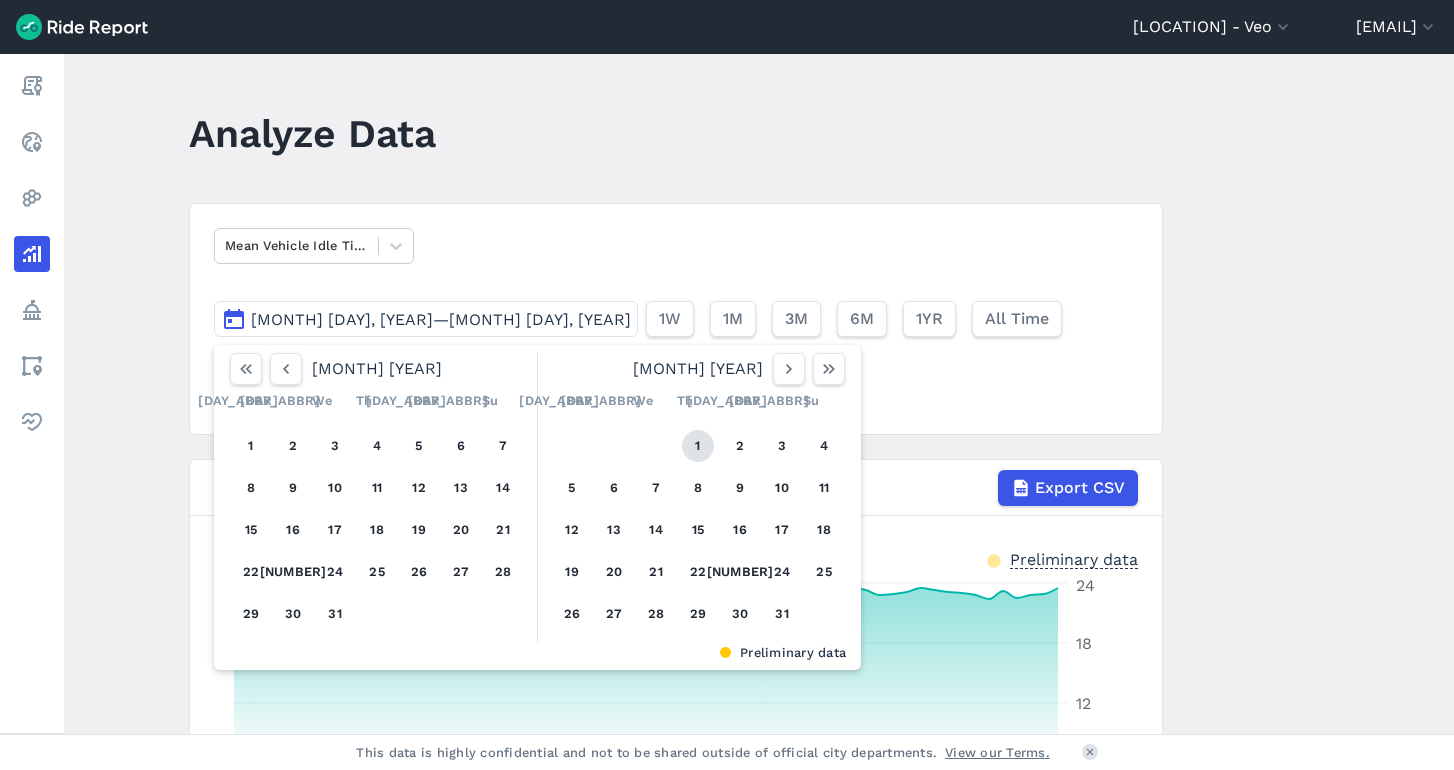 click on "1" at bounding box center (698, 446) 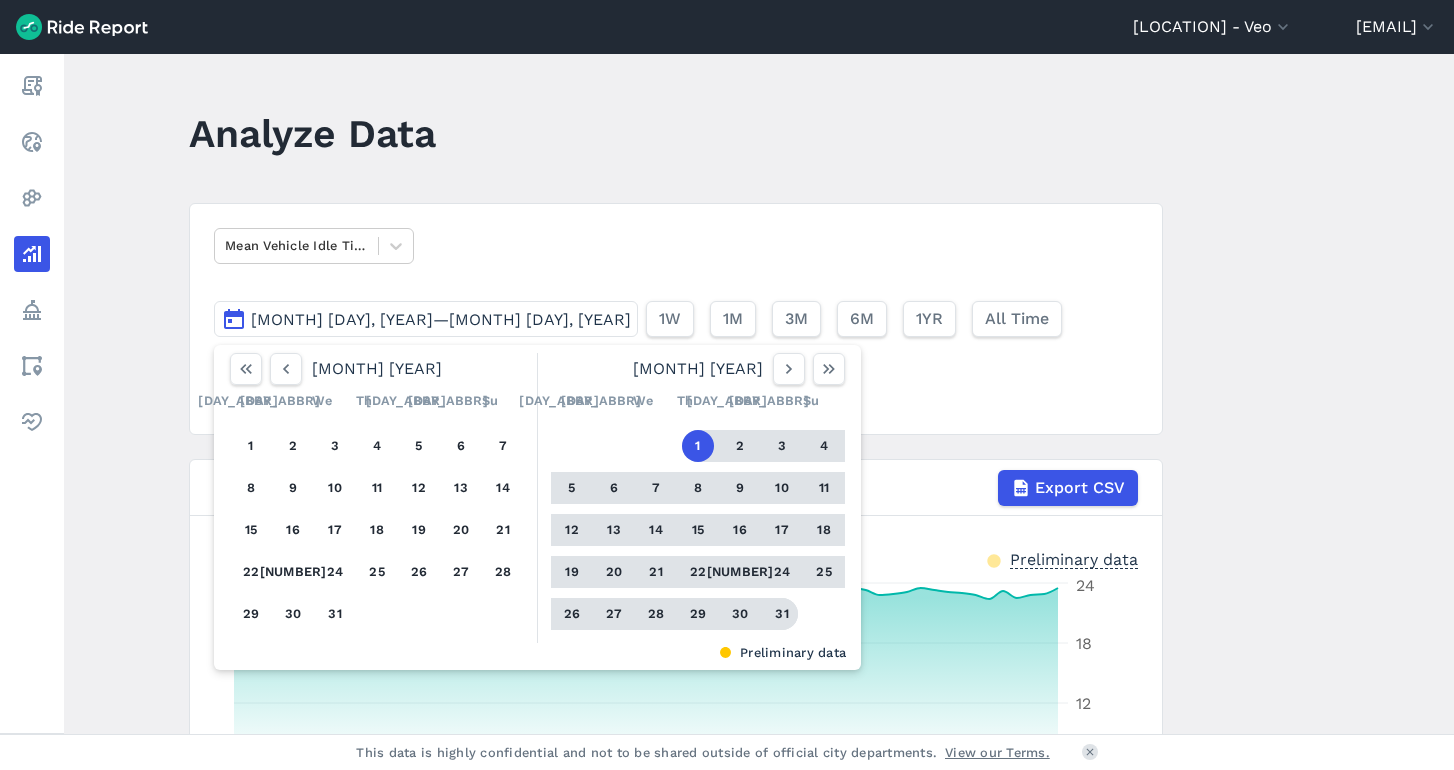 click on "31" at bounding box center (782, 614) 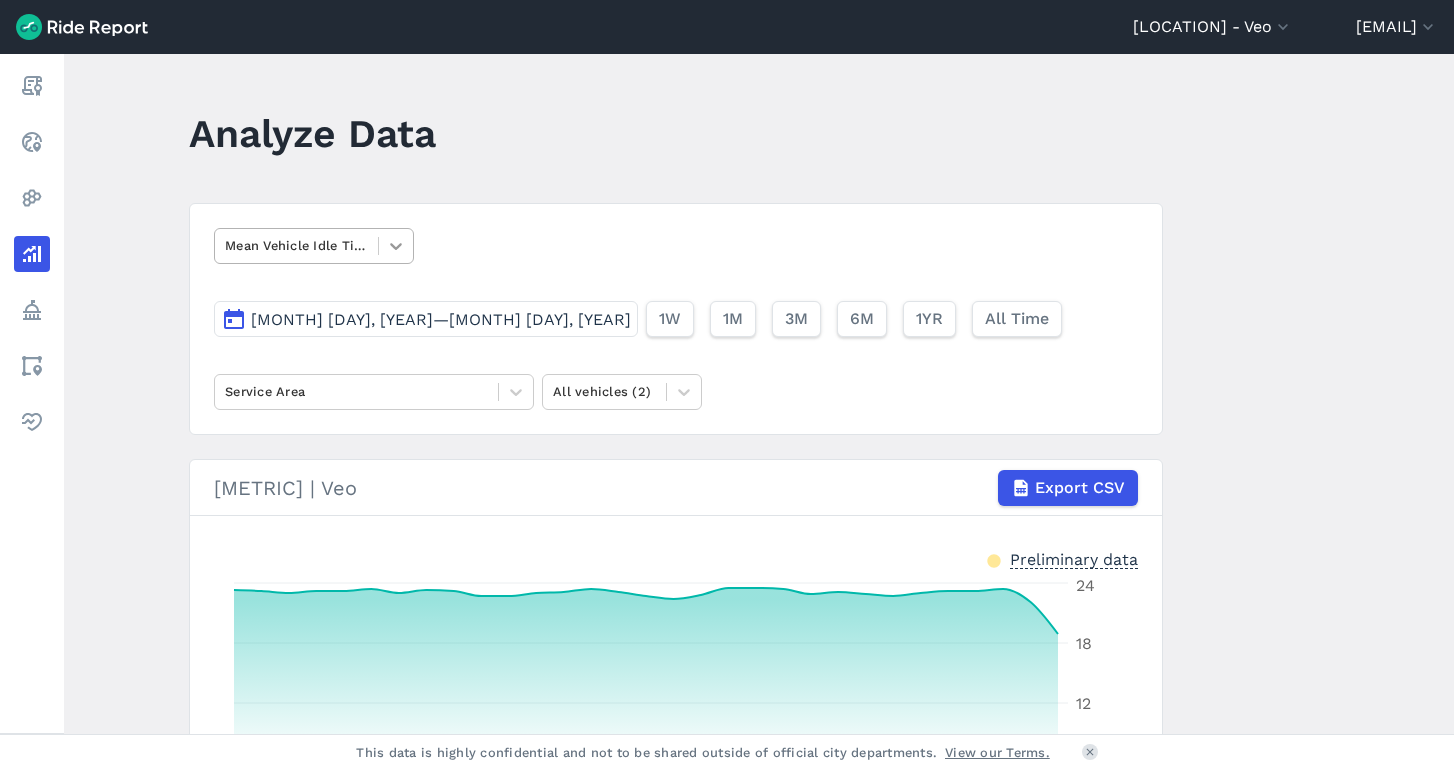 click at bounding box center (396, 246) 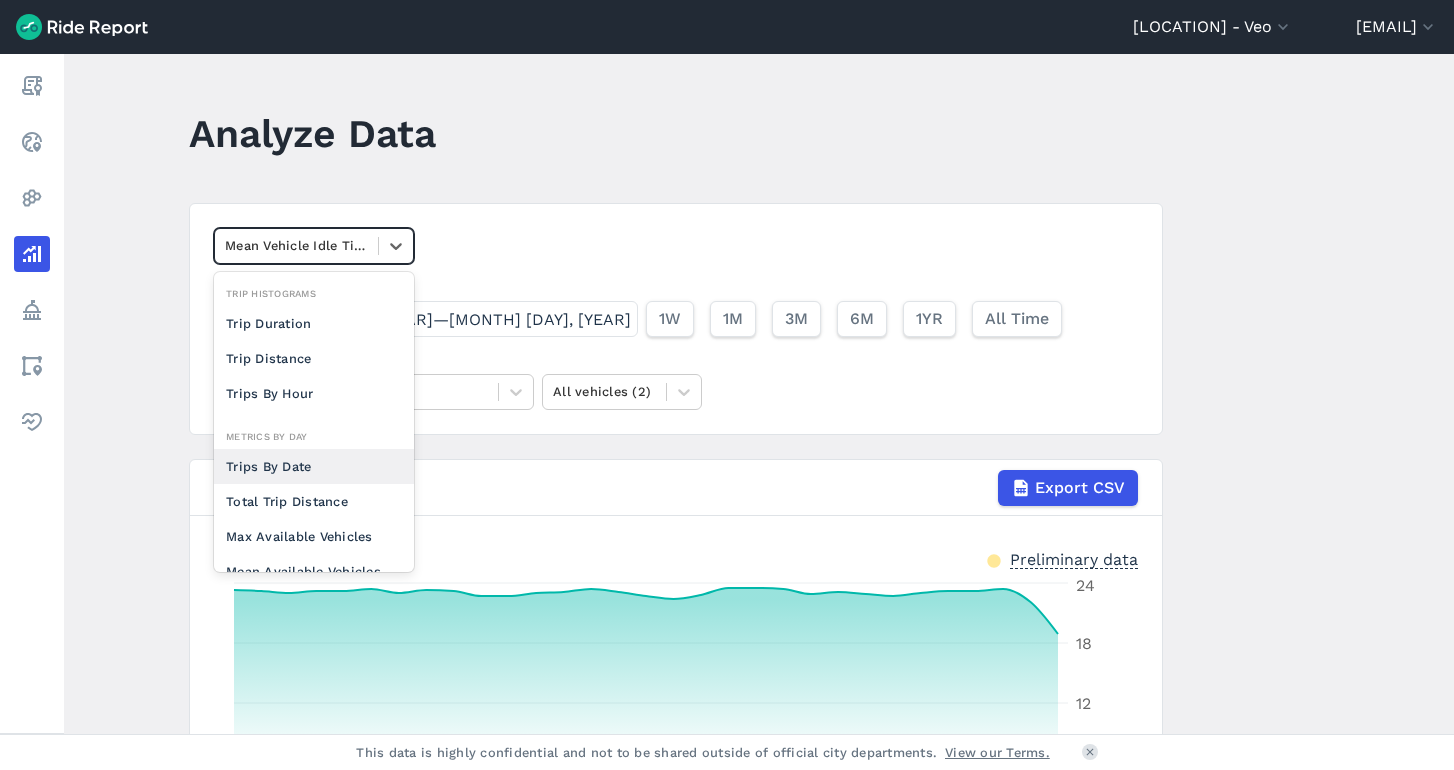 click on "Trips By Date" at bounding box center [314, 466] 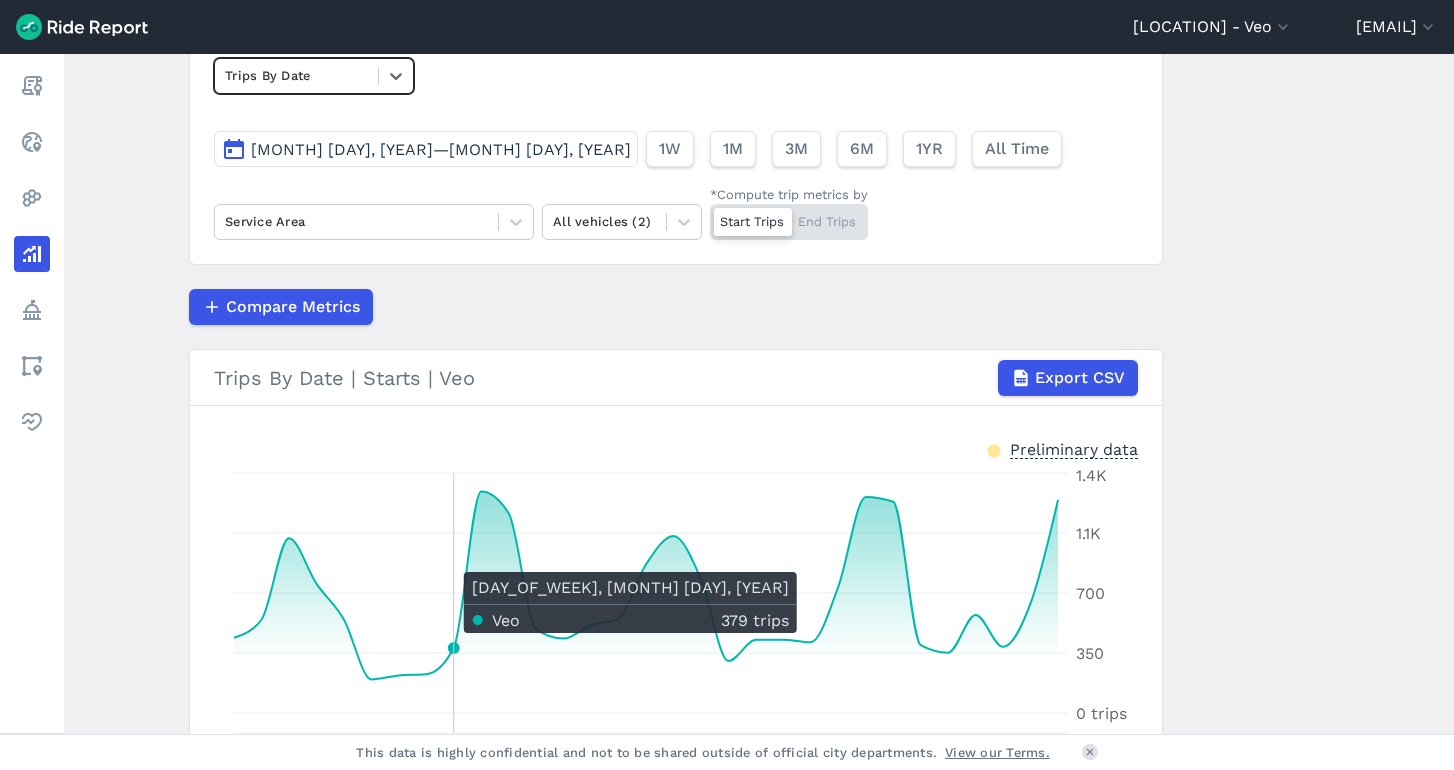 scroll, scrollTop: 162, scrollLeft: 0, axis: vertical 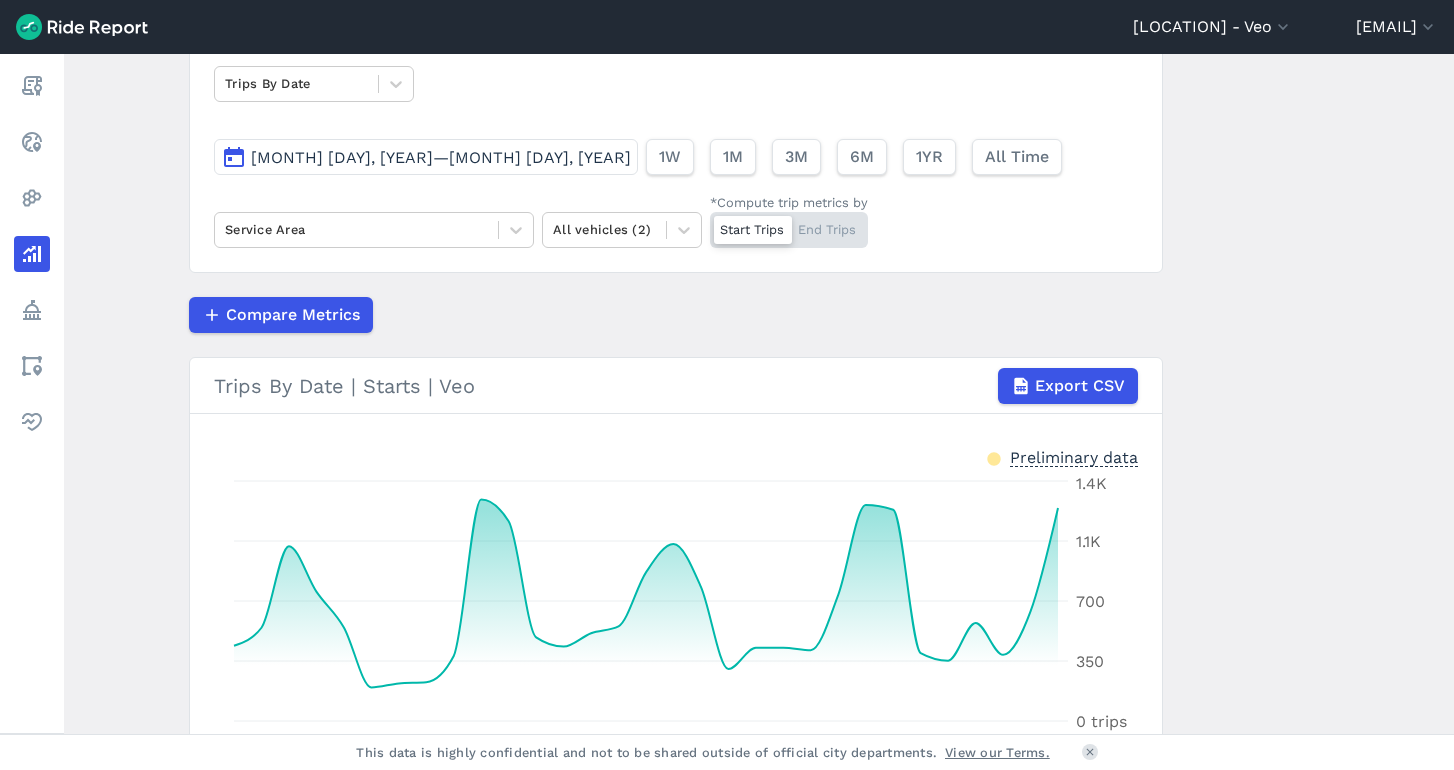 click on "[MONTH] [DAY], [YEAR]—[MONTH] [DAY], [YEAR]" at bounding box center (441, 157) 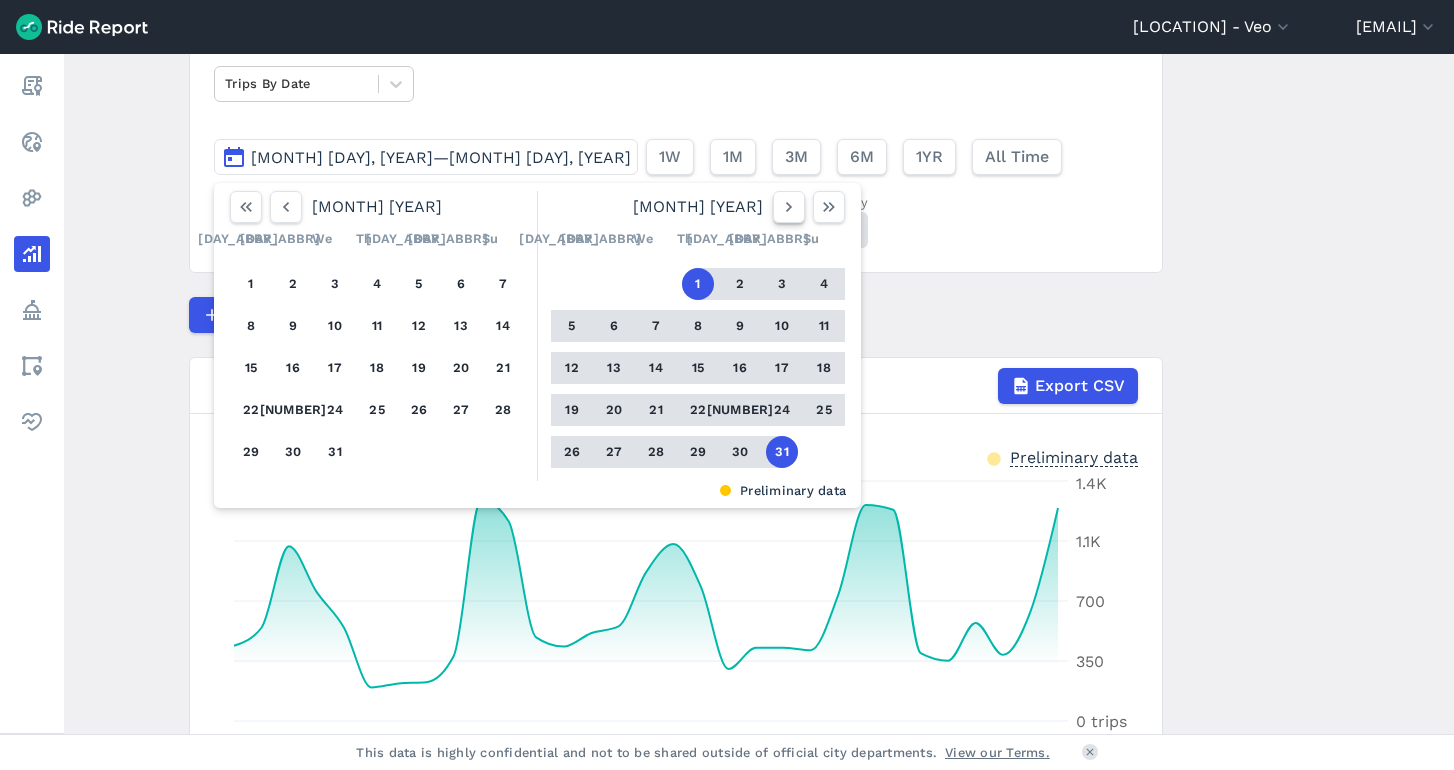 click 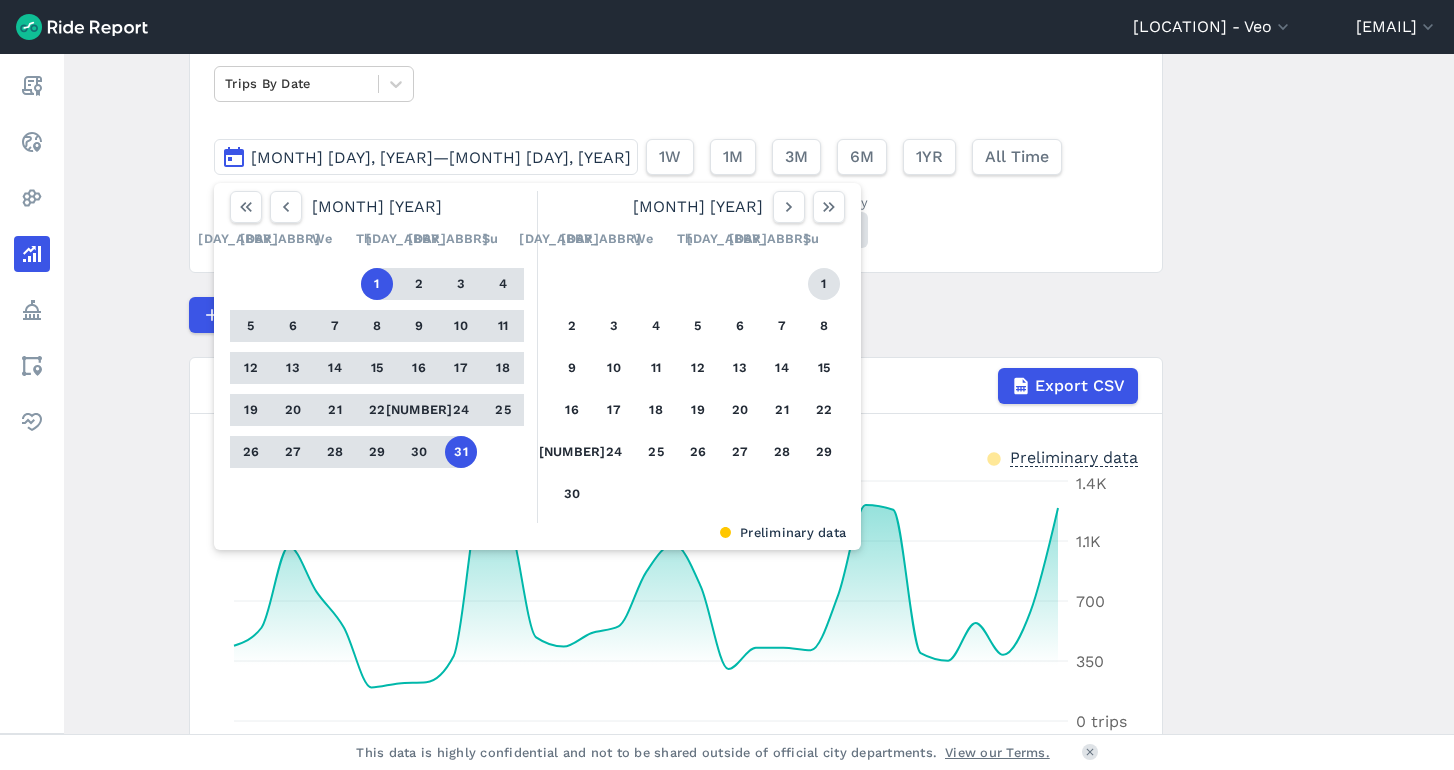 click on "1" at bounding box center [824, 284] 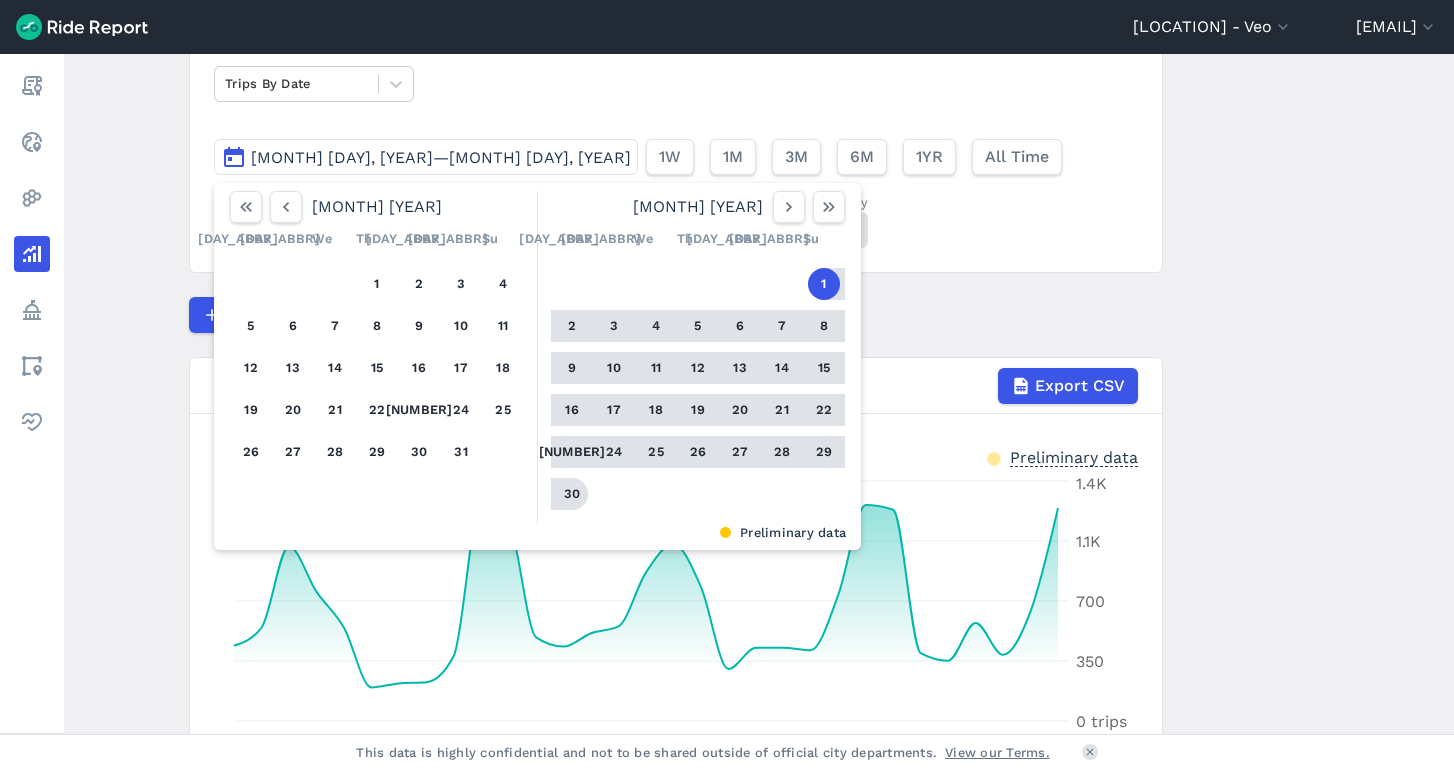 click on "30" at bounding box center [572, 494] 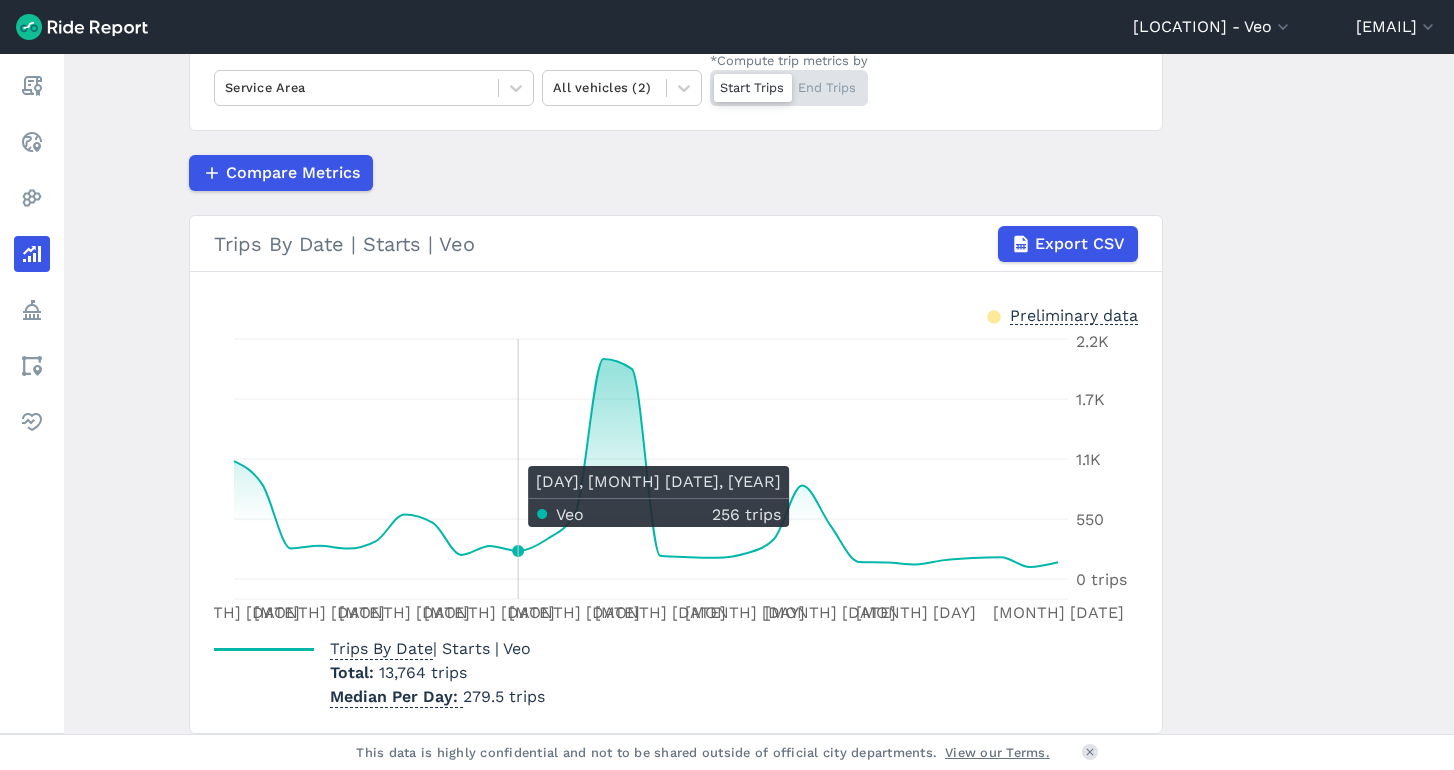 scroll, scrollTop: 303, scrollLeft: 0, axis: vertical 